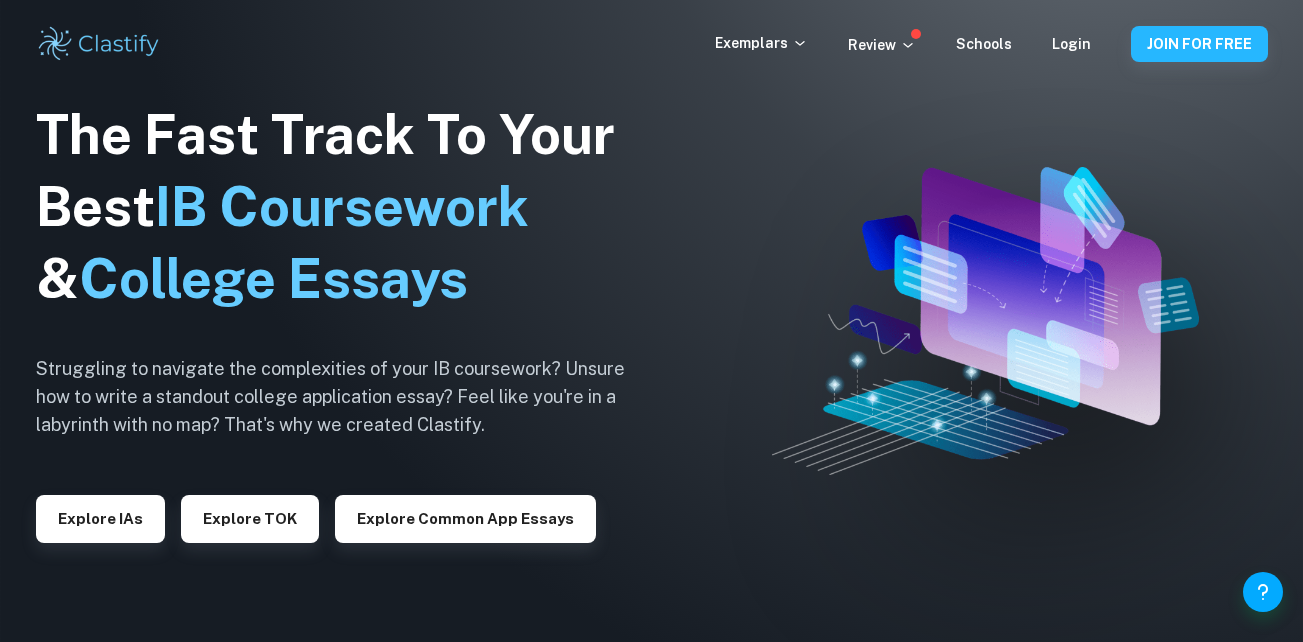 scroll, scrollTop: 0, scrollLeft: 0, axis: both 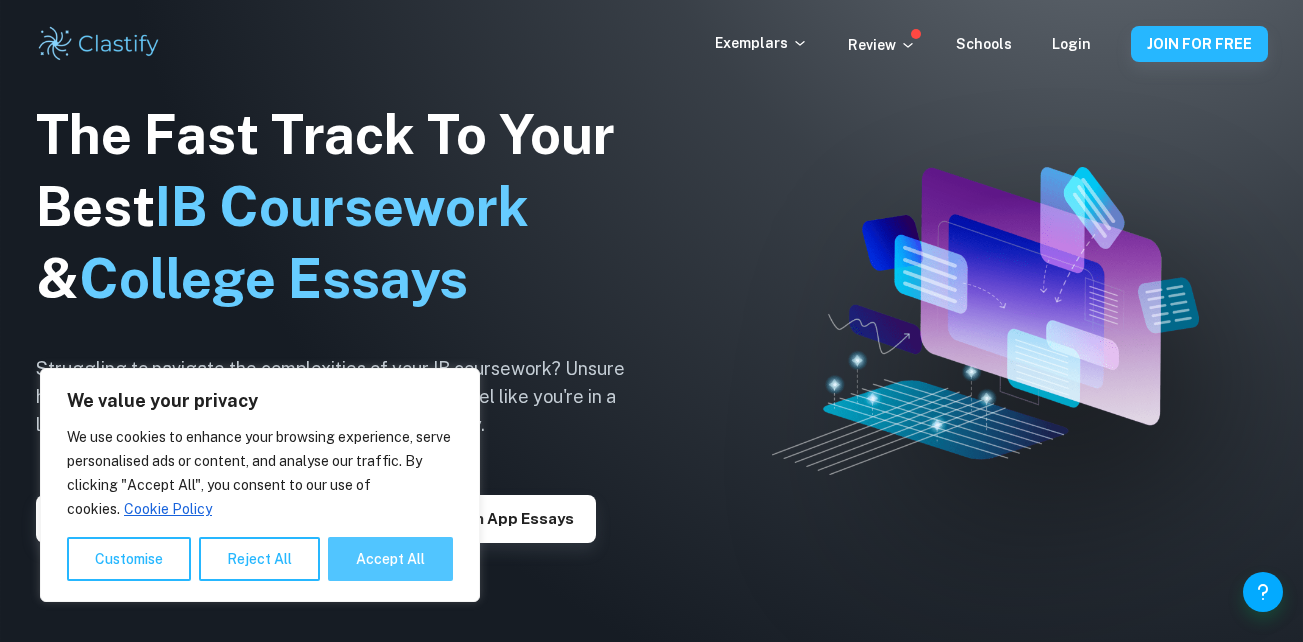 click on "Accept All" at bounding box center (390, 559) 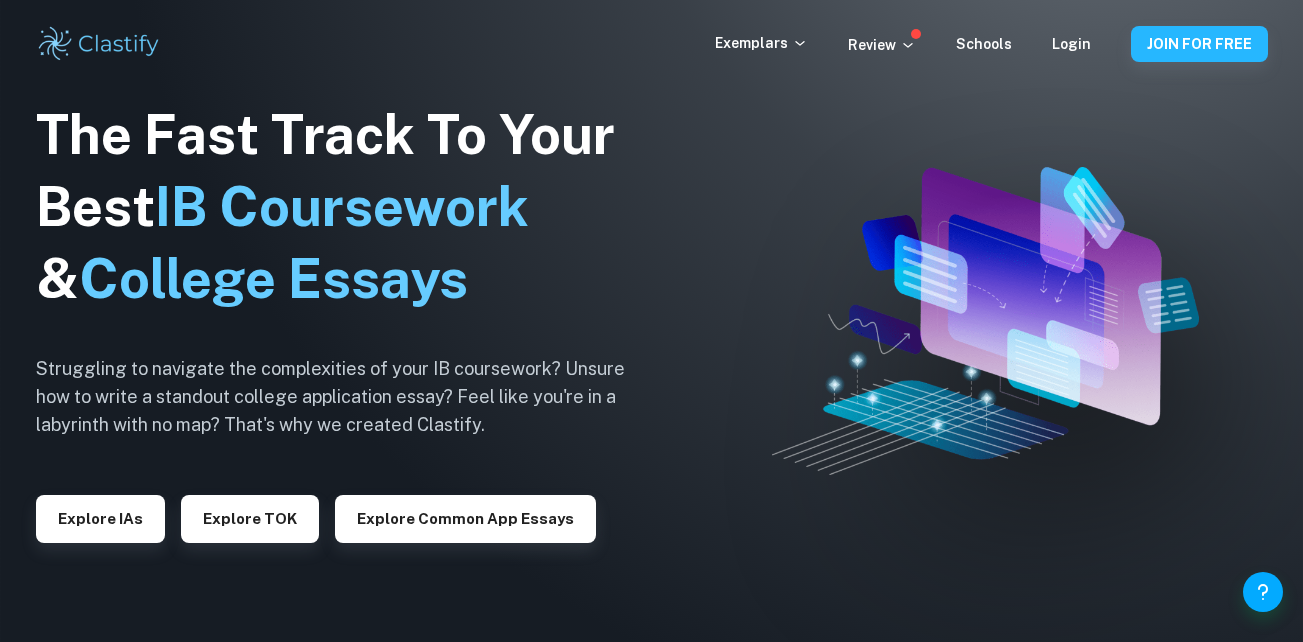click on "Exemplars Review Schools Login" at bounding box center [923, 44] 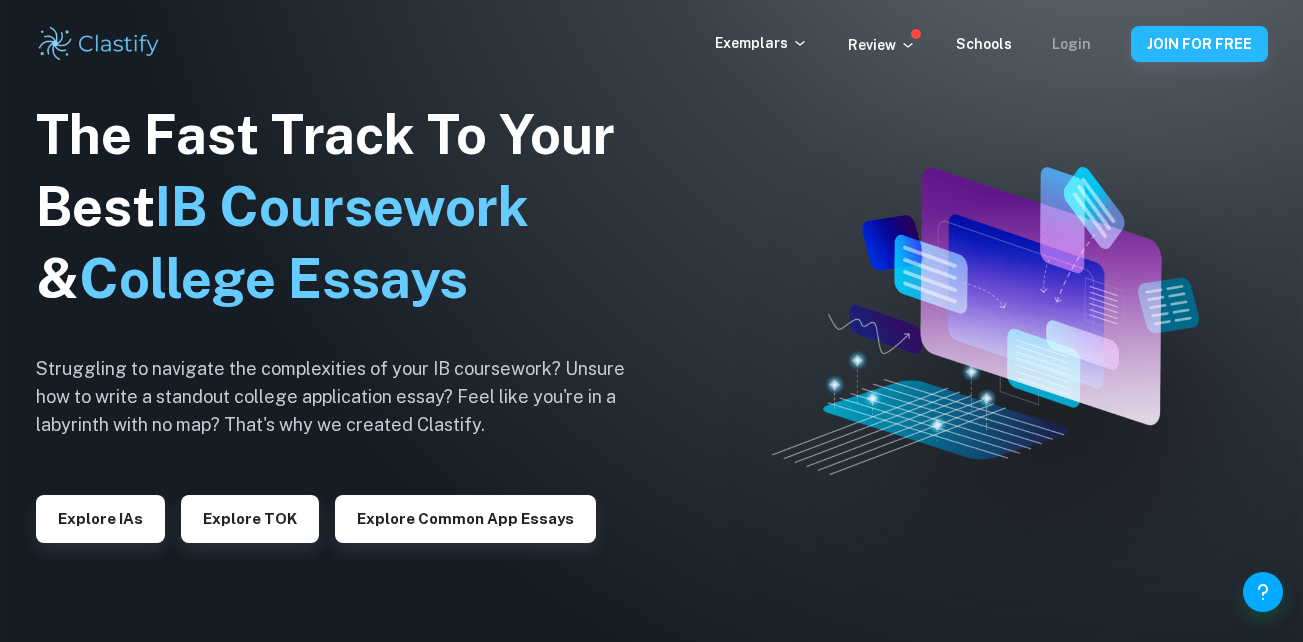 click on "Login" at bounding box center [1071, 44] 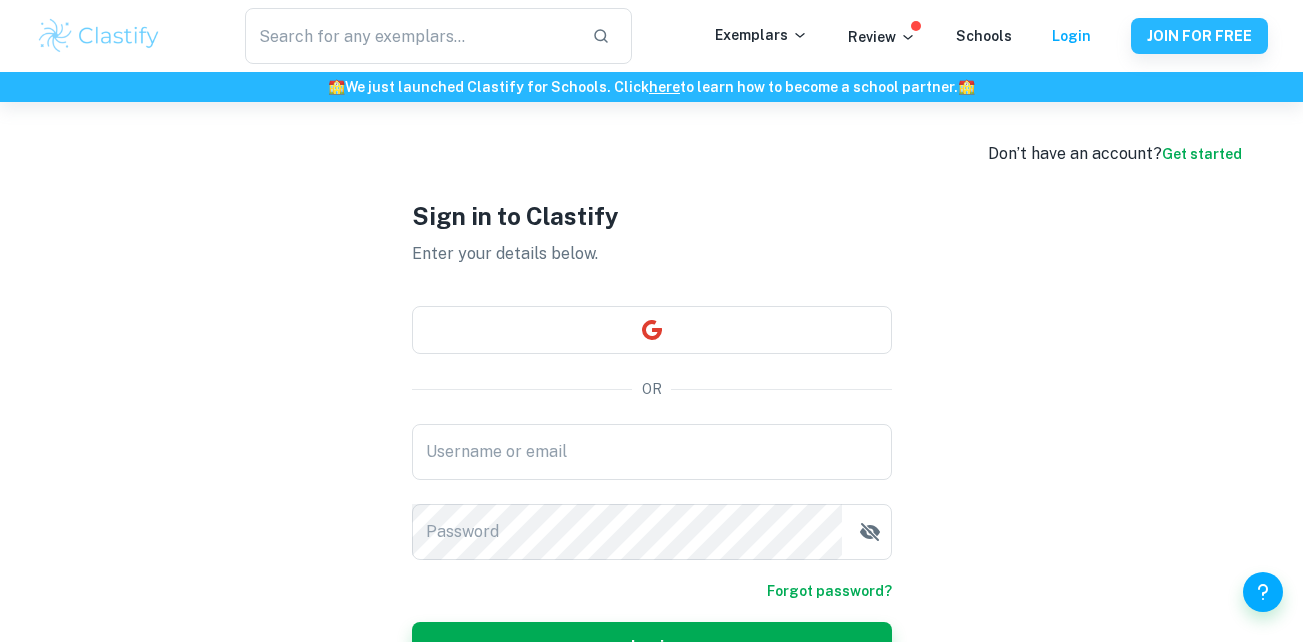 type on "[EMAIL_ADDRESS][DOMAIN_NAME]" 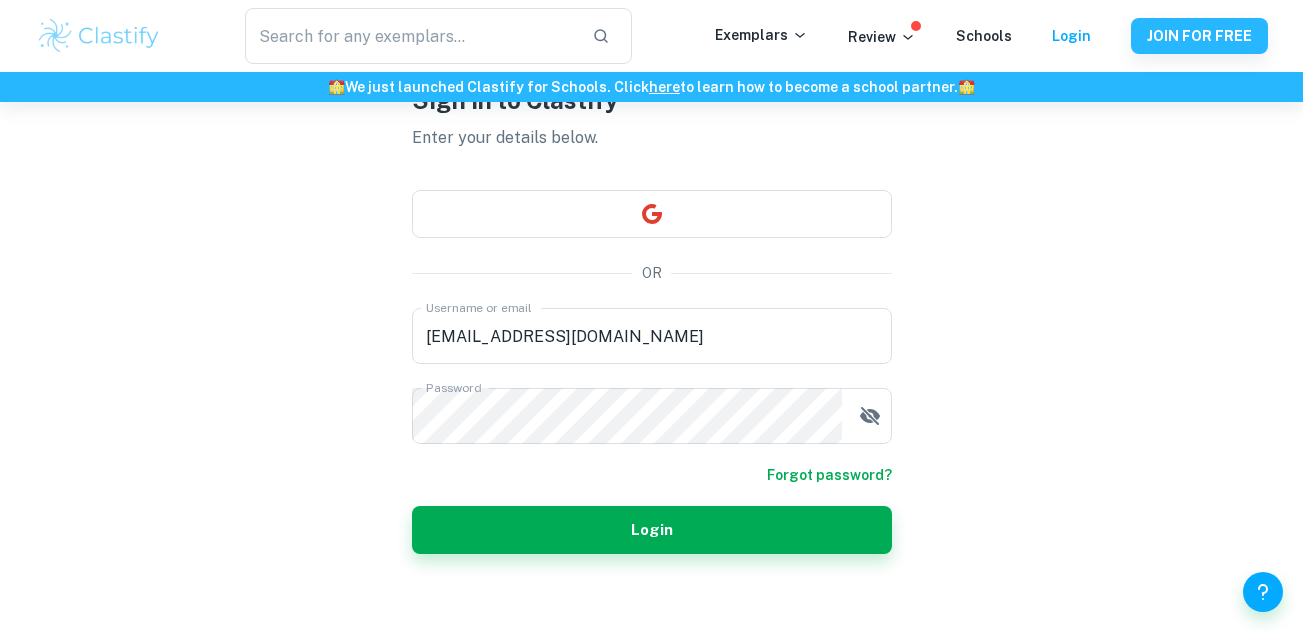 scroll, scrollTop: 124, scrollLeft: 0, axis: vertical 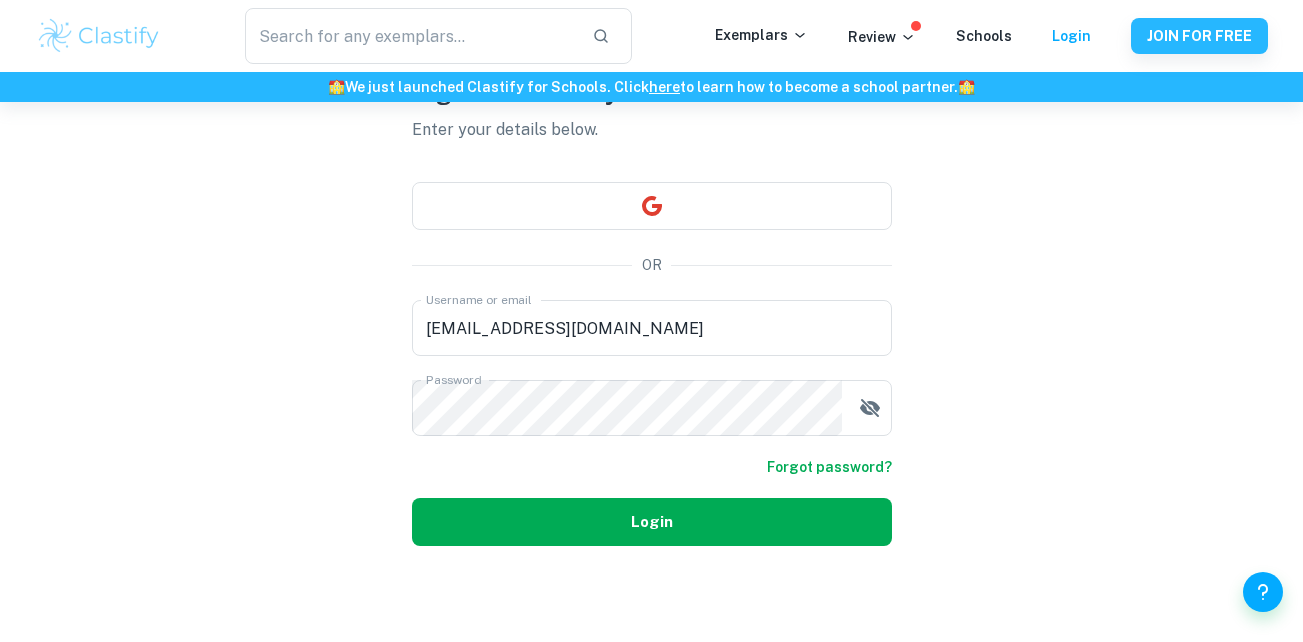 click on "Login" at bounding box center (652, 522) 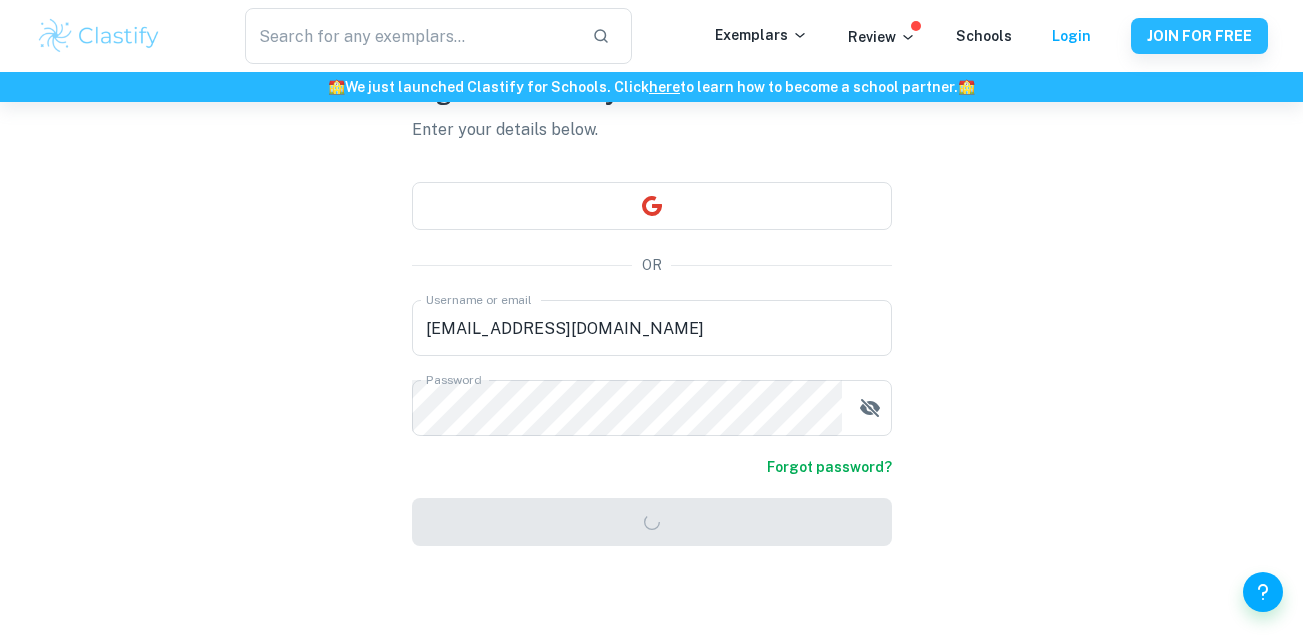 scroll, scrollTop: 102, scrollLeft: 0, axis: vertical 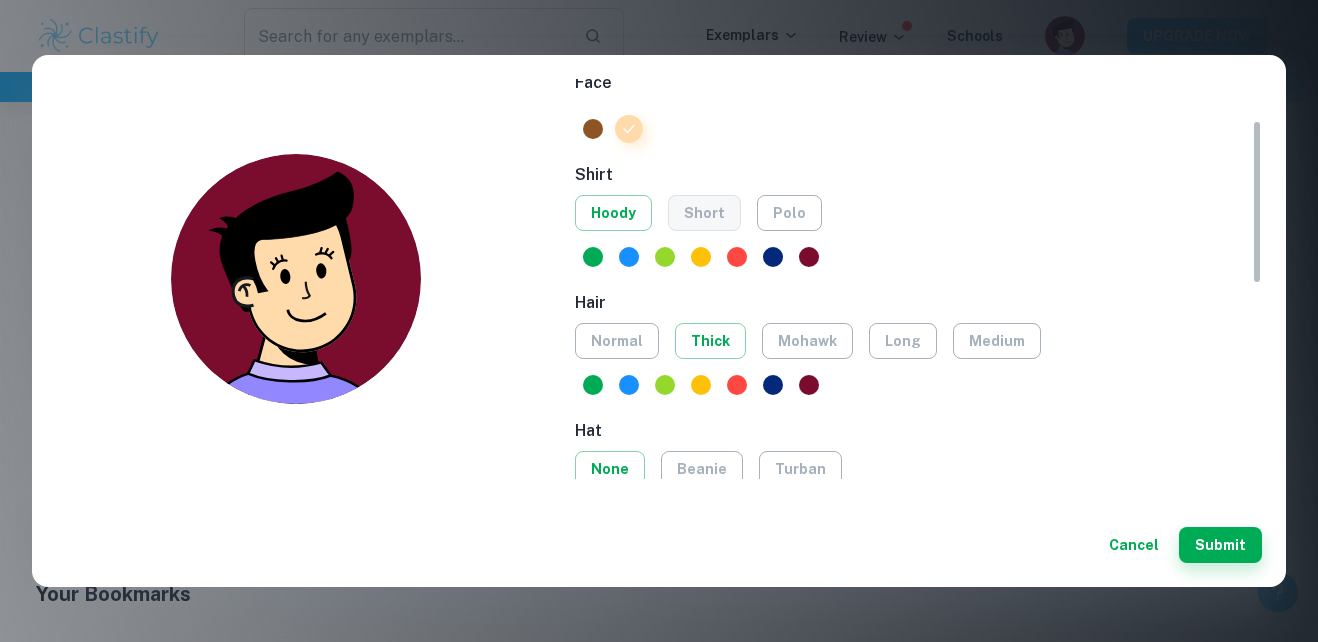 click on "short" at bounding box center (704, 213) 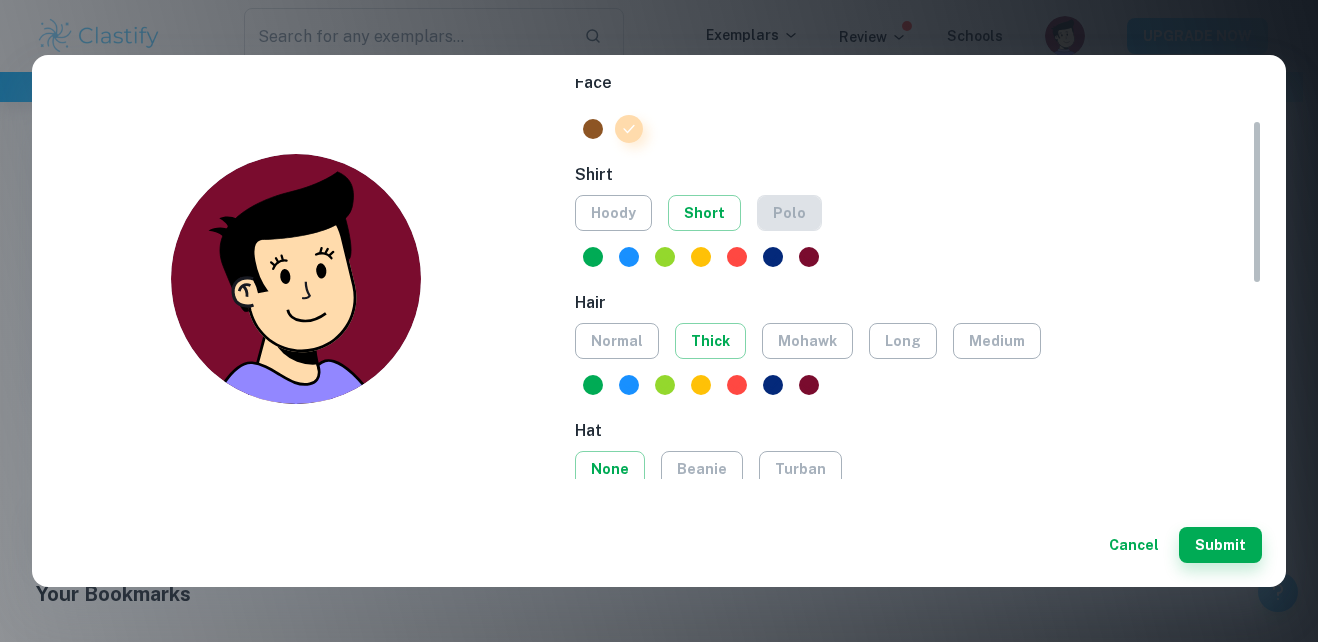 click on "polo" at bounding box center [789, 213] 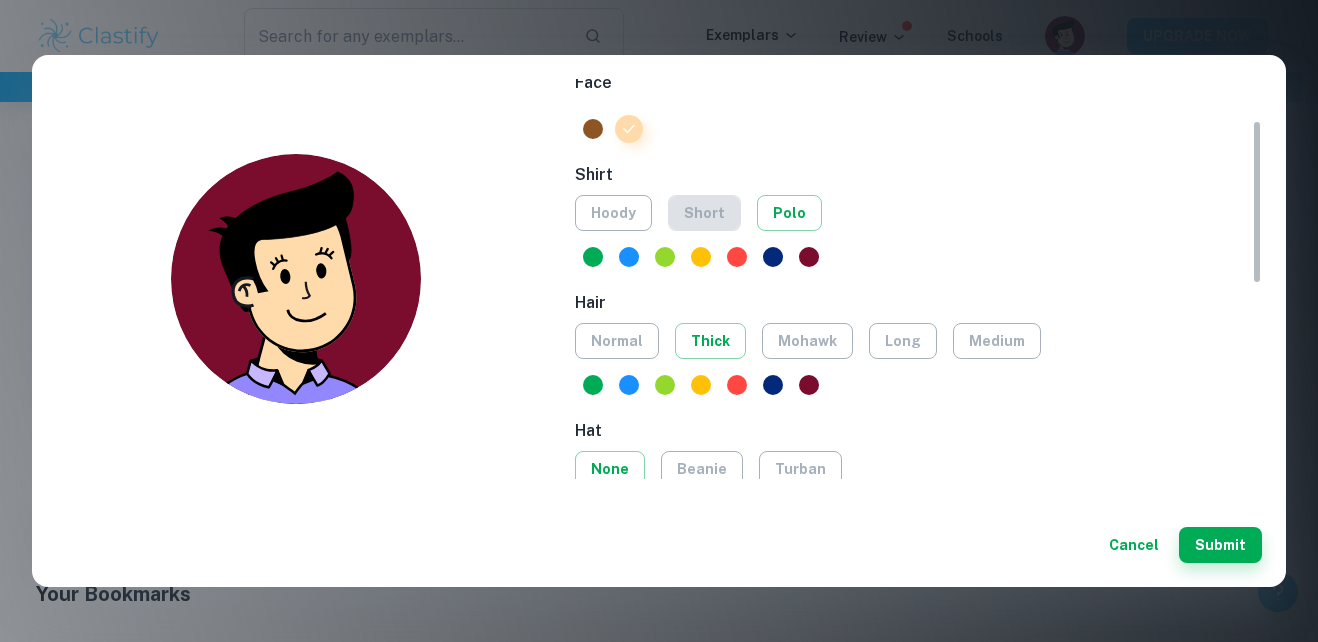 click on "short" at bounding box center [704, 213] 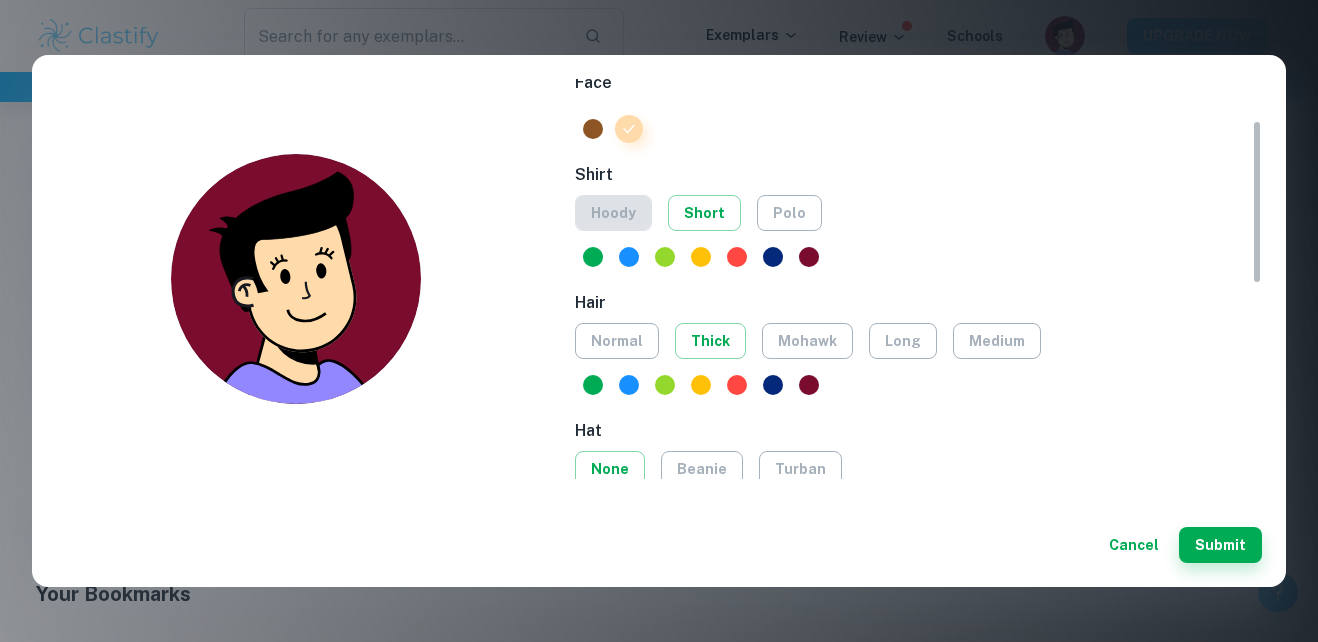 click on "hoody" at bounding box center (613, 213) 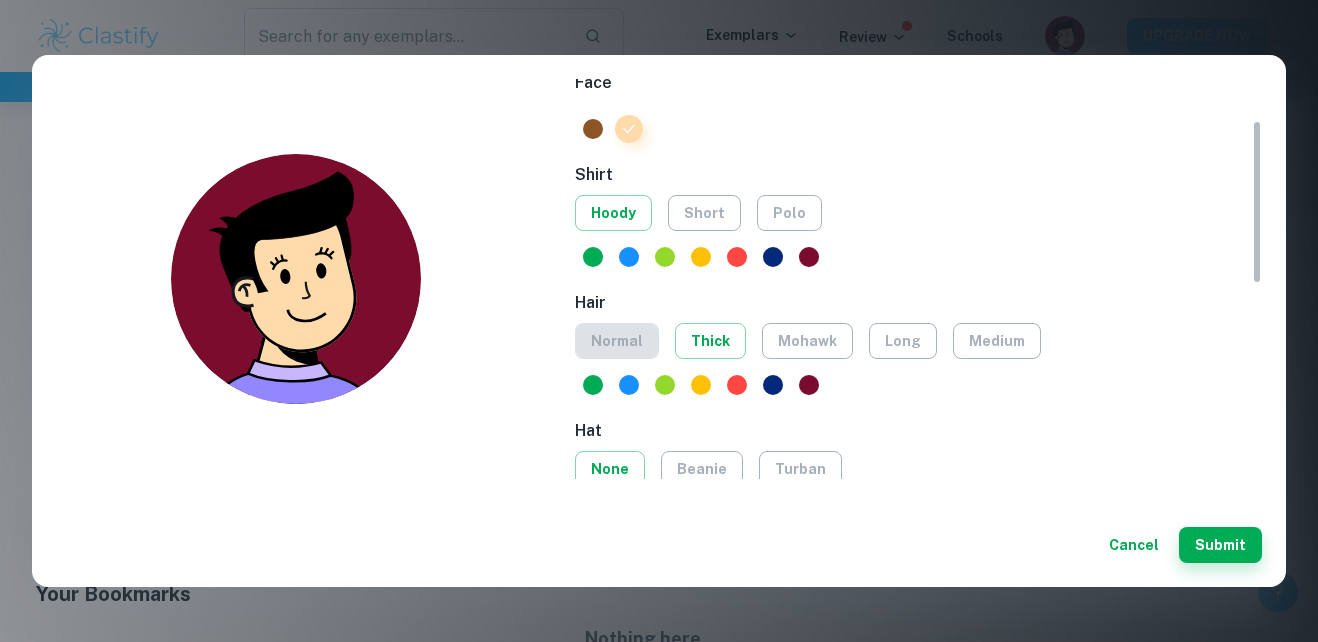 click on "normal" at bounding box center [617, 341] 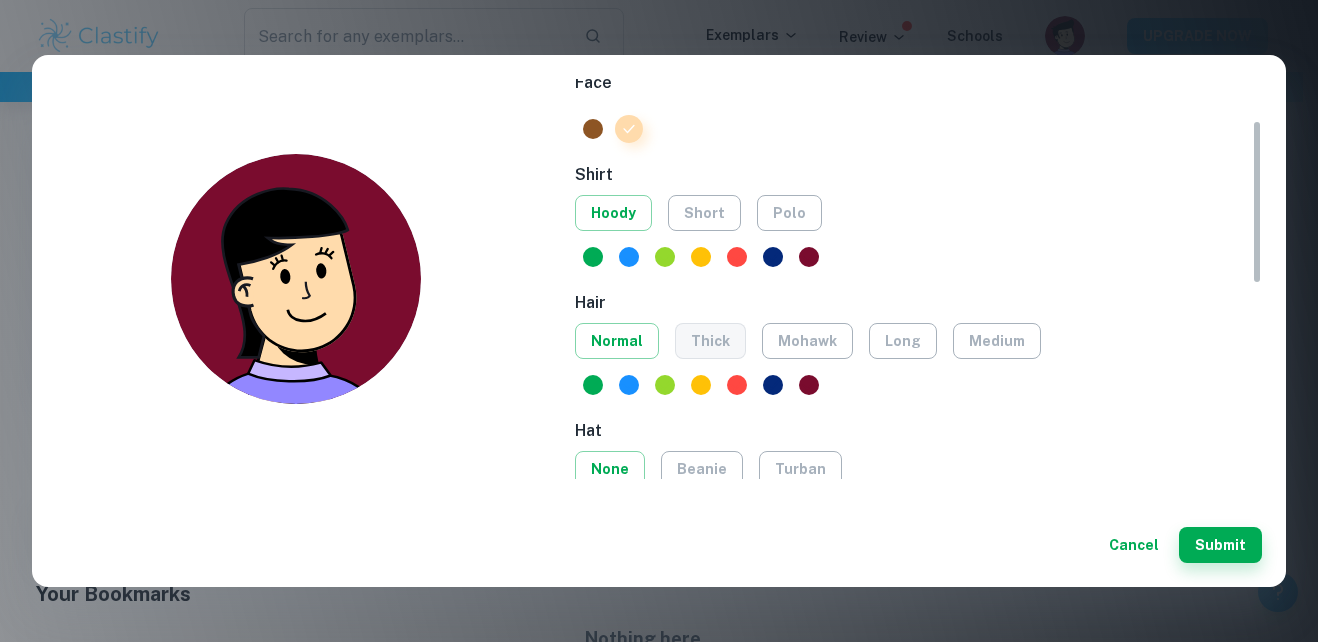 click on "thick" at bounding box center (710, 341) 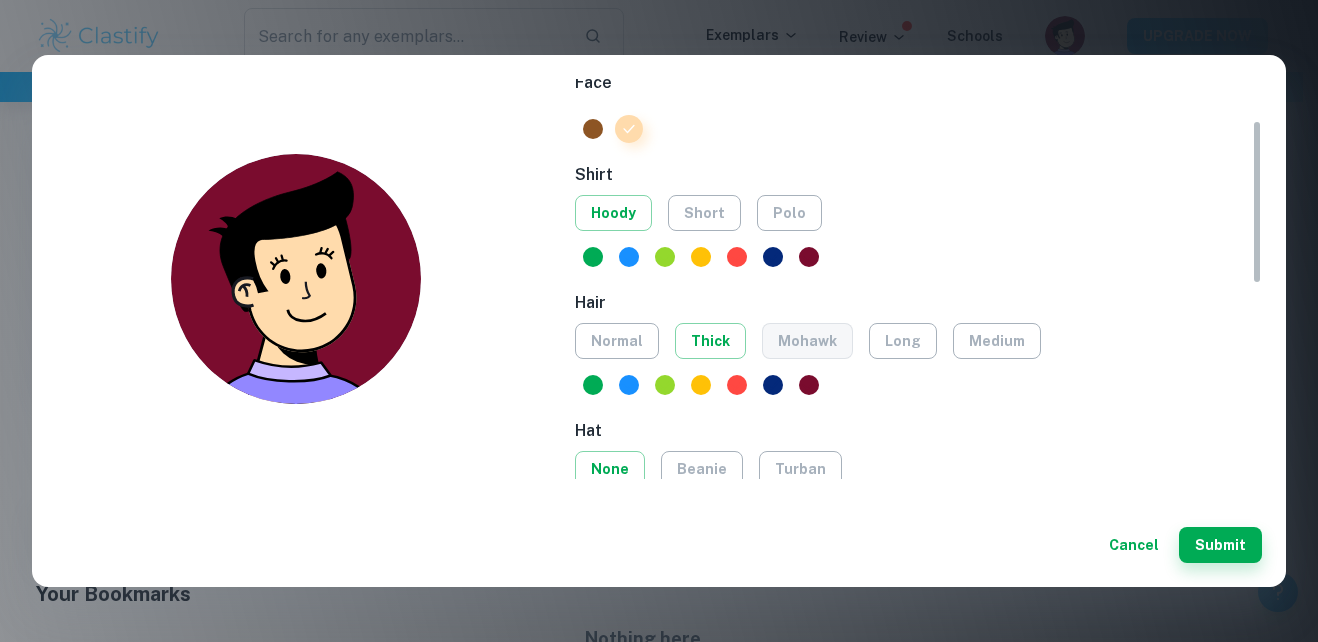 click on "mohawk" at bounding box center [807, 341] 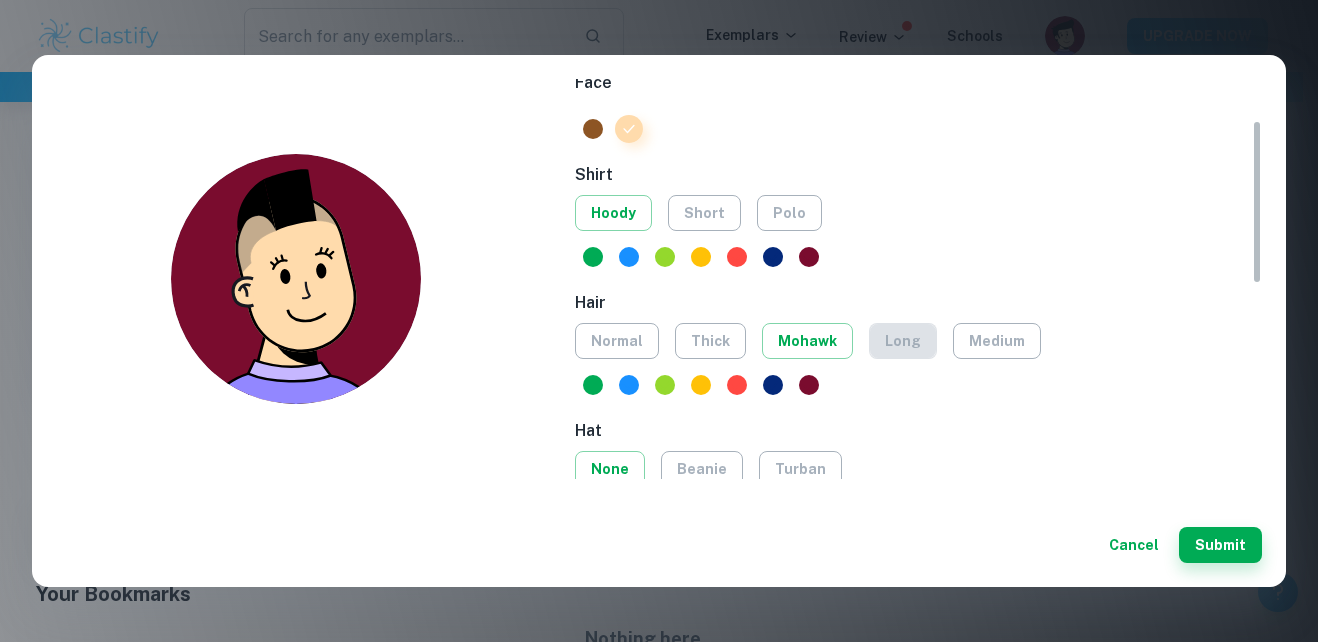 click on "long" at bounding box center (903, 341) 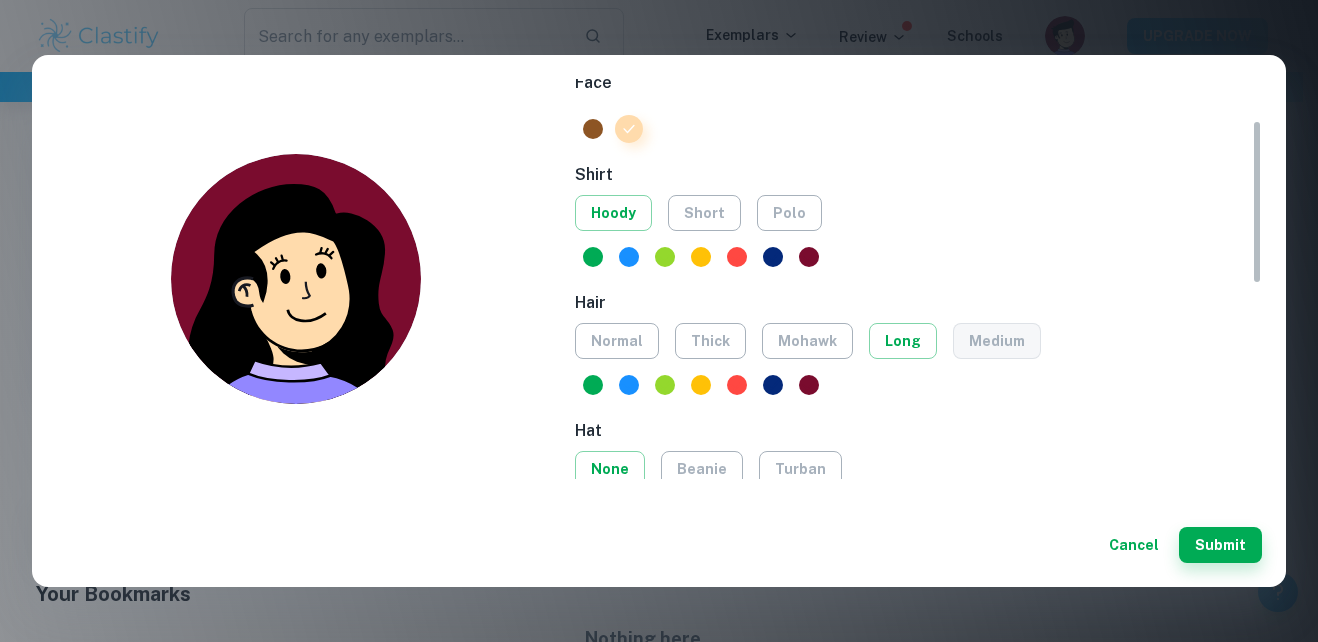 click on "medium" at bounding box center [997, 341] 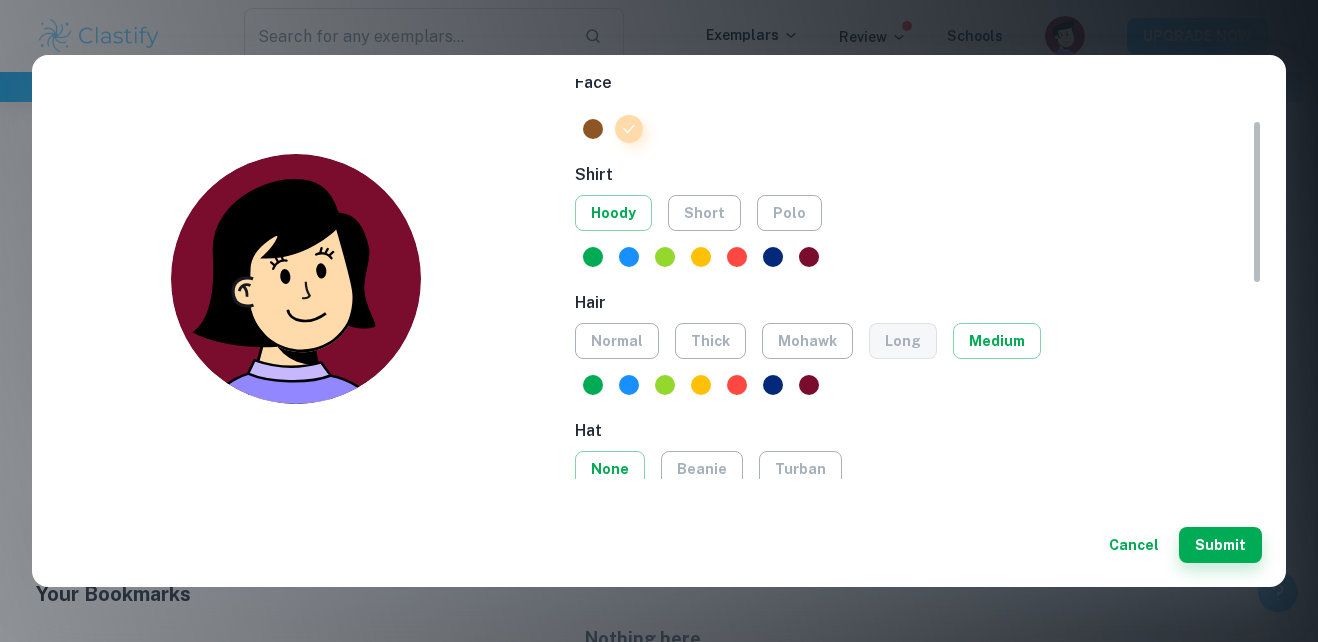 click on "long" at bounding box center (903, 341) 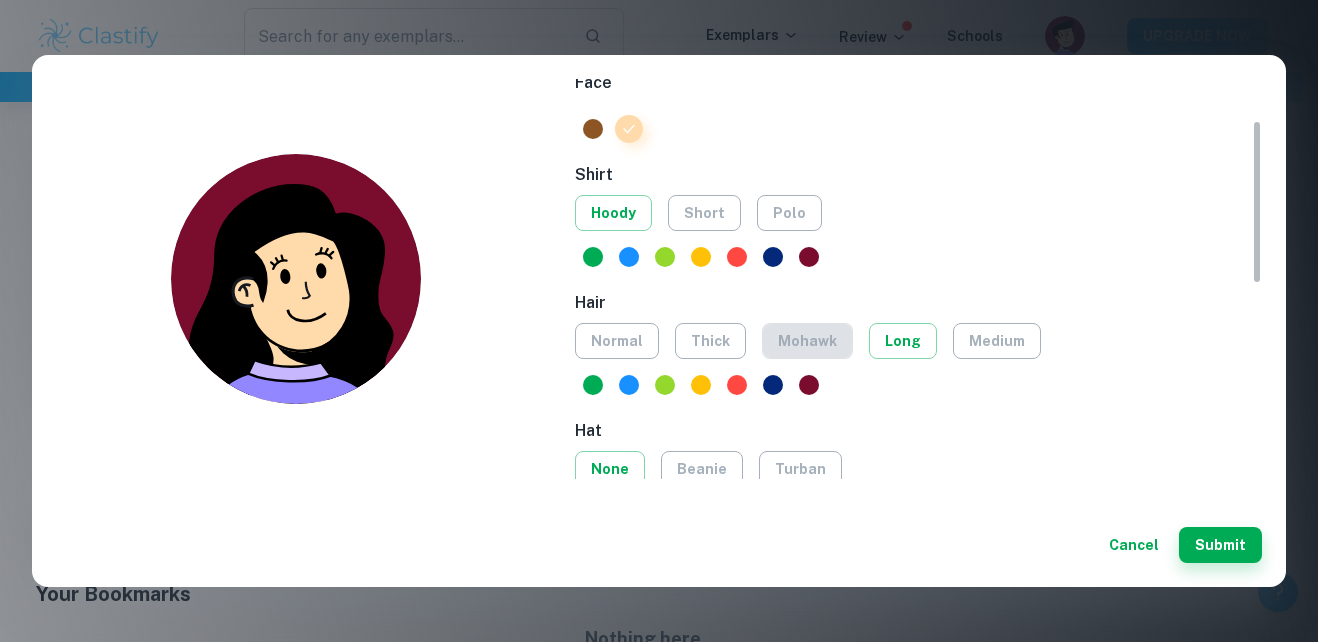 click on "mohawk" at bounding box center [807, 341] 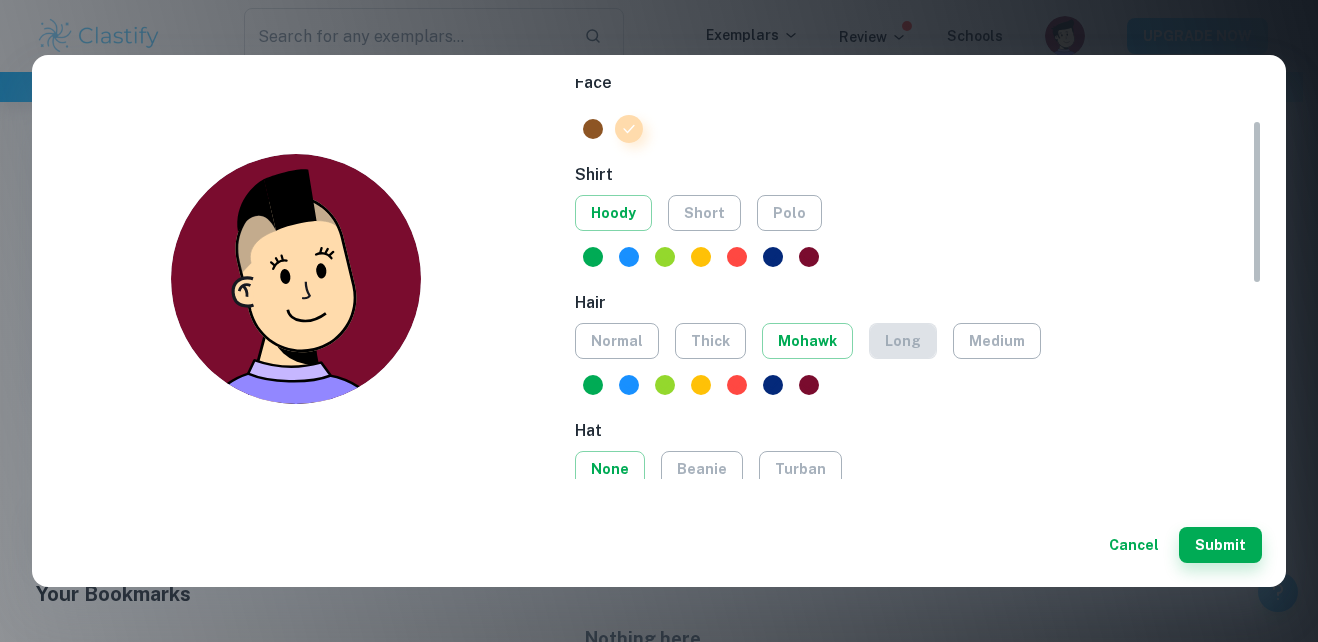 click on "long" at bounding box center (903, 341) 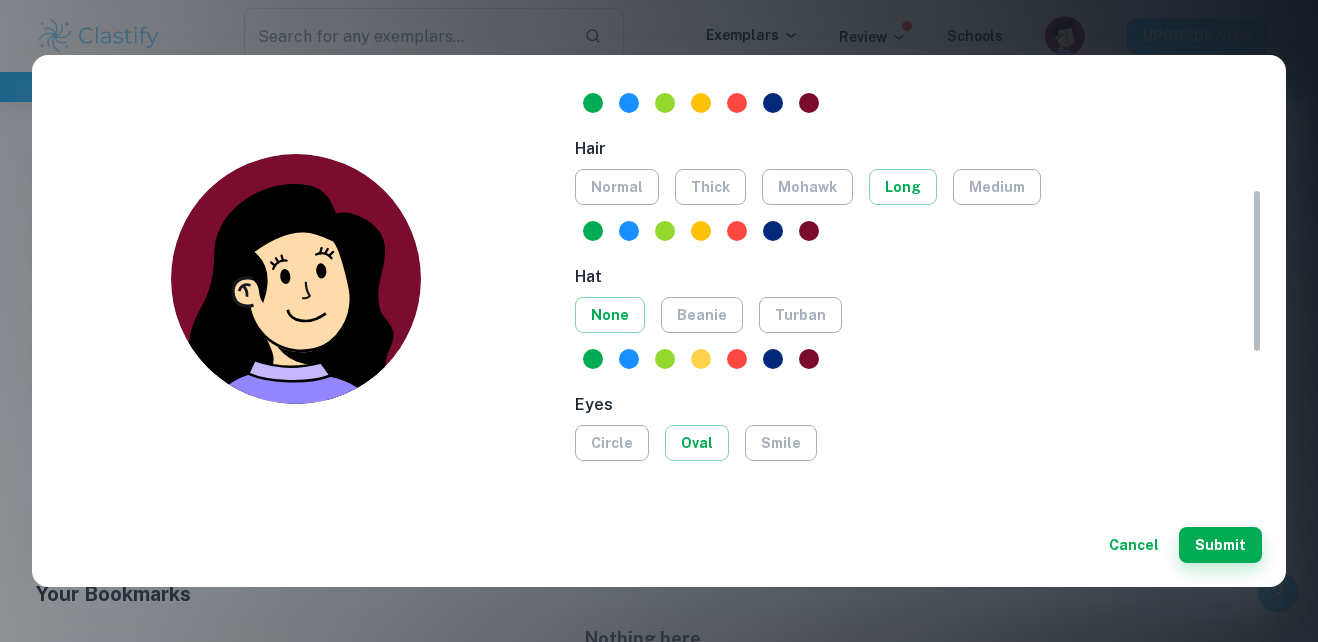 scroll, scrollTop: 300, scrollLeft: 0, axis: vertical 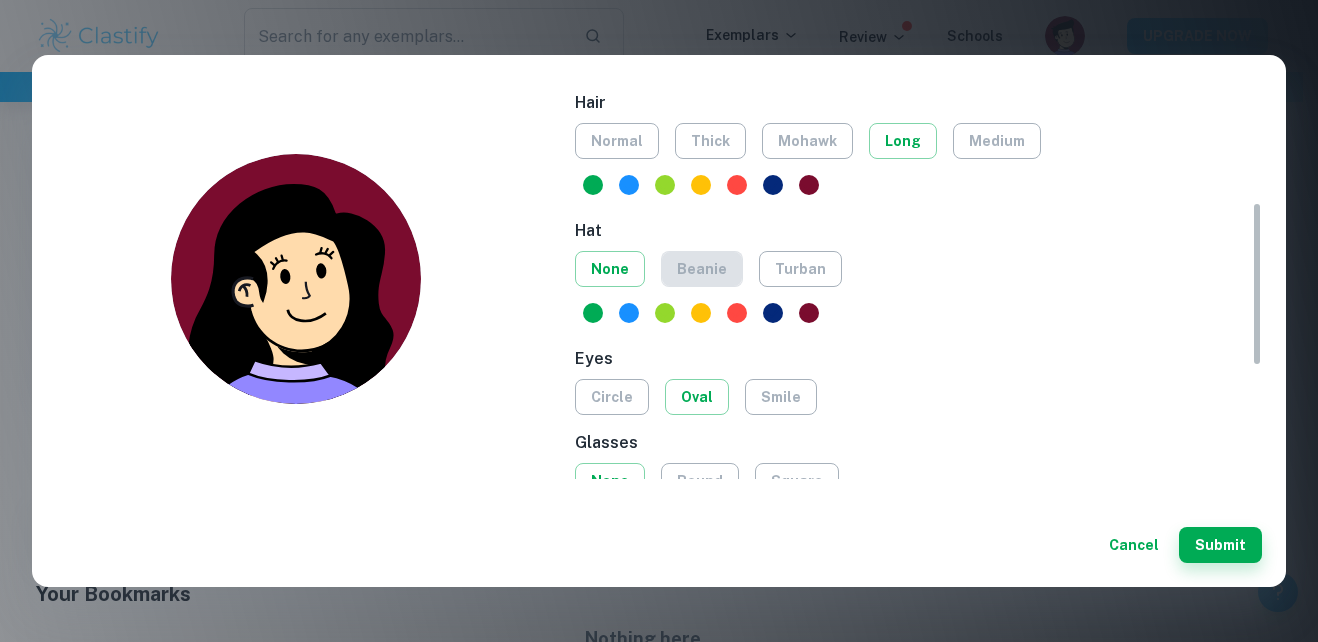 click on "beanie" at bounding box center (702, 269) 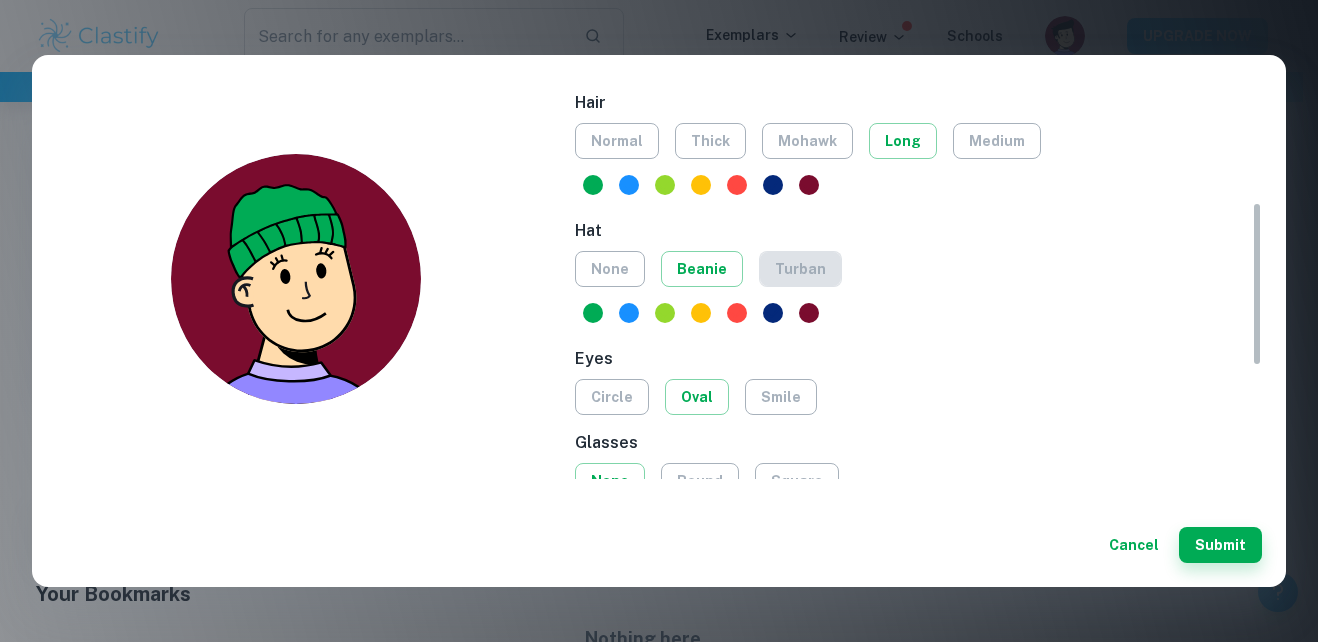 click on "turban" at bounding box center (800, 269) 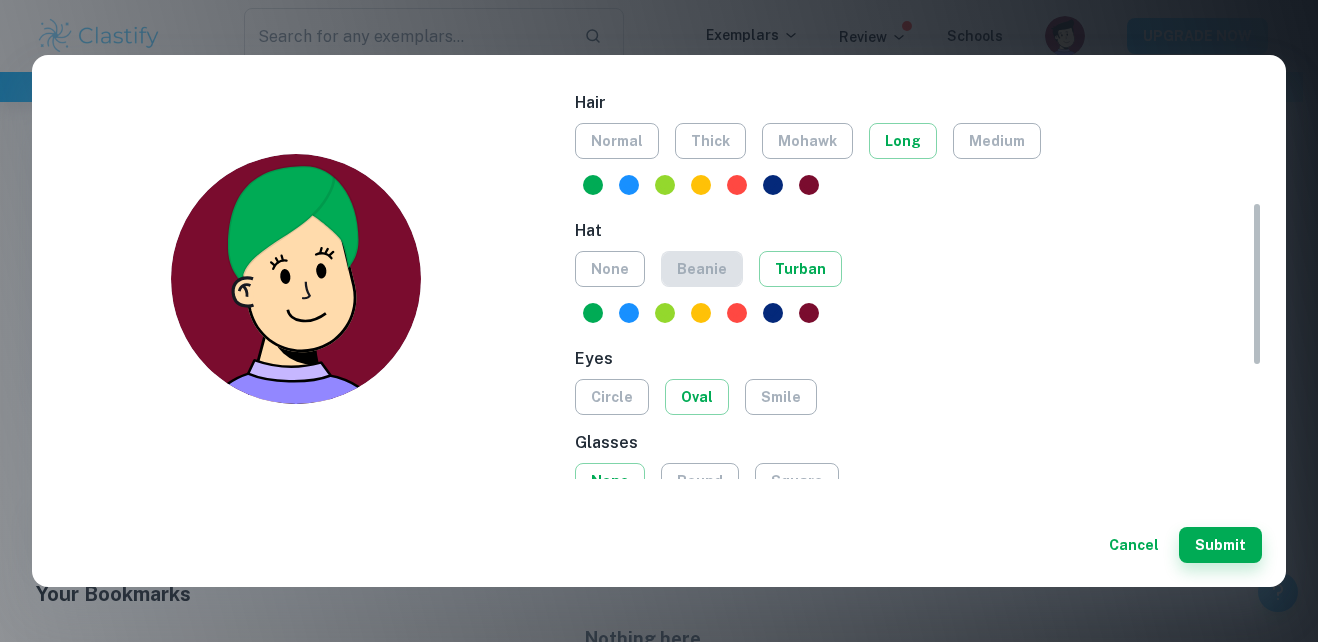 click on "beanie" at bounding box center [702, 269] 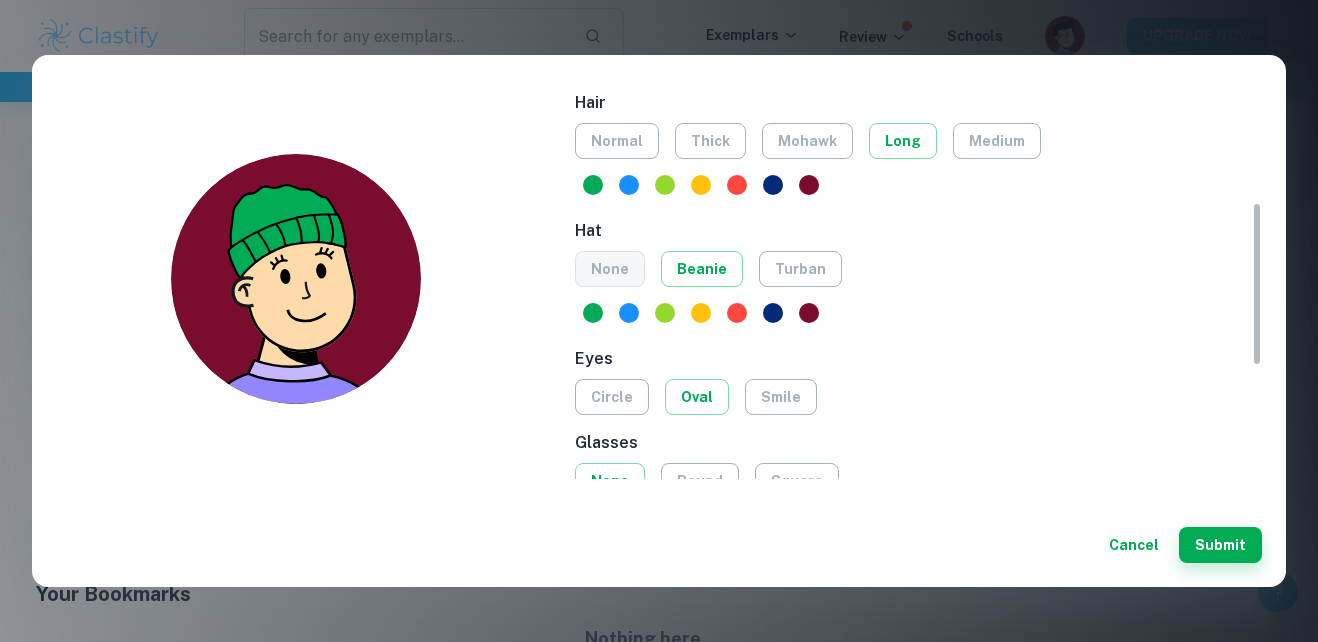 click on "none" at bounding box center [610, 269] 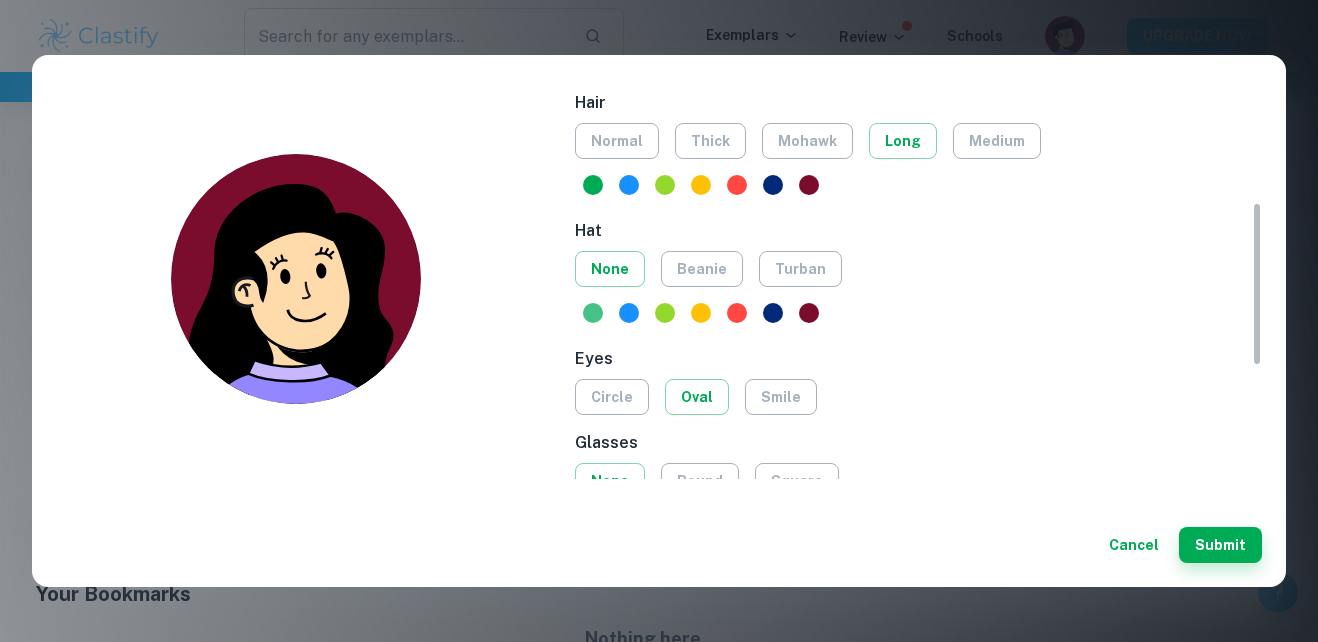 click at bounding box center [593, 313] 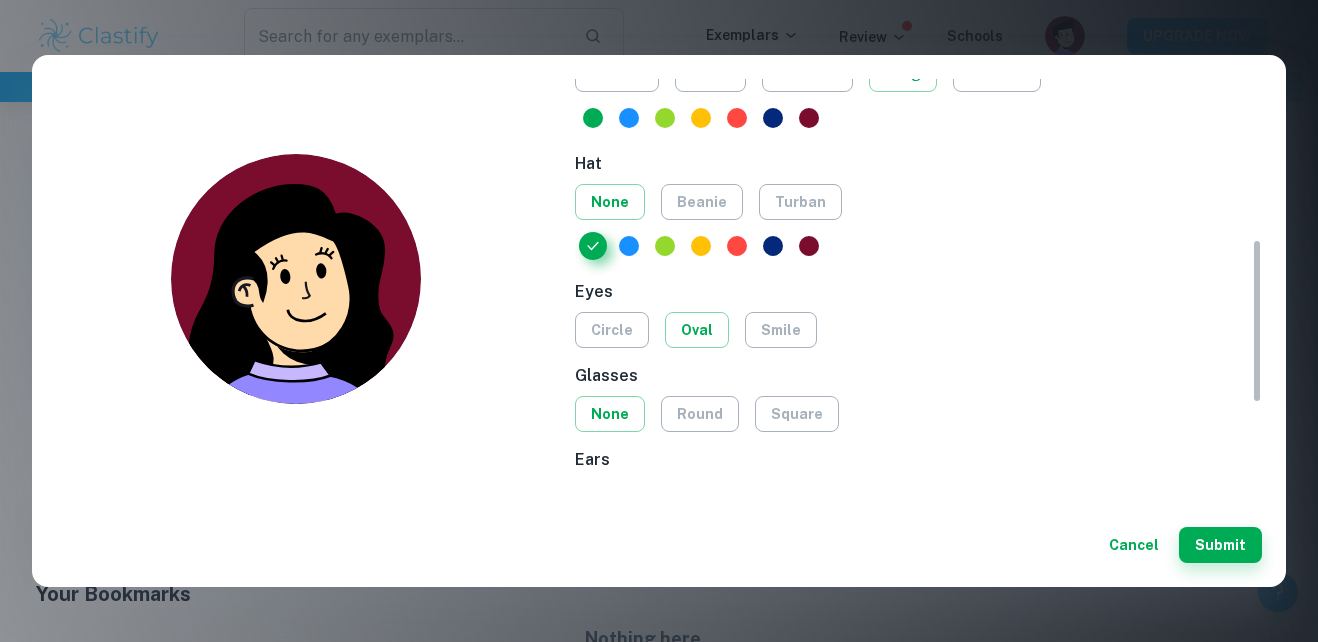 scroll, scrollTop: 400, scrollLeft: 0, axis: vertical 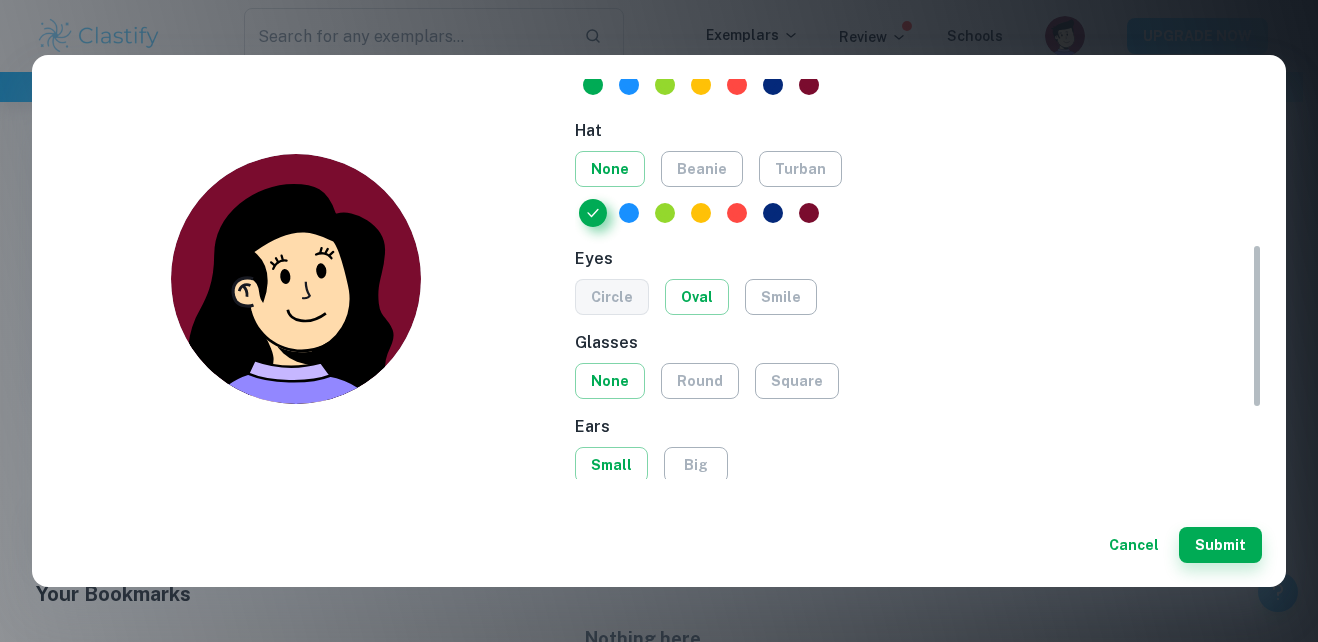 click on "circle" at bounding box center [612, 297] 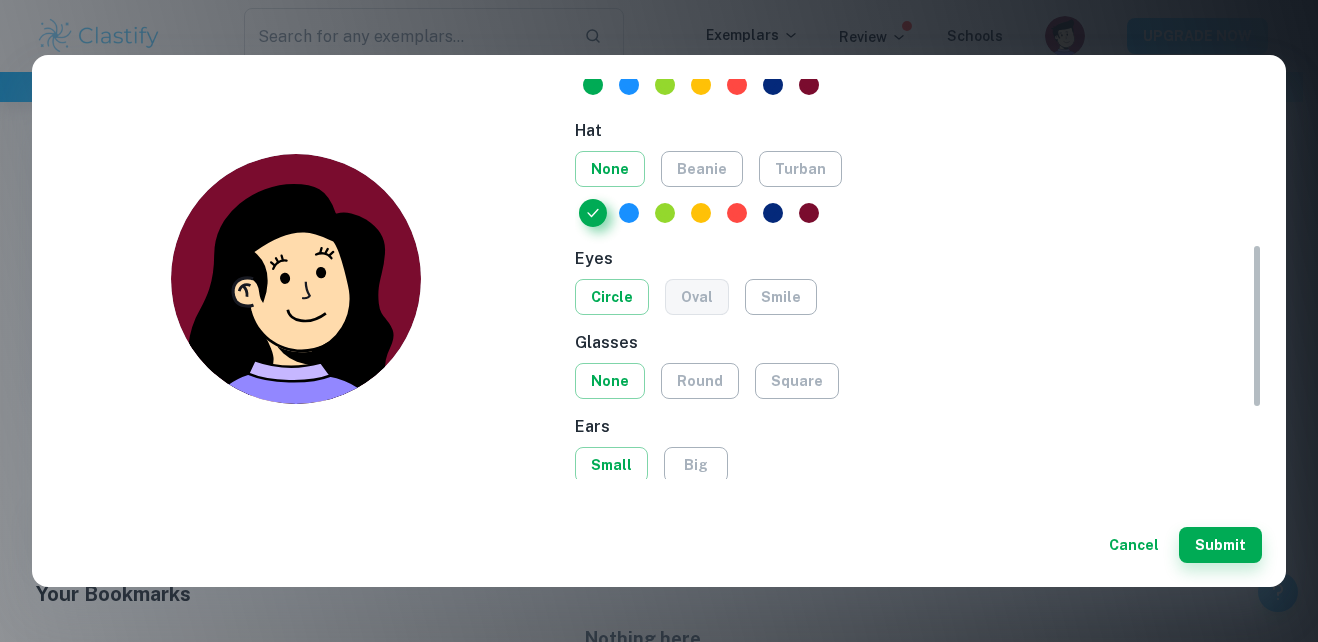 click on "oval" at bounding box center [697, 297] 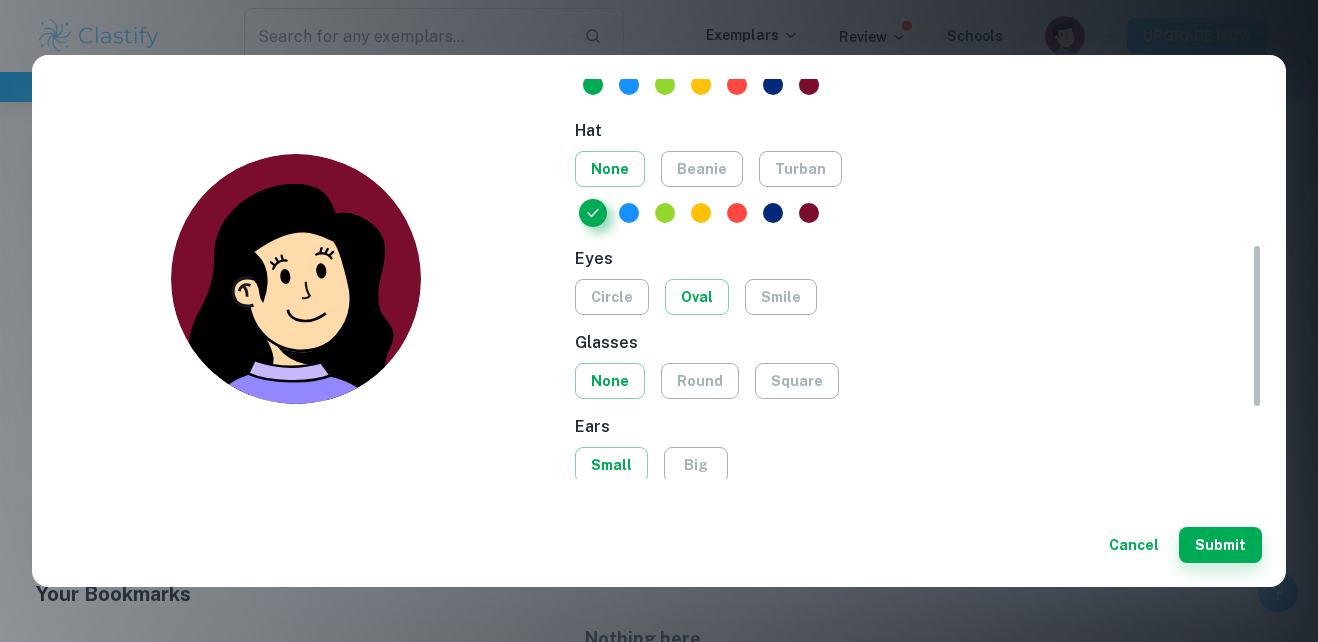 click on "circle oval smile" at bounding box center [918, 297] 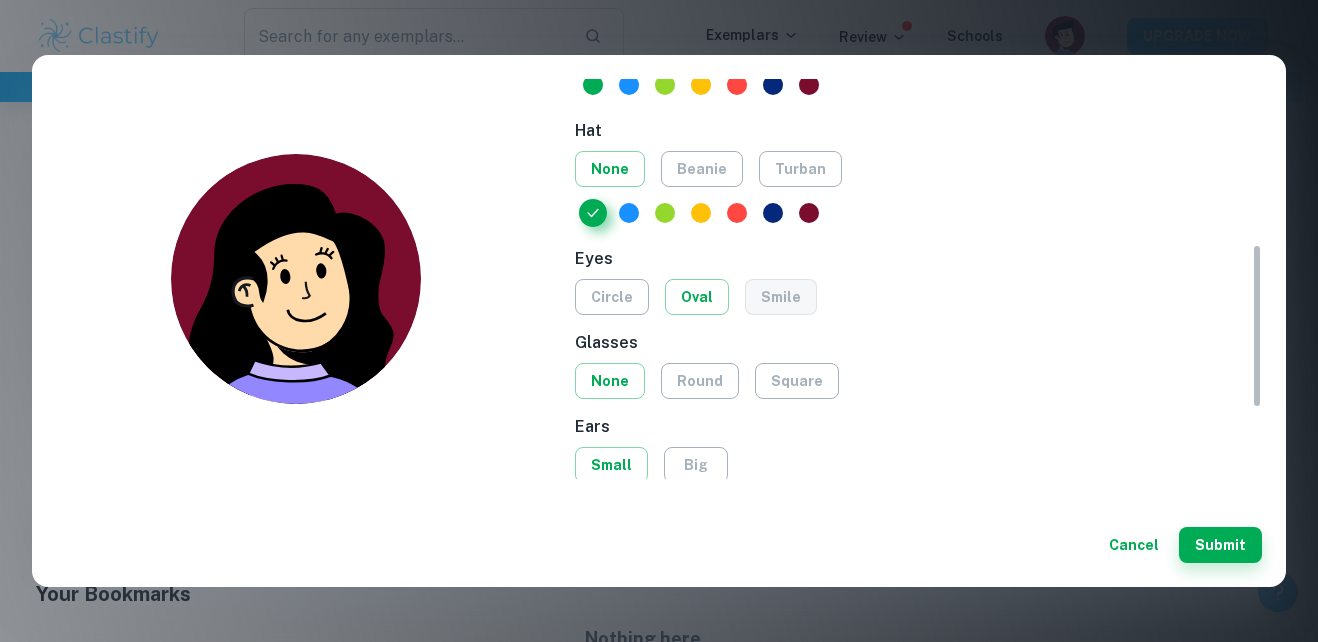 click on "smile" at bounding box center [781, 297] 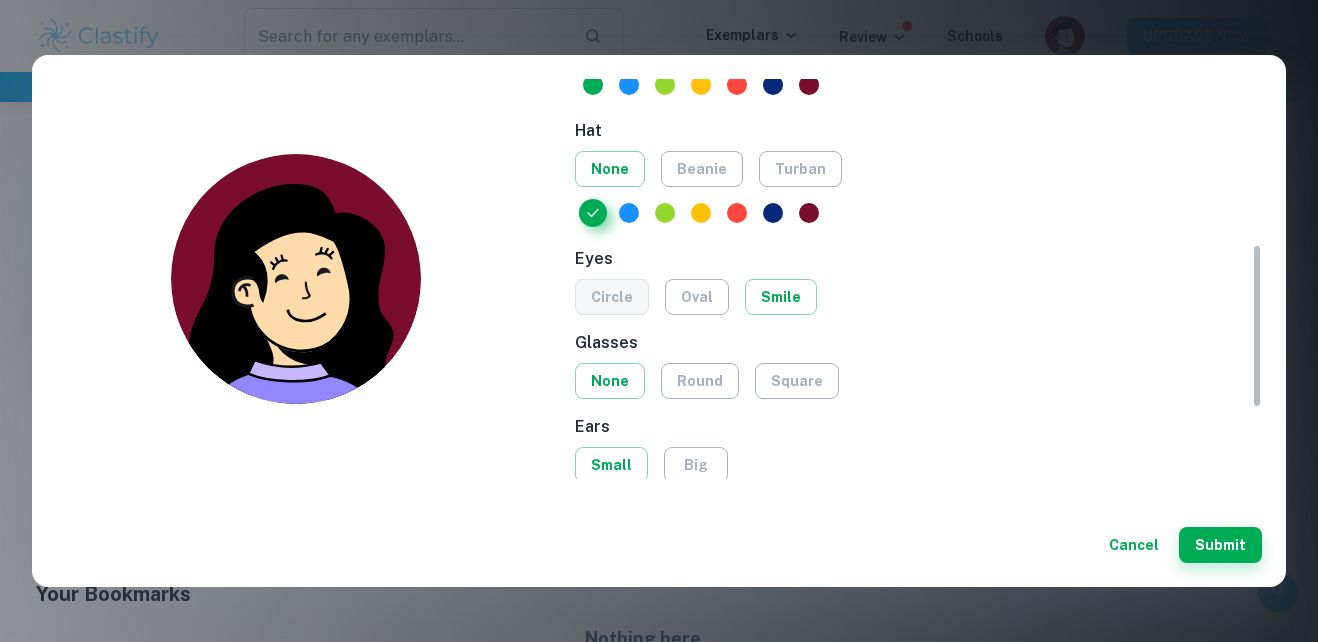 click on "circle" at bounding box center [612, 297] 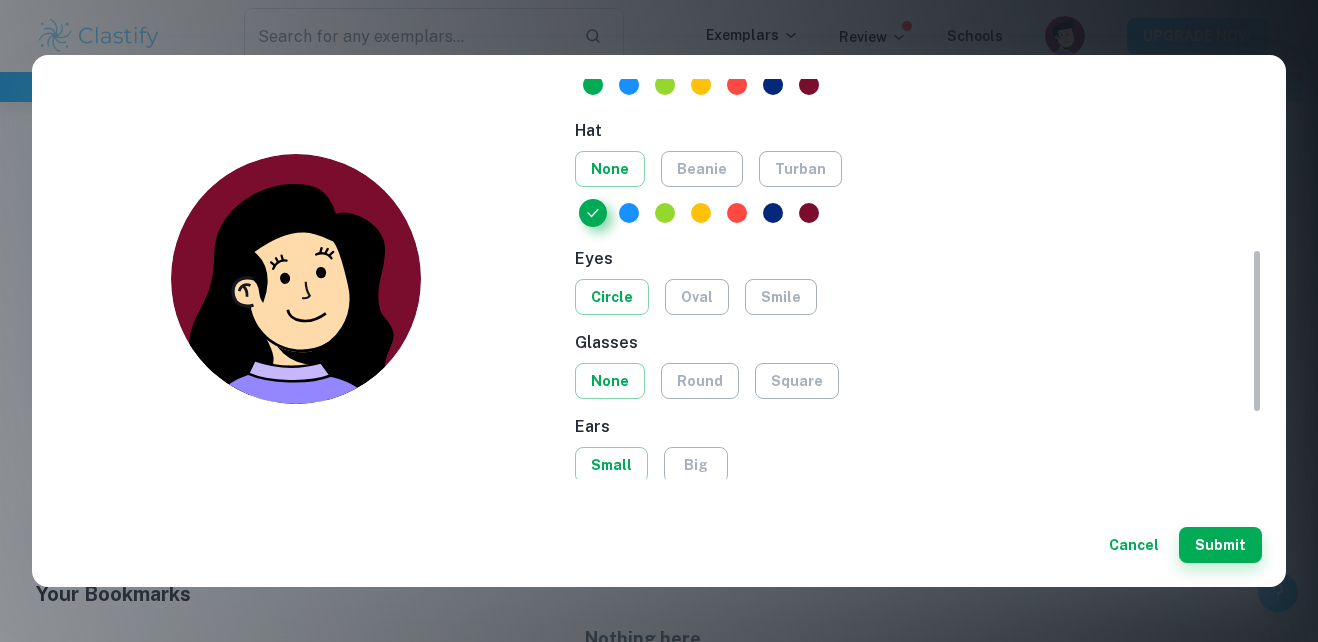 scroll, scrollTop: 500, scrollLeft: 0, axis: vertical 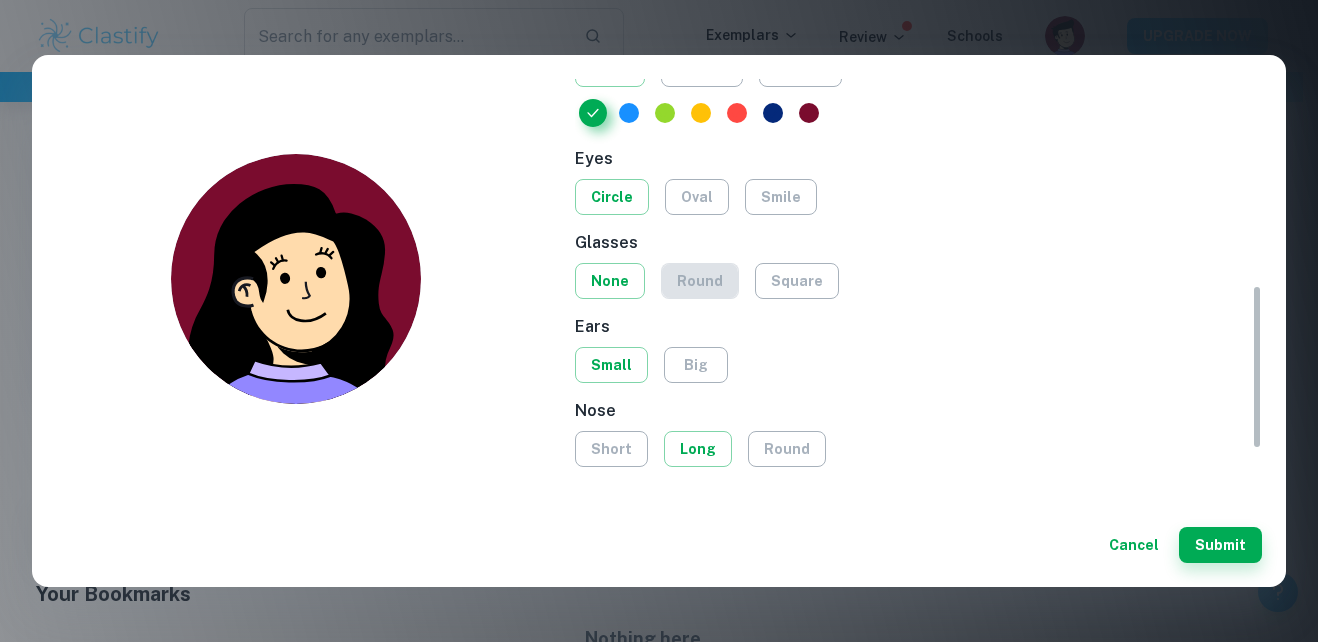 click on "round" at bounding box center (700, 281) 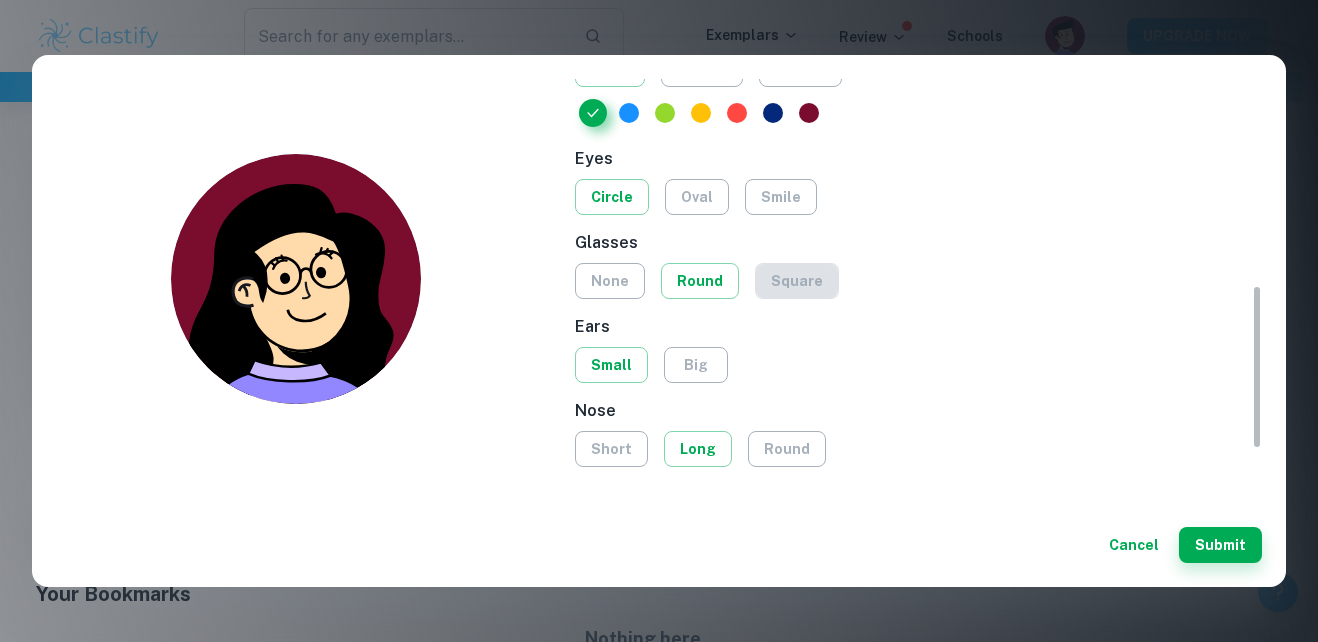 click on "square" at bounding box center (797, 281) 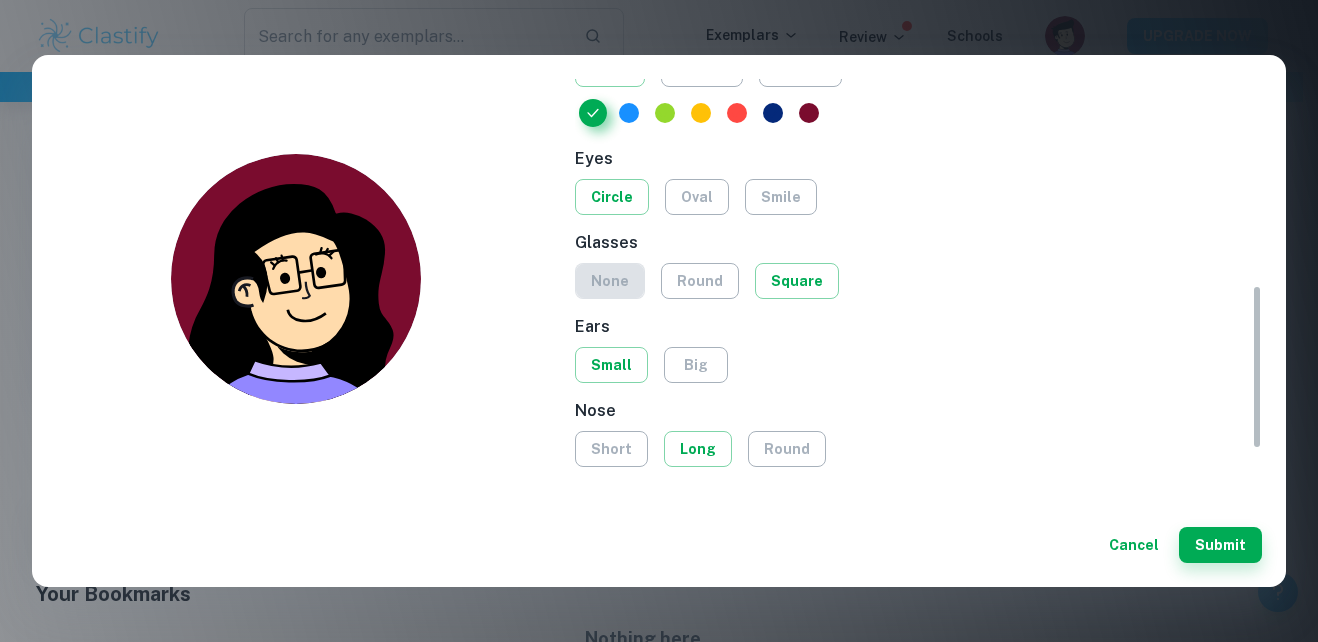 click on "none" at bounding box center (610, 281) 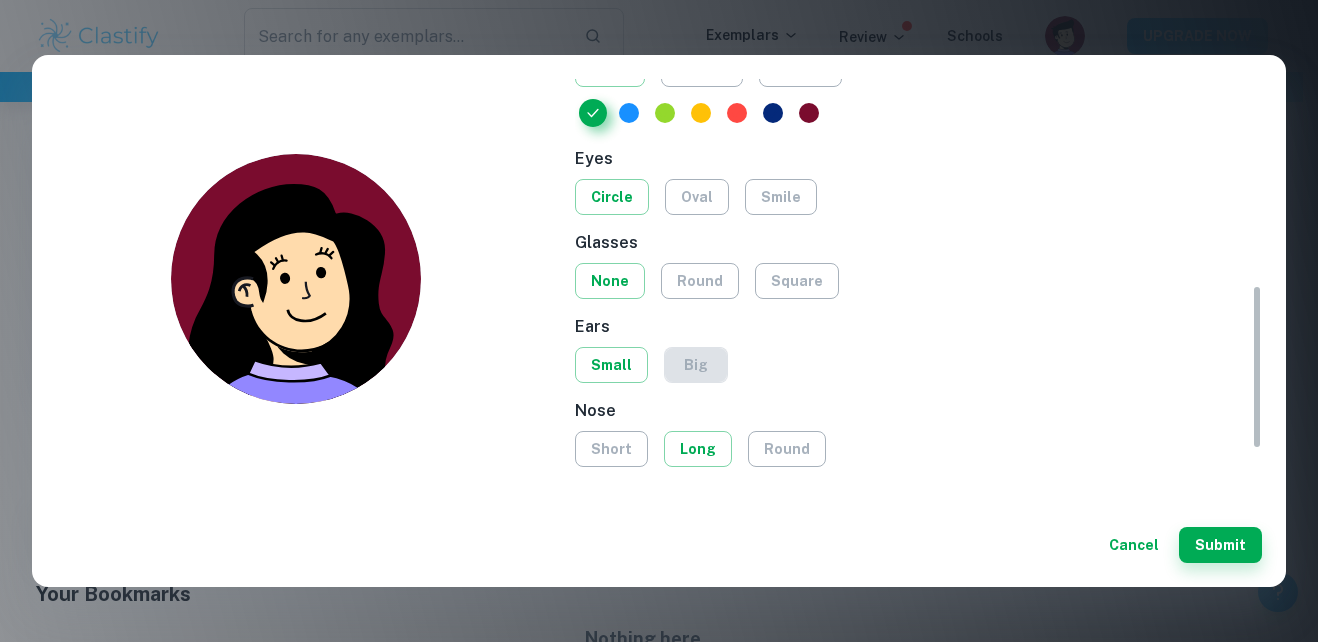 click on "big" at bounding box center (696, 365) 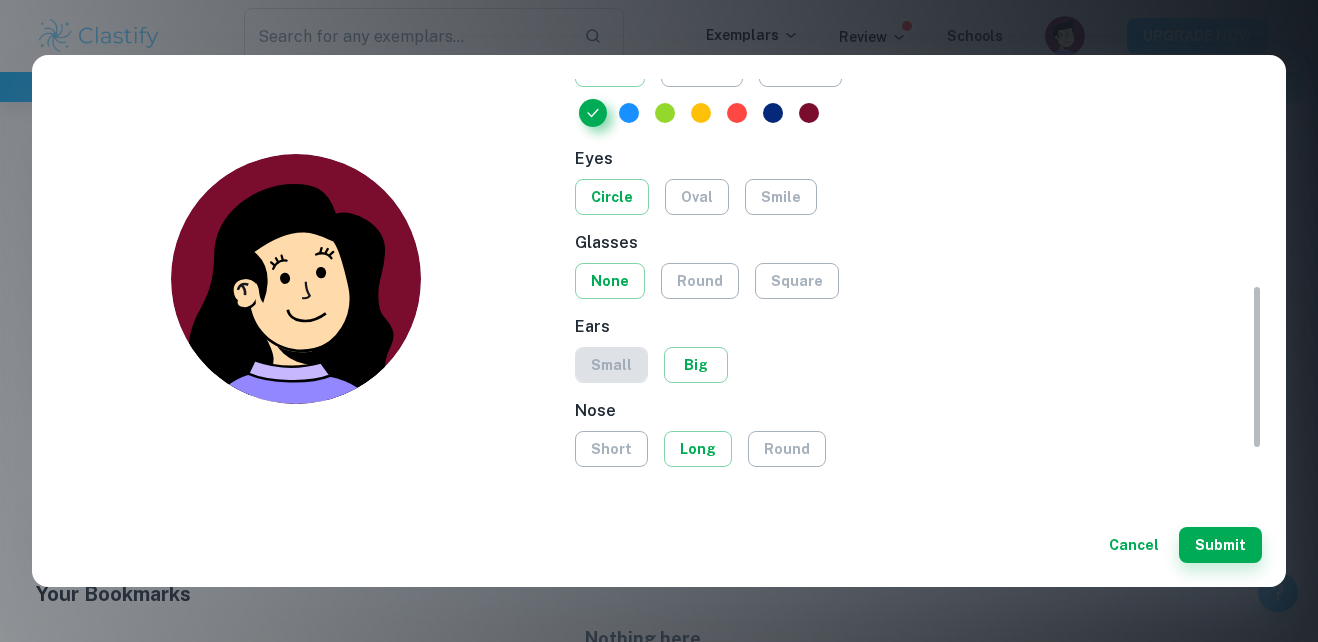 click on "small" at bounding box center (611, 365) 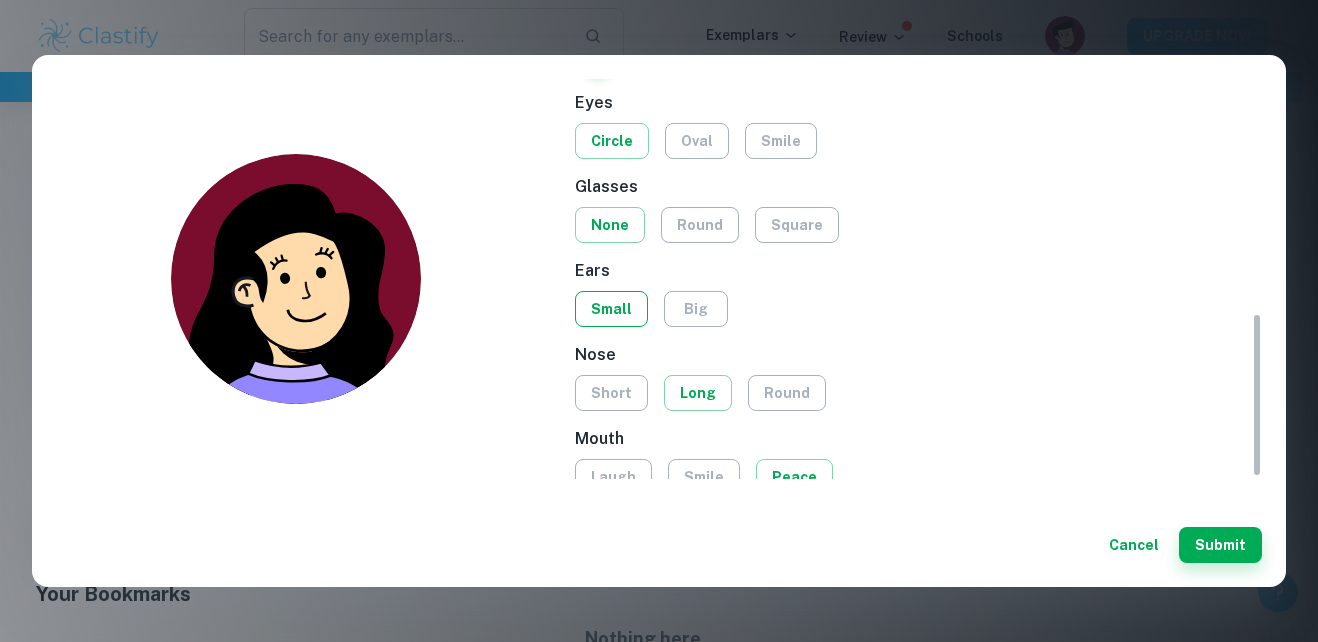scroll, scrollTop: 572, scrollLeft: 0, axis: vertical 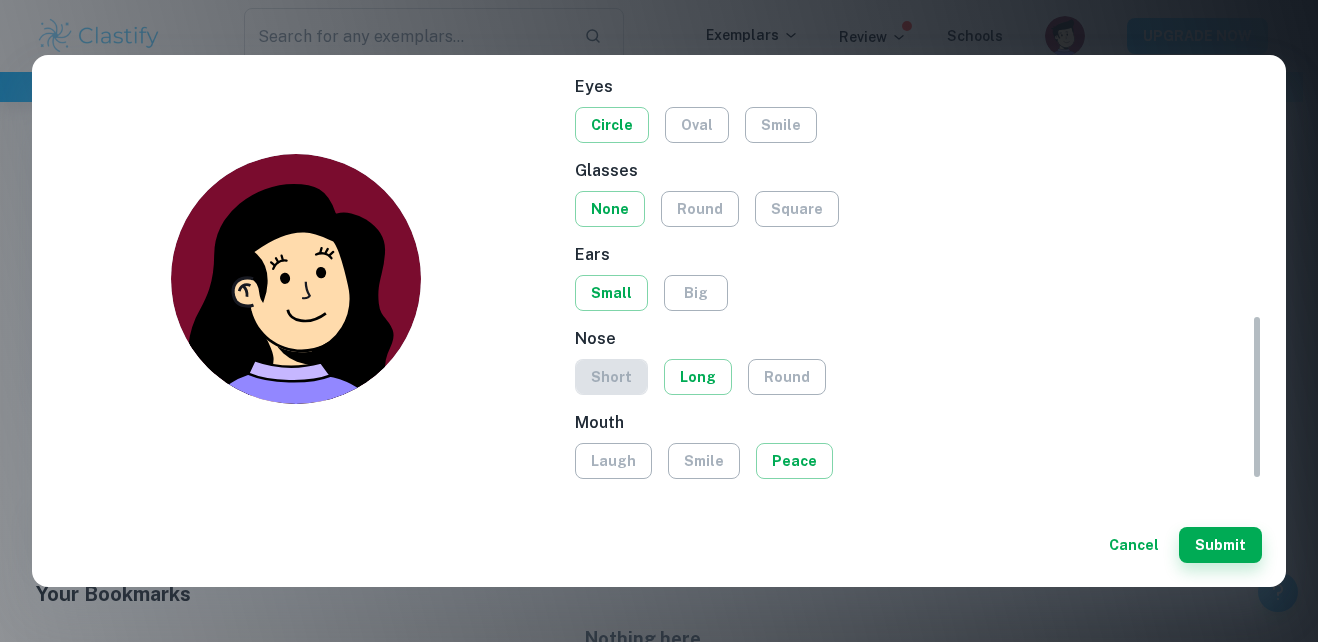 click on "short" at bounding box center [611, 377] 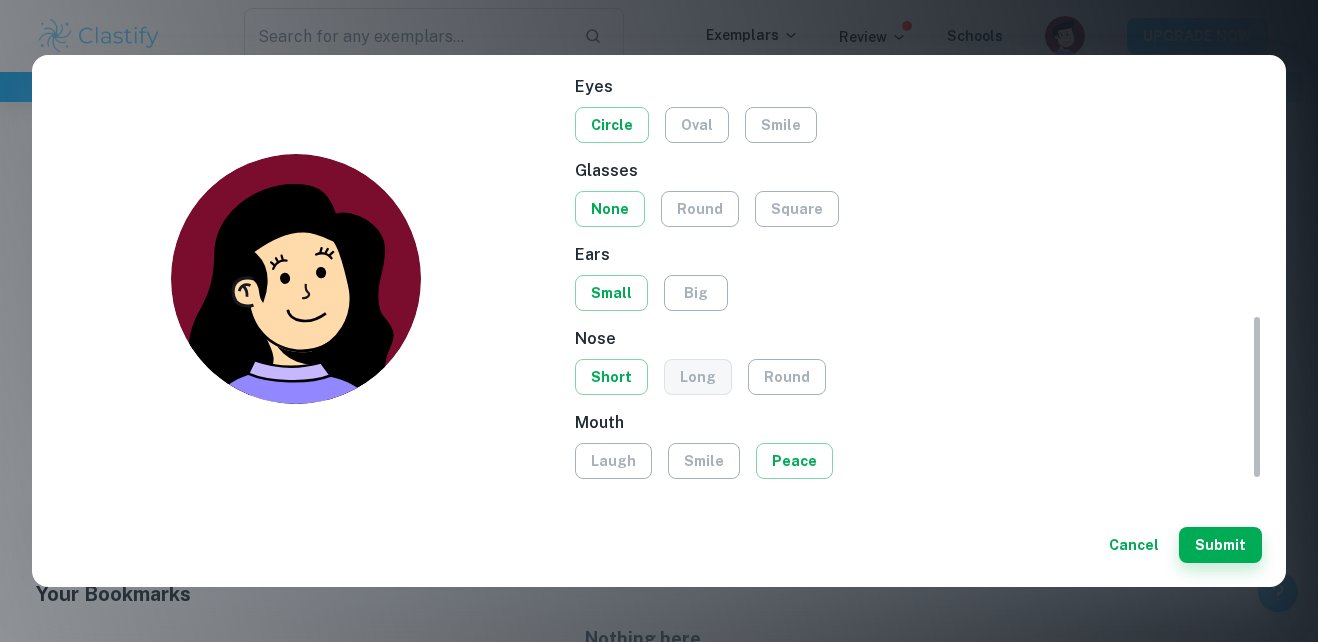 click on "long" at bounding box center [698, 377] 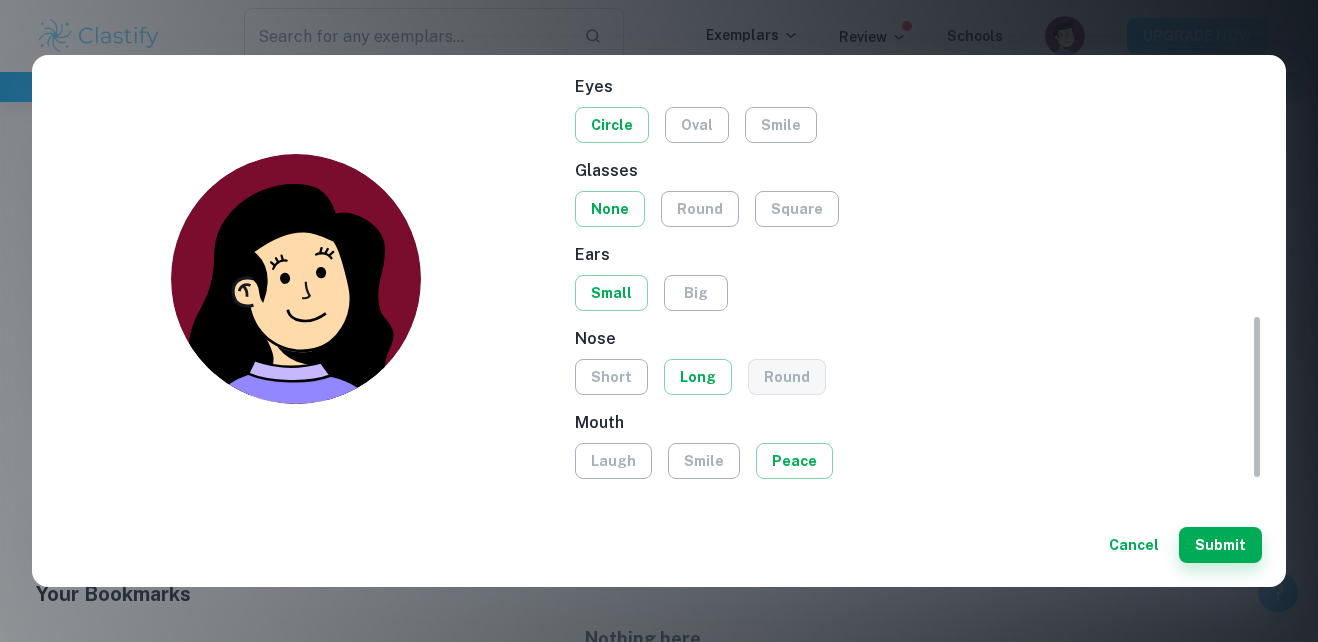 click on "round" at bounding box center [787, 377] 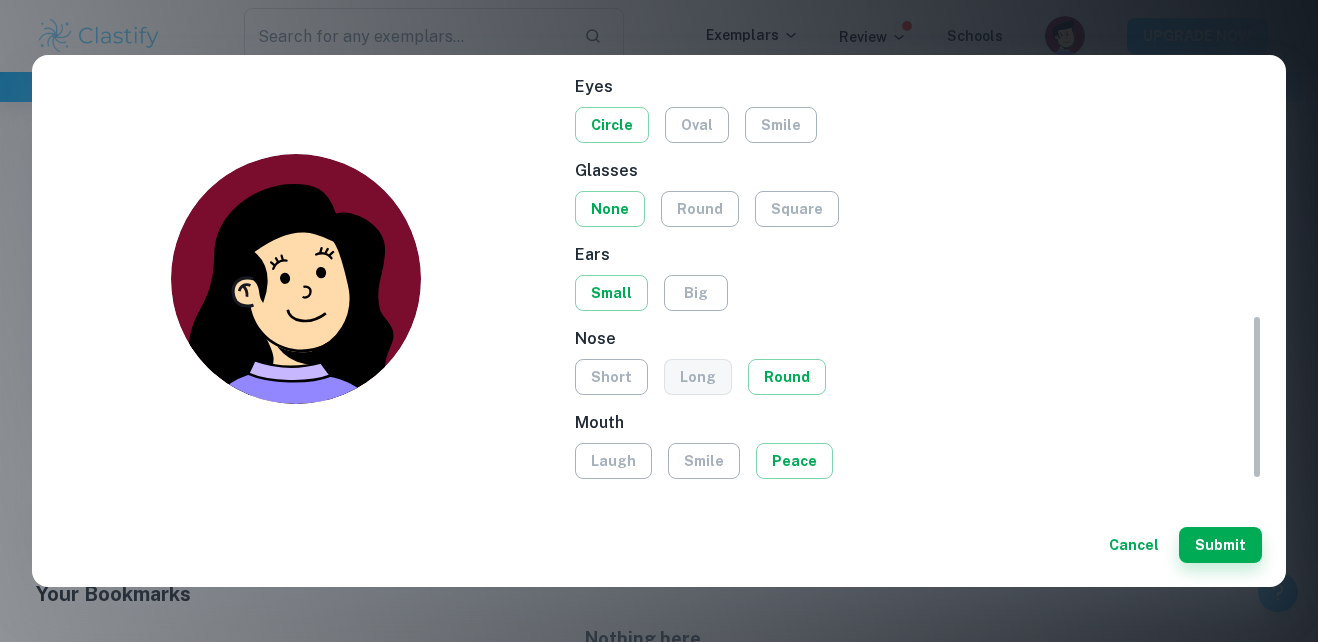 click on "long" at bounding box center (698, 377) 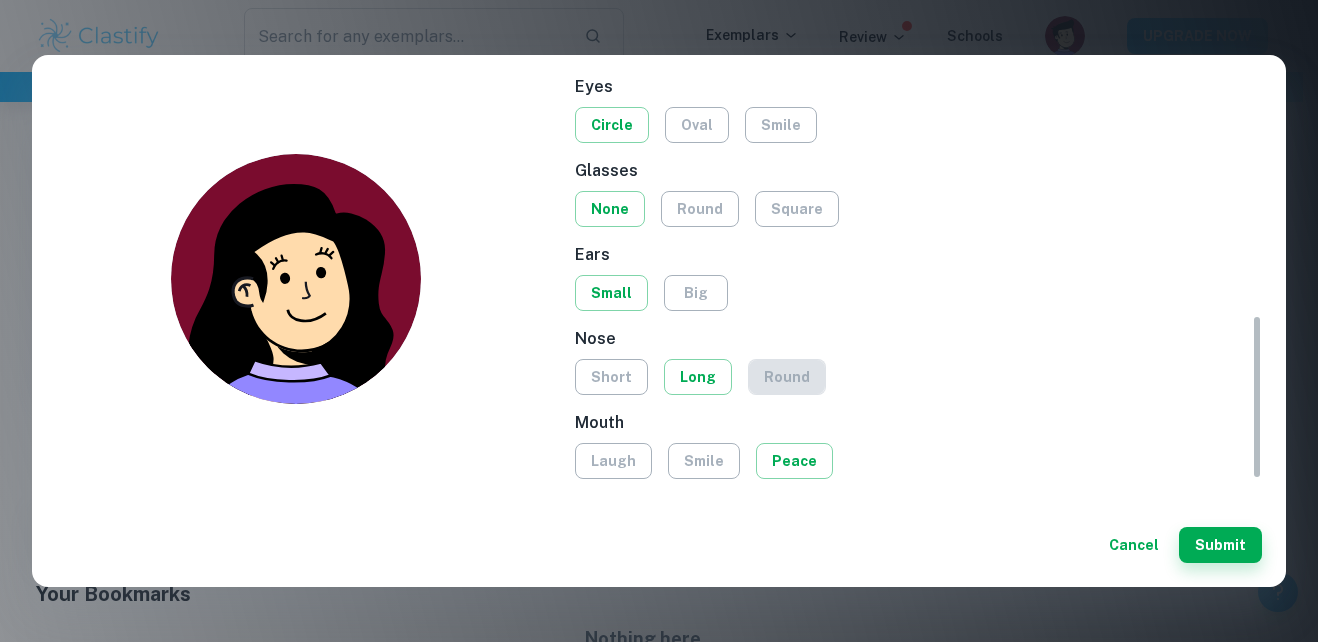 click on "round" at bounding box center [787, 377] 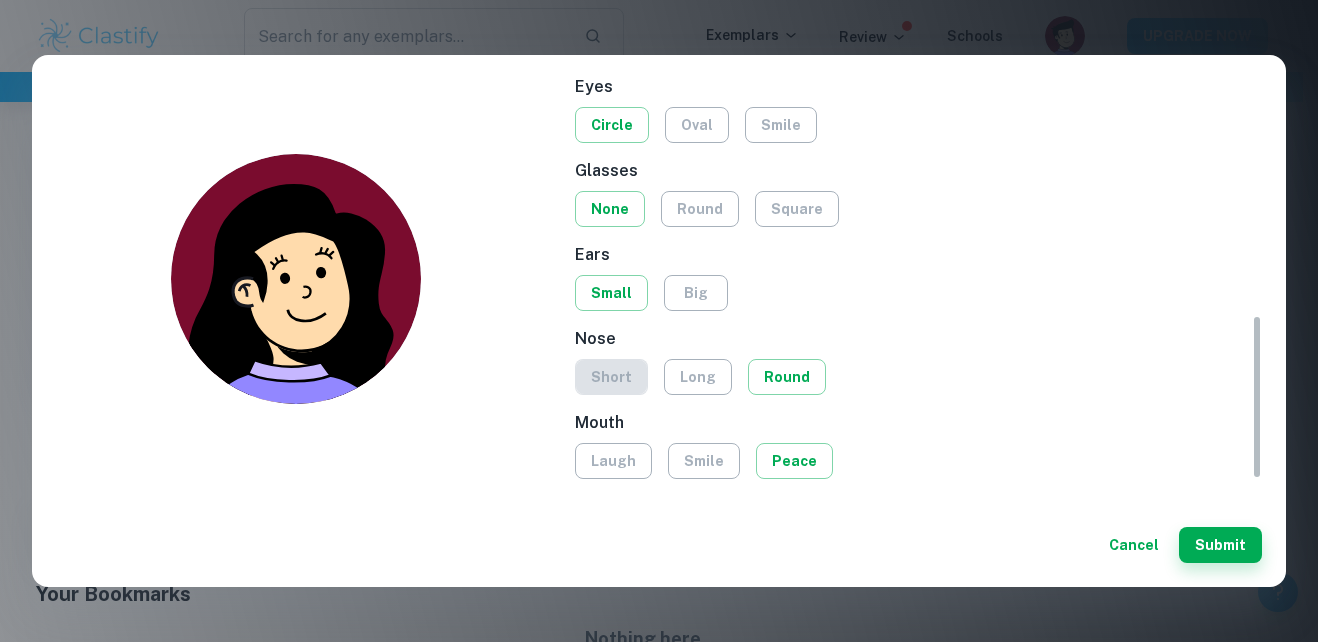 click on "short" at bounding box center [611, 377] 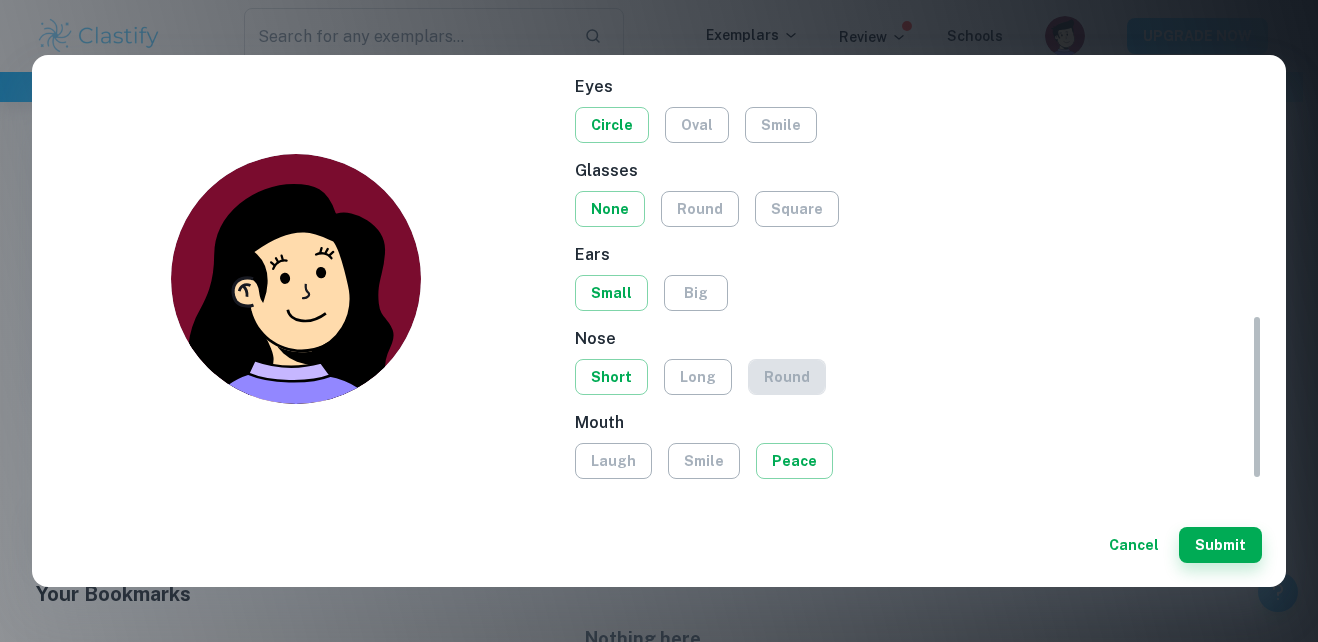 click on "round" at bounding box center [787, 377] 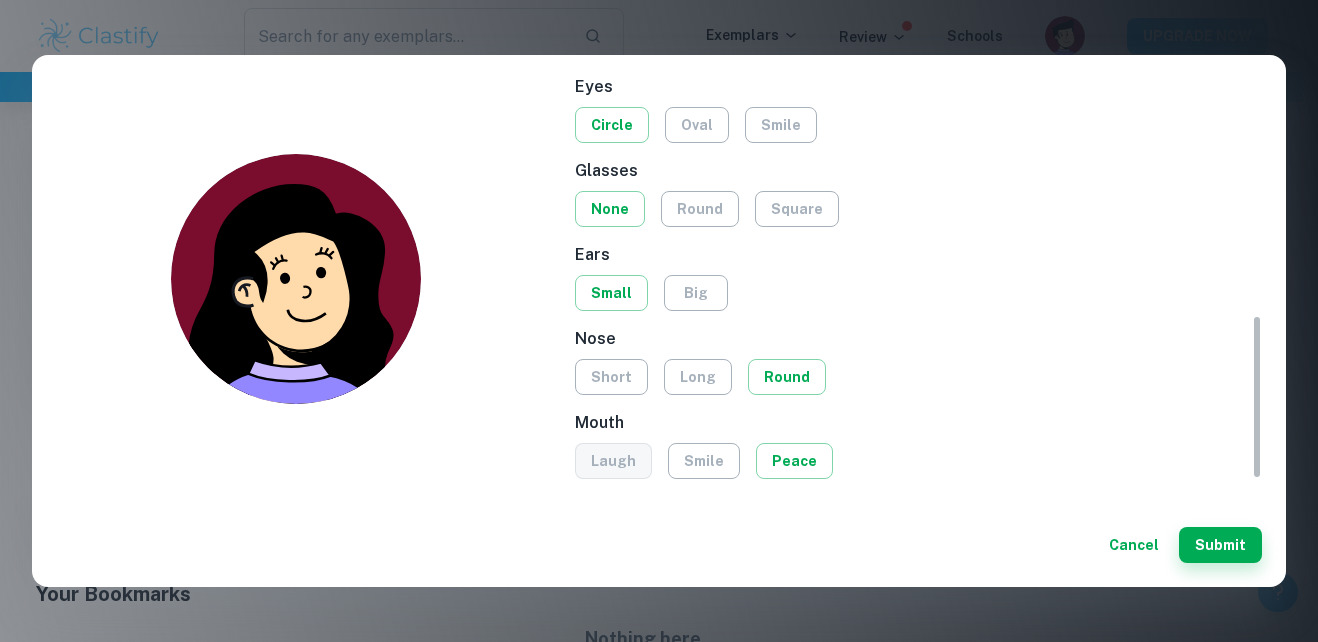 click on "laugh" at bounding box center [613, 461] 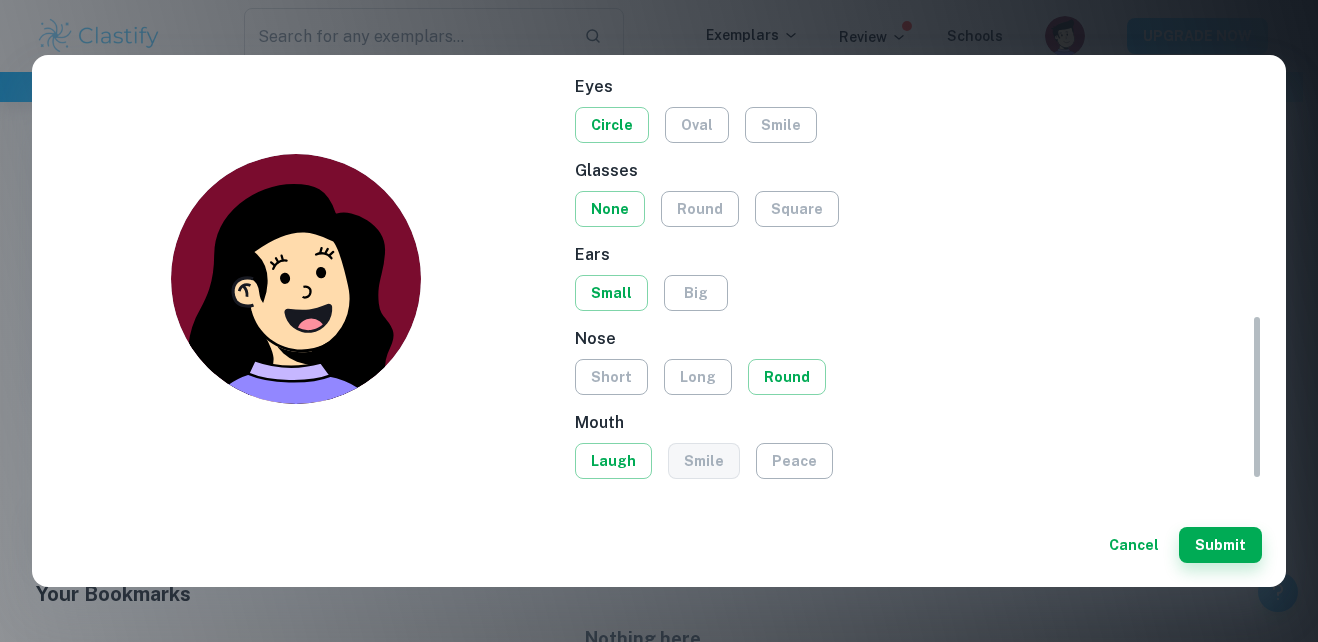 click on "smile" at bounding box center [704, 461] 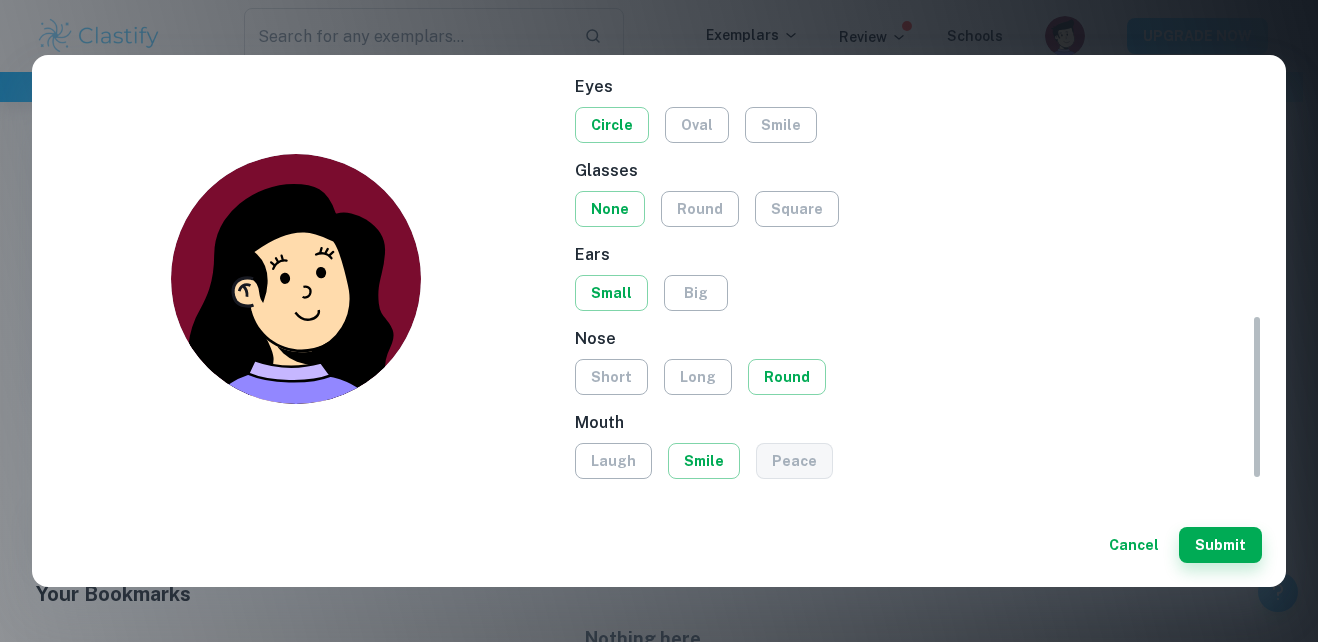 click on "peace" at bounding box center (794, 461) 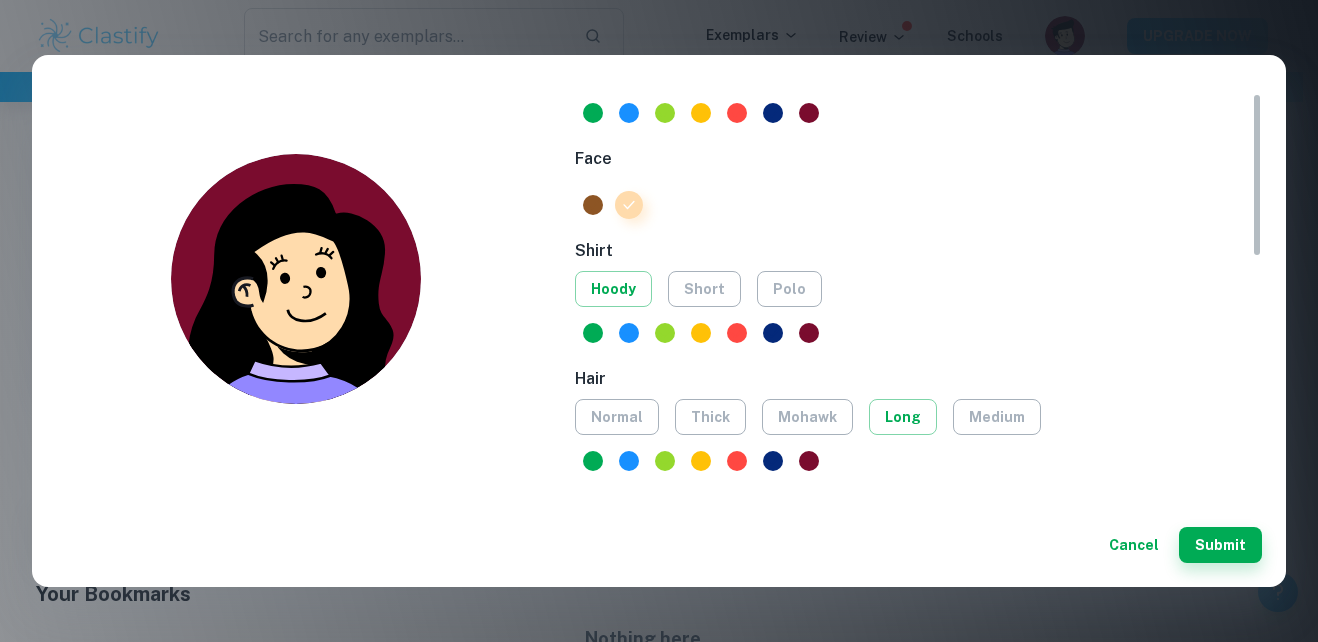 scroll, scrollTop: 0, scrollLeft: 0, axis: both 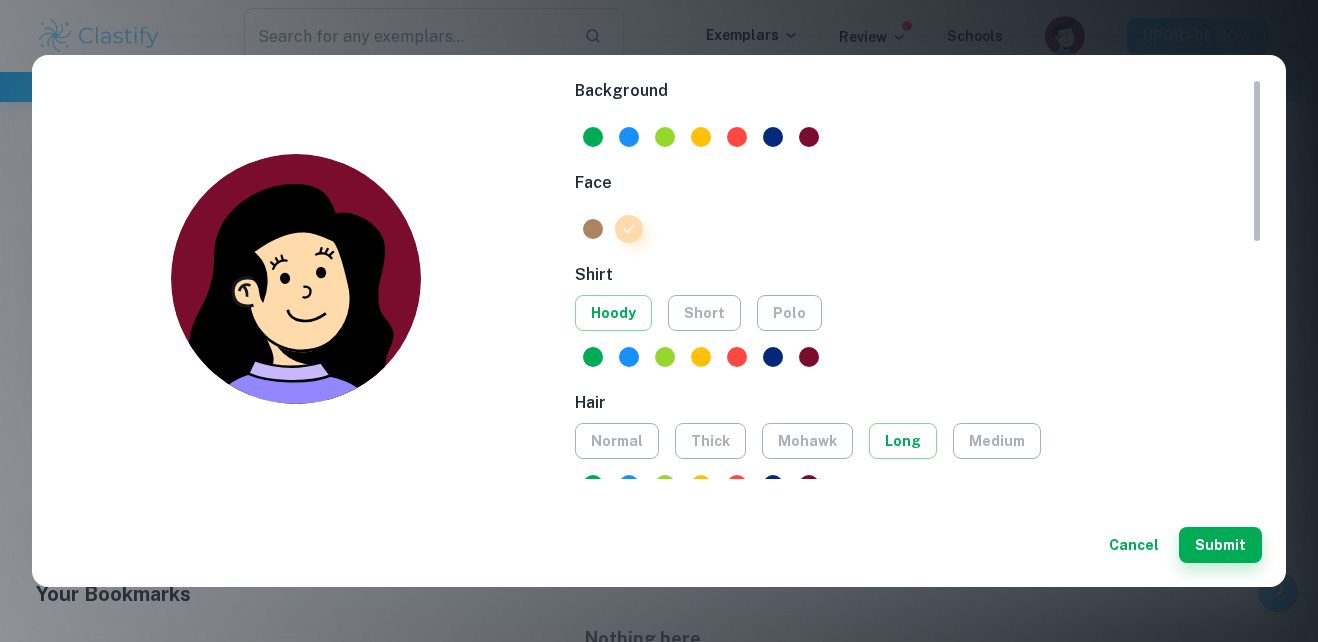 click at bounding box center [593, 229] 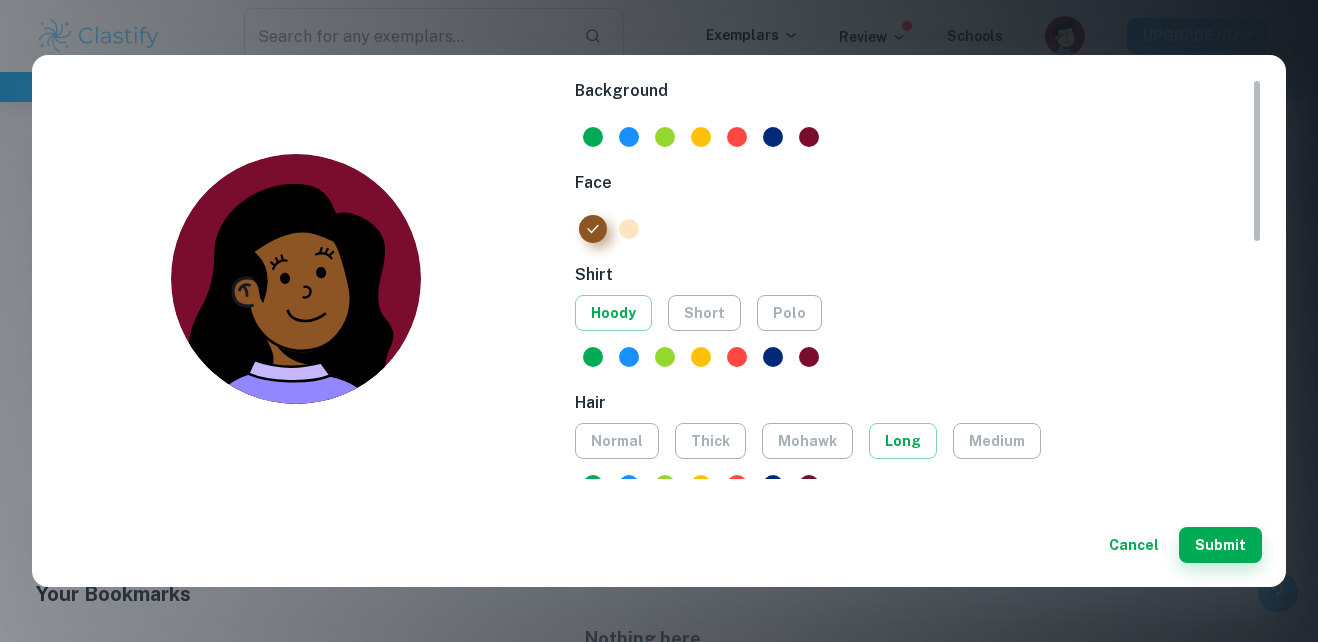 click at bounding box center [629, 229] 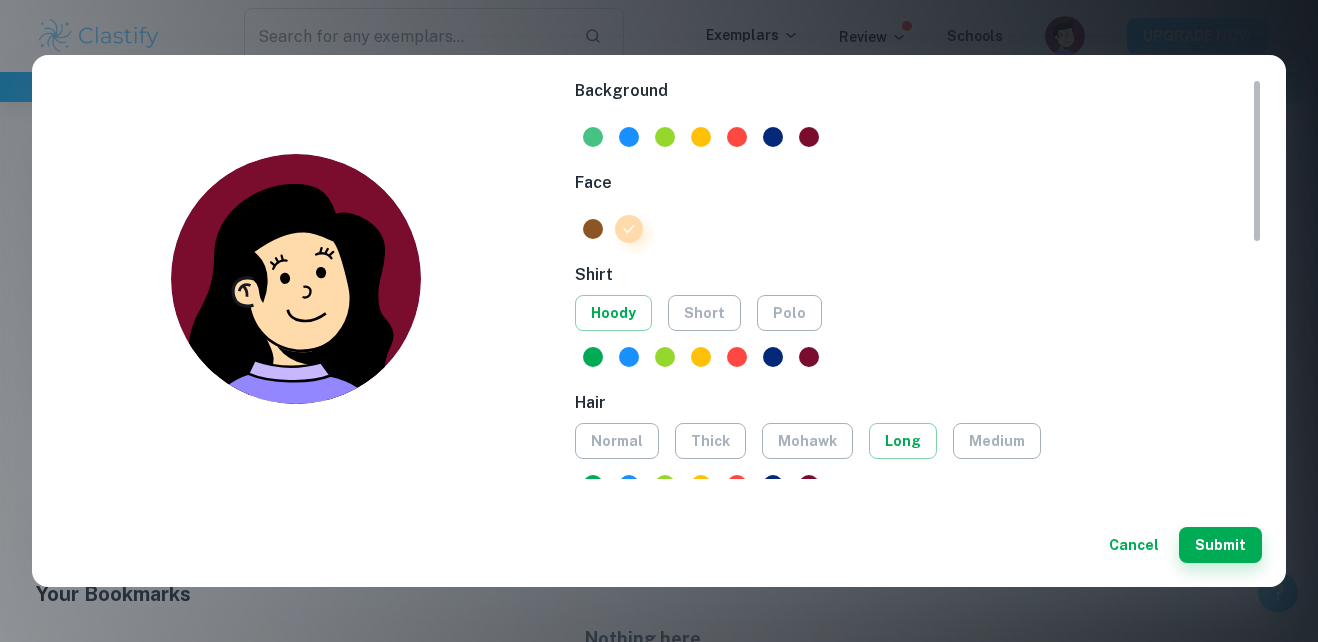 click at bounding box center (593, 137) 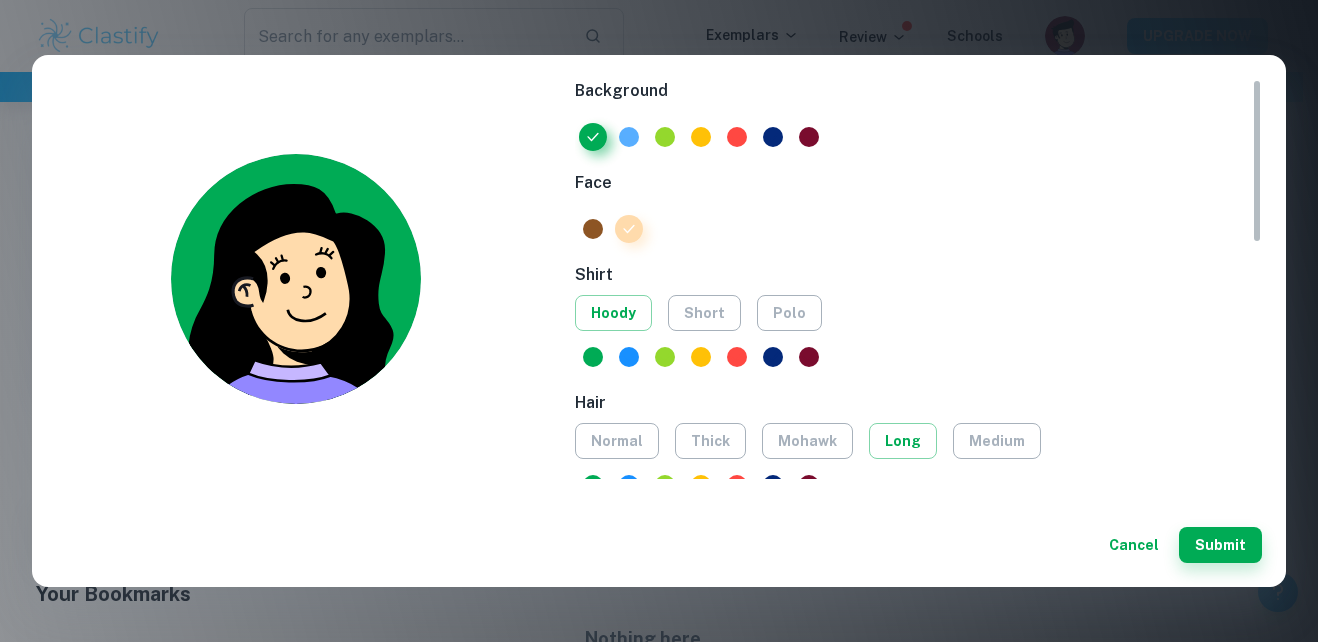 click at bounding box center [629, 137] 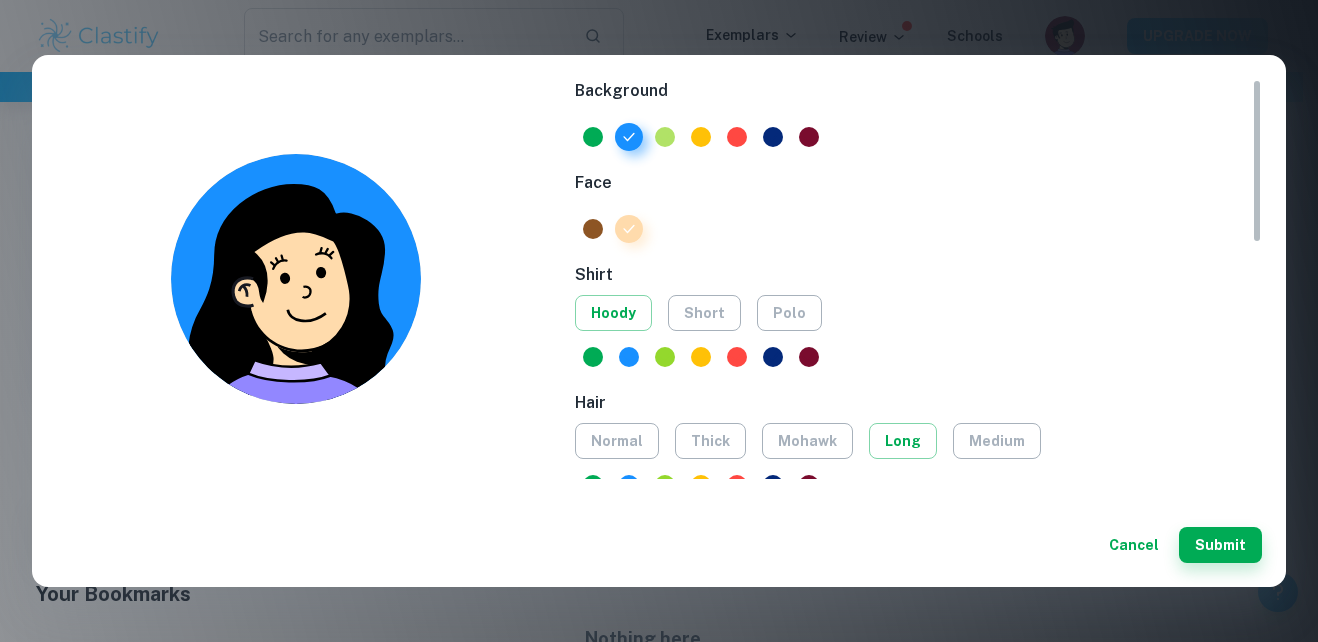 click at bounding box center [665, 137] 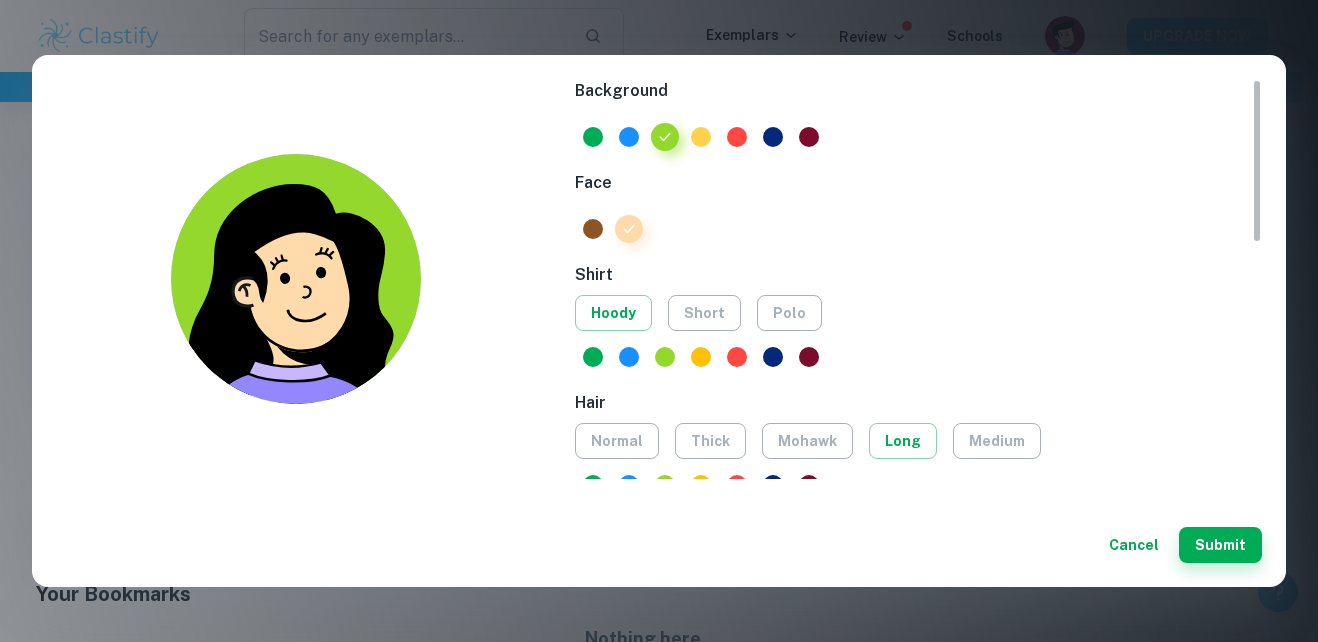 click at bounding box center (701, 137) 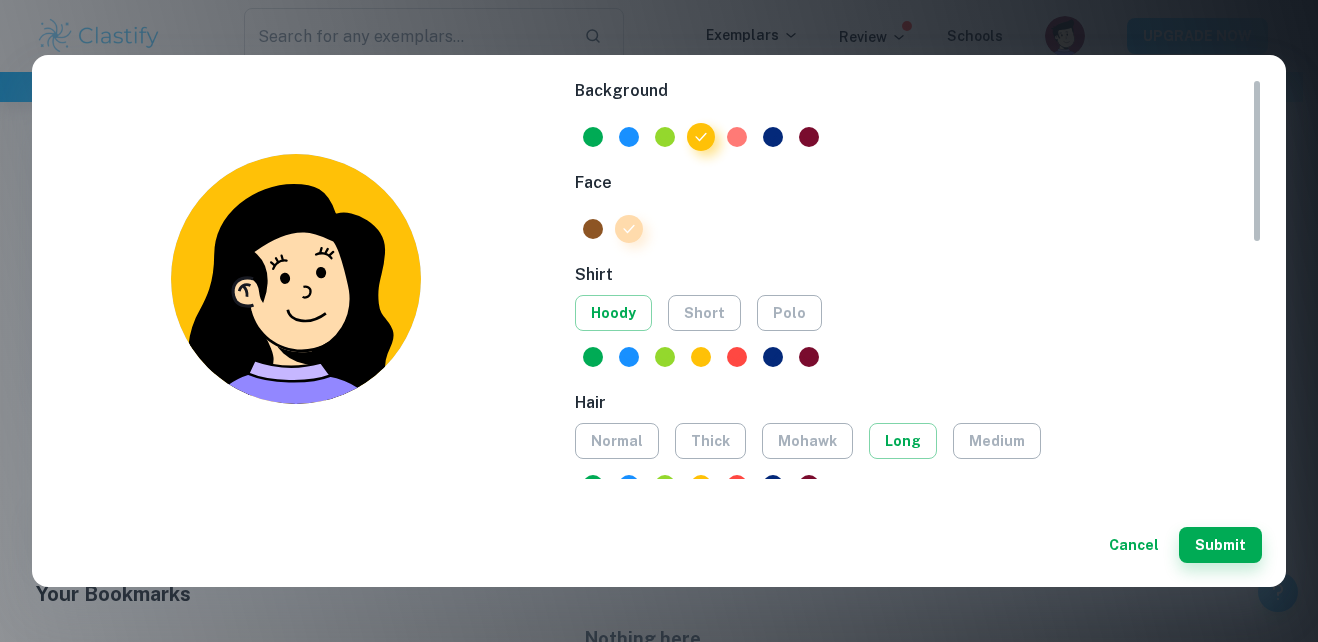 click at bounding box center [737, 137] 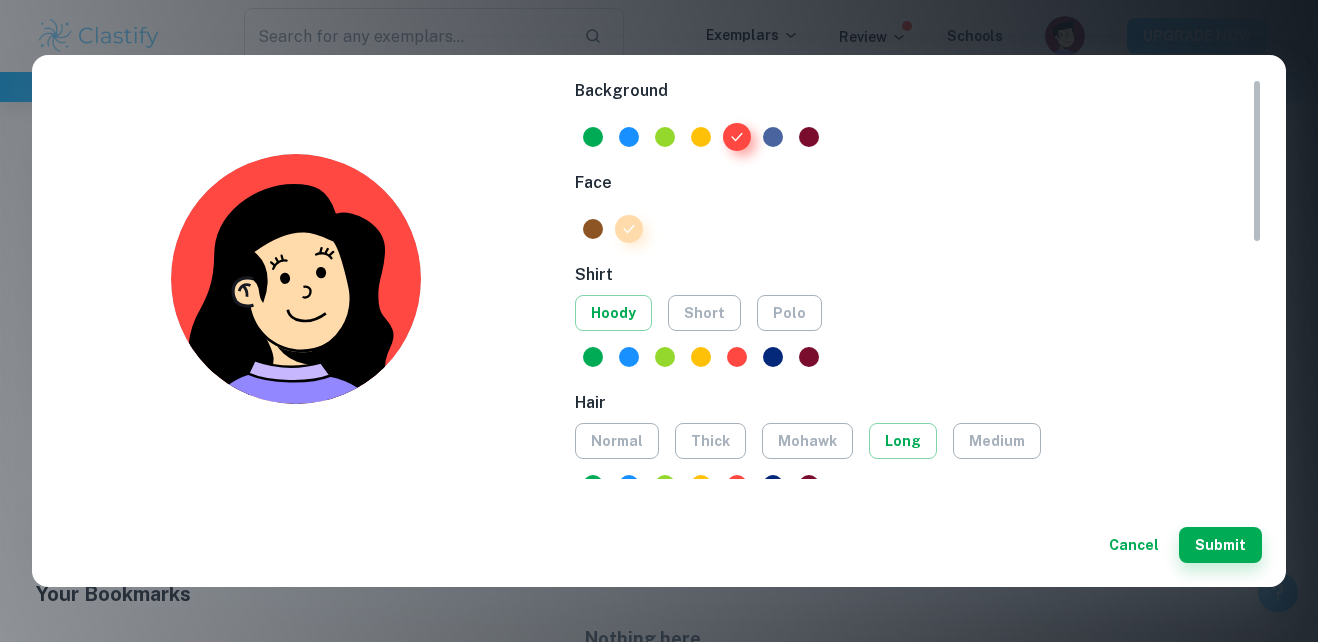 click at bounding box center (773, 137) 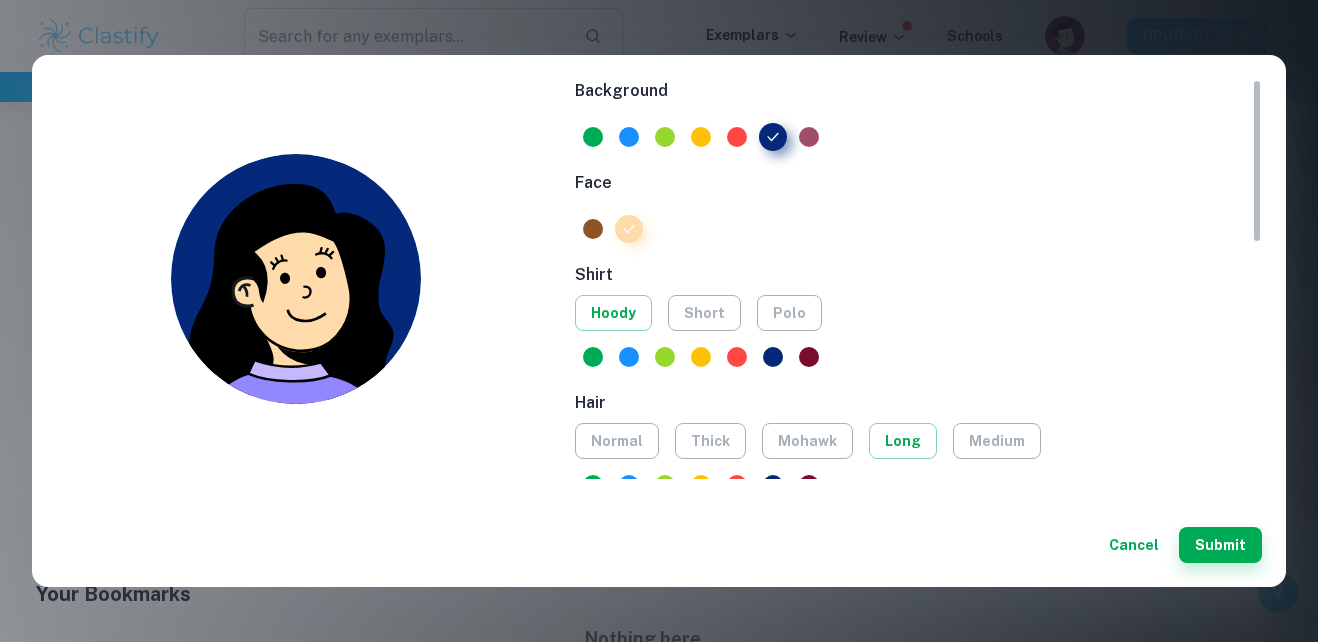 click at bounding box center (809, 137) 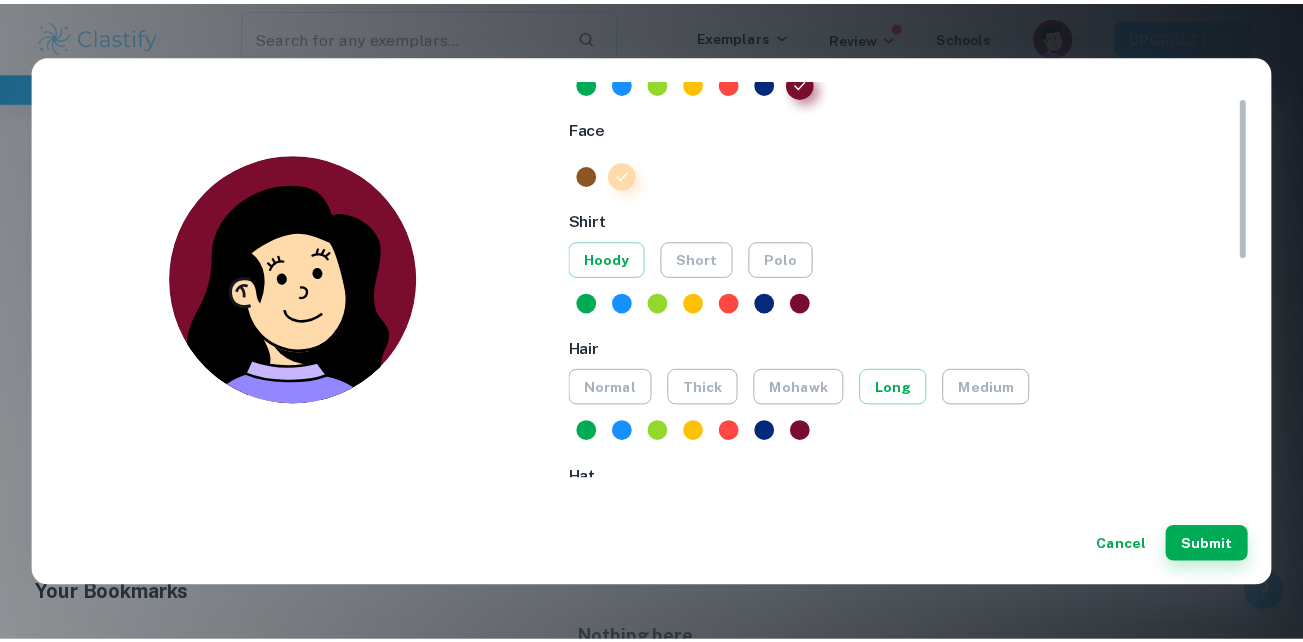 scroll, scrollTop: 100, scrollLeft: 0, axis: vertical 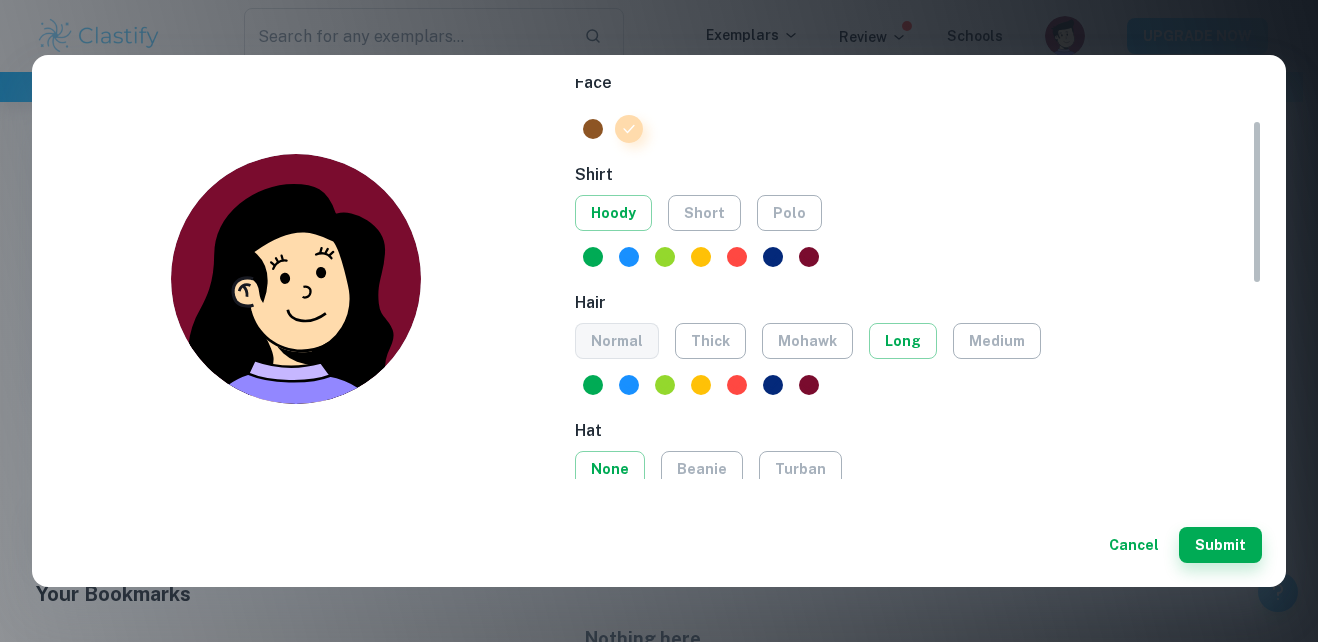 click on "normal" at bounding box center [617, 341] 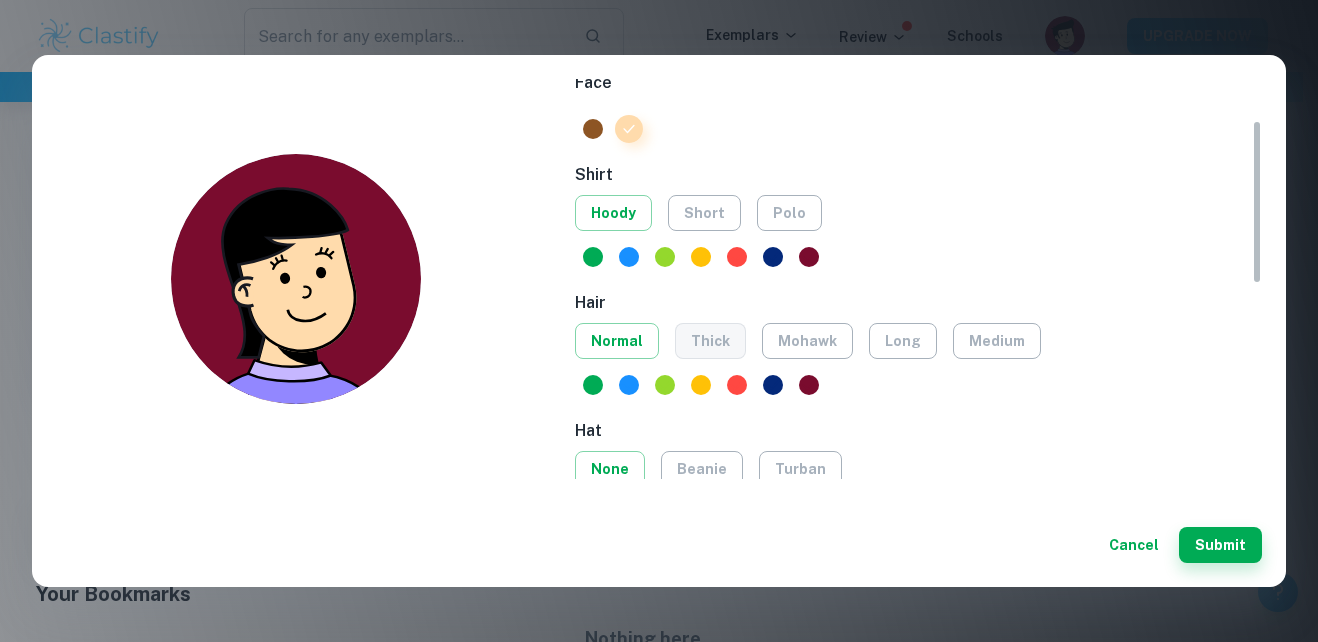 click on "thick" at bounding box center (710, 341) 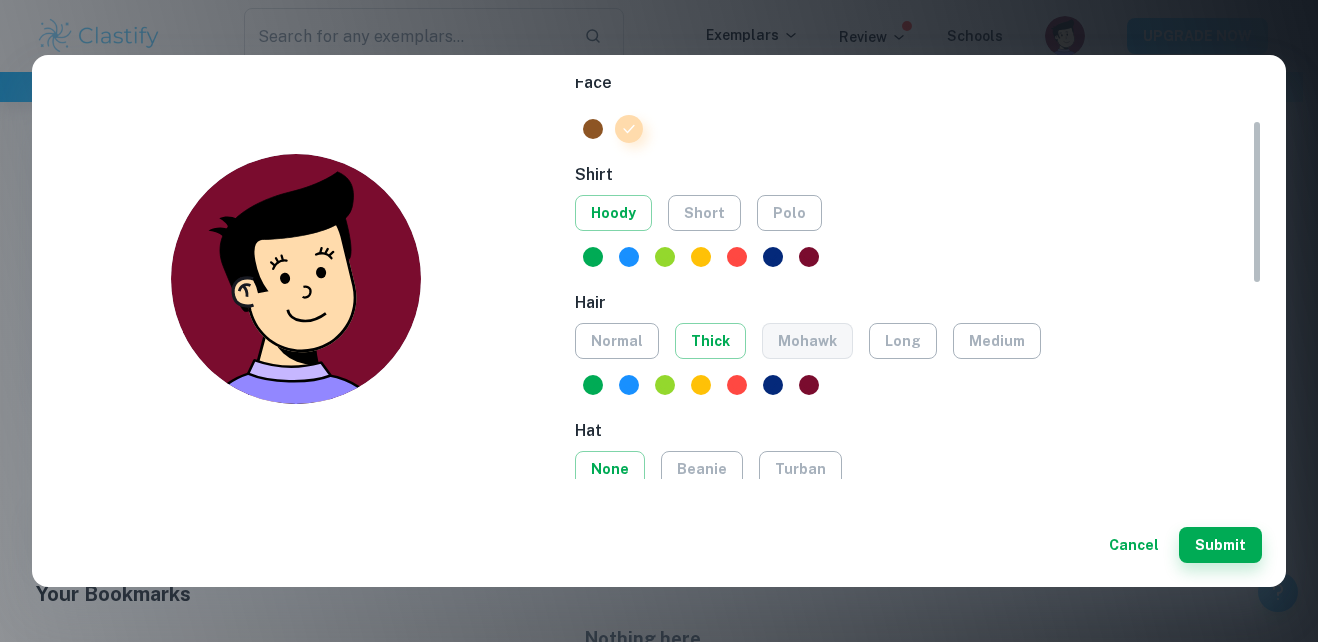 click on "mohawk" at bounding box center [807, 341] 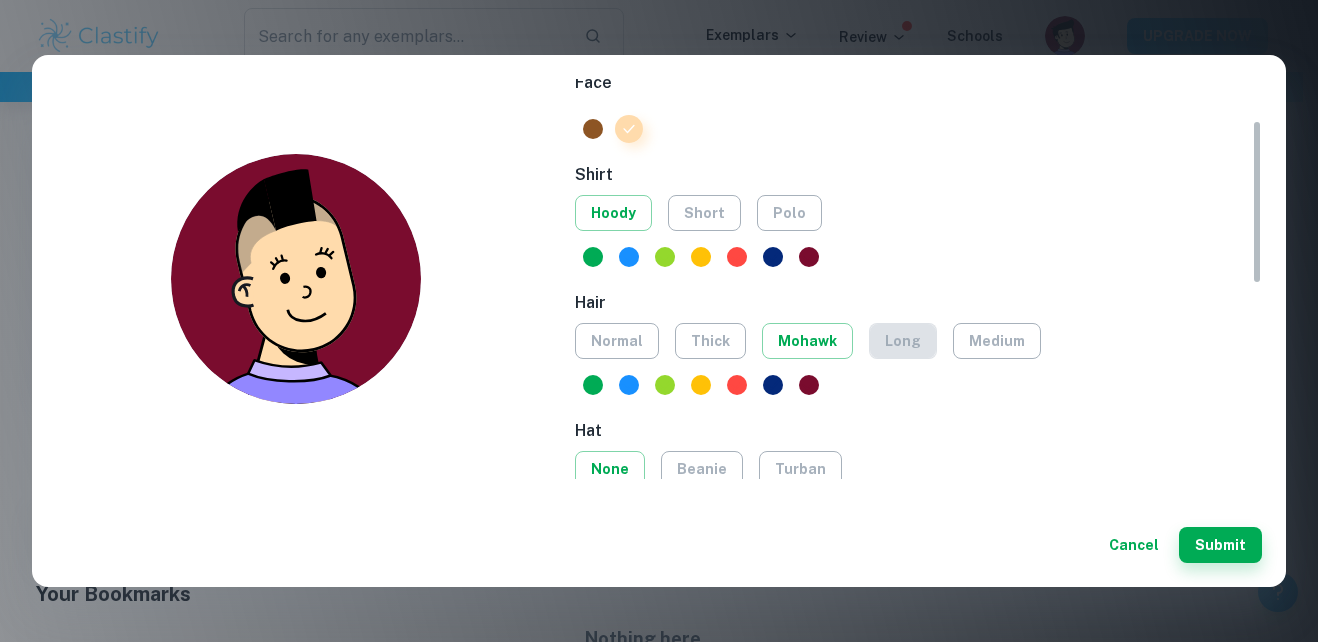 click on "long" at bounding box center [903, 341] 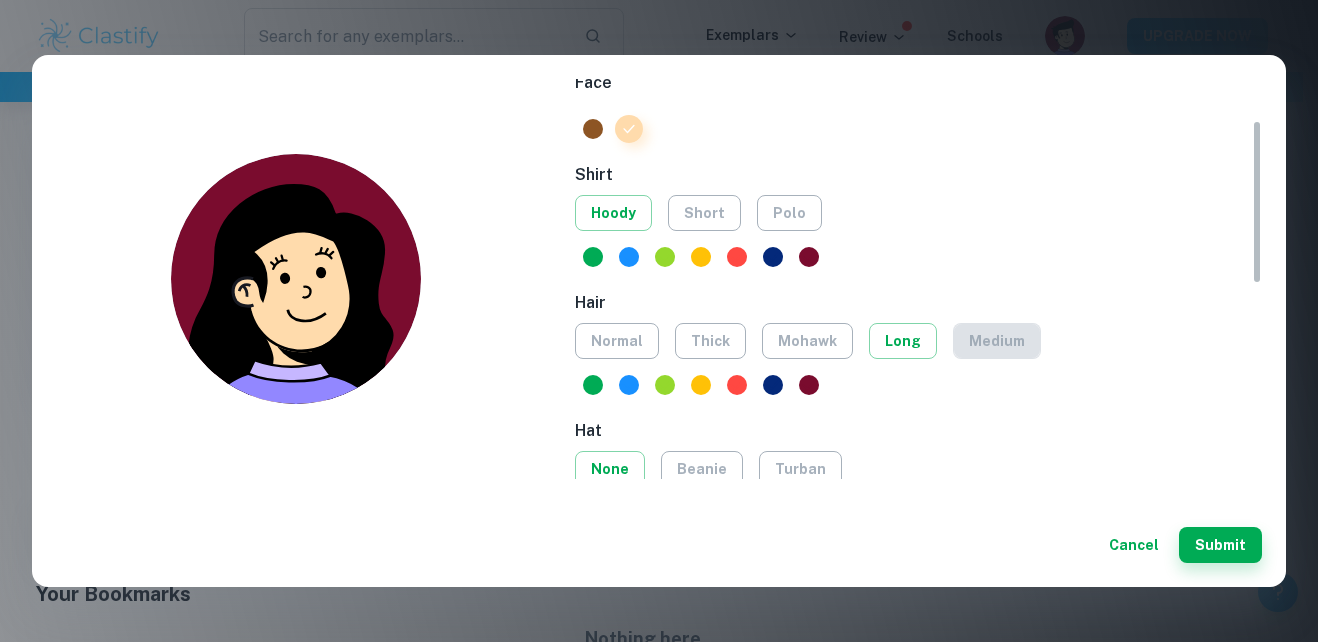 click on "medium" at bounding box center [997, 341] 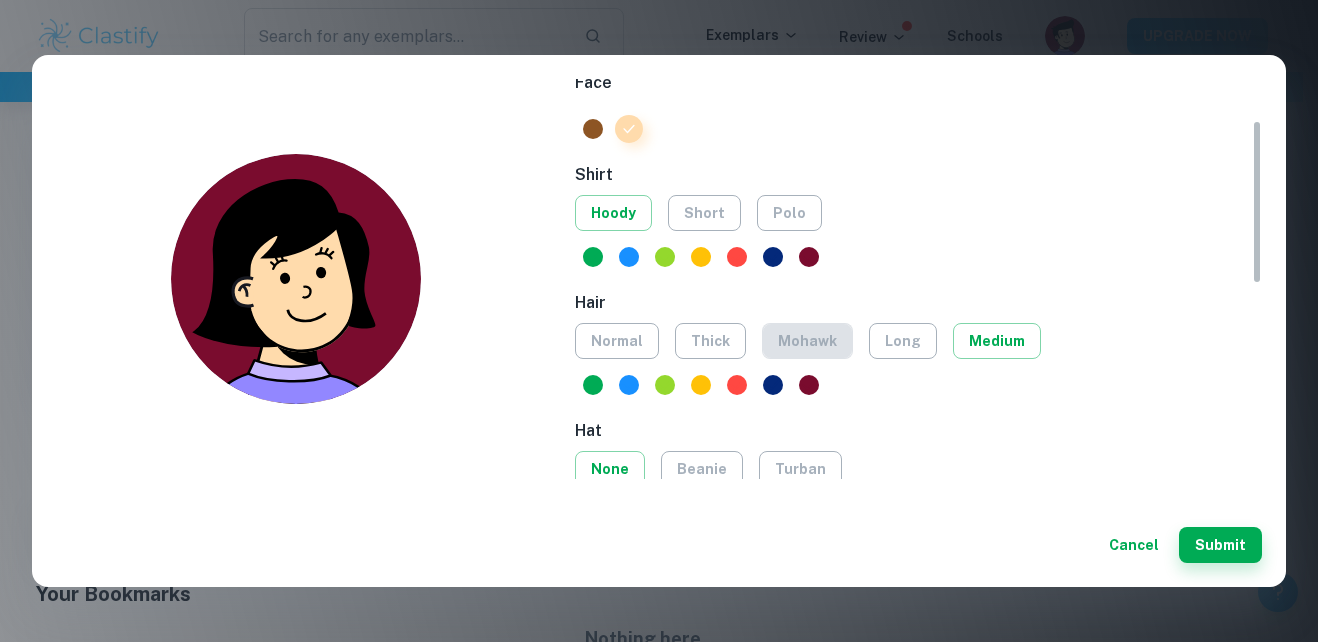 click on "mohawk" at bounding box center (807, 341) 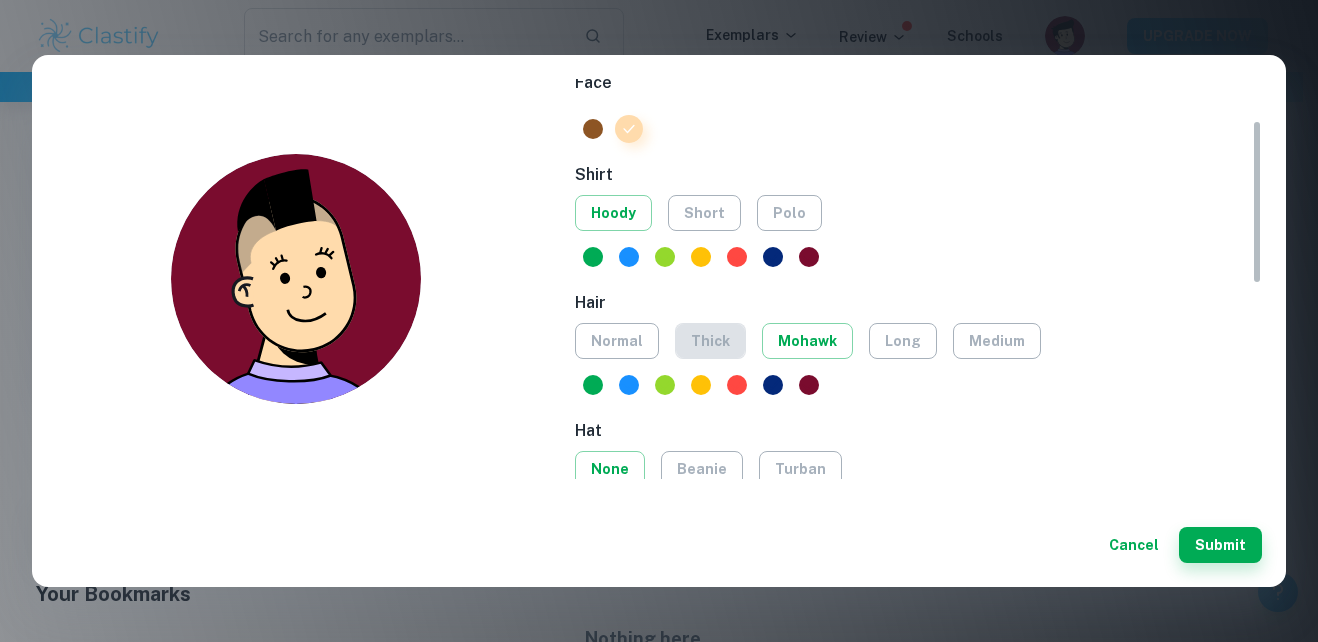 click on "thick" at bounding box center [710, 341] 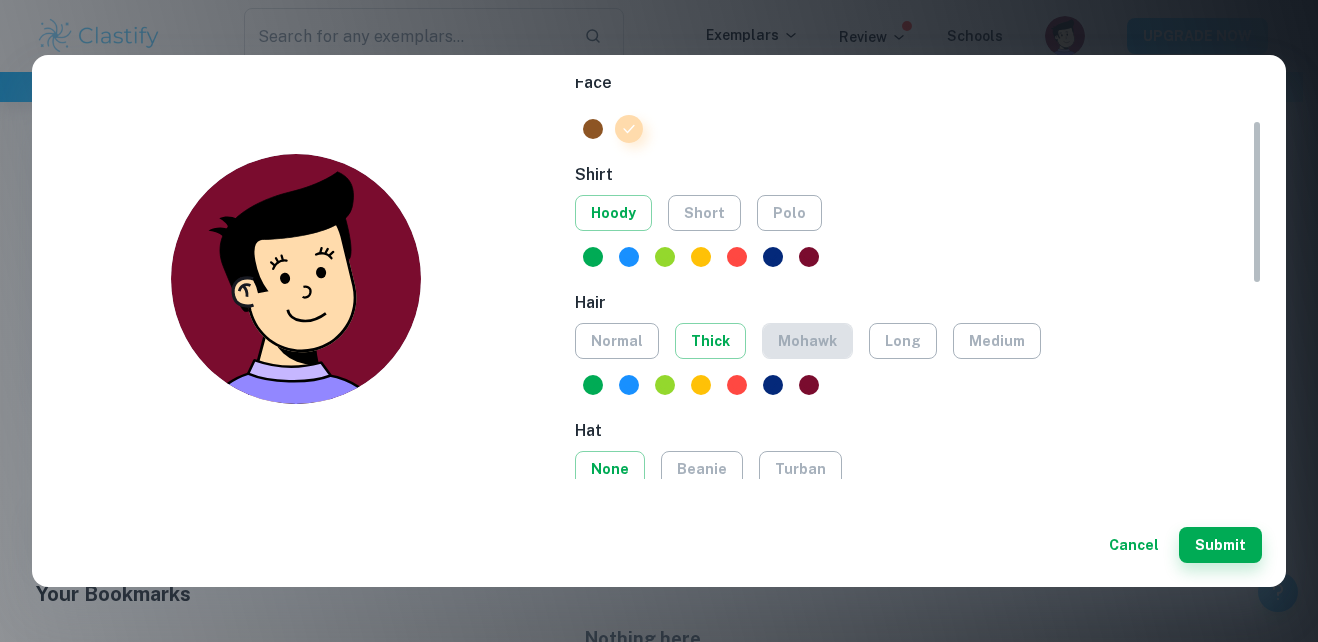 click on "mohawk" at bounding box center (807, 341) 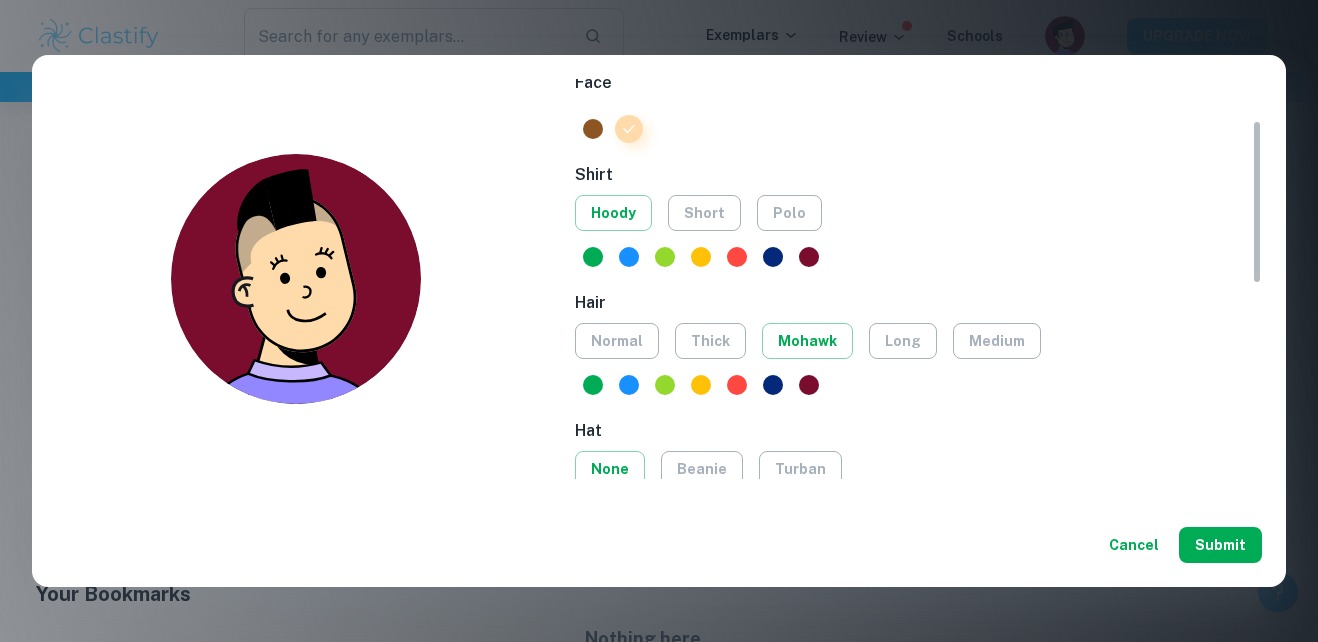 click on "Submit" at bounding box center (1220, 545) 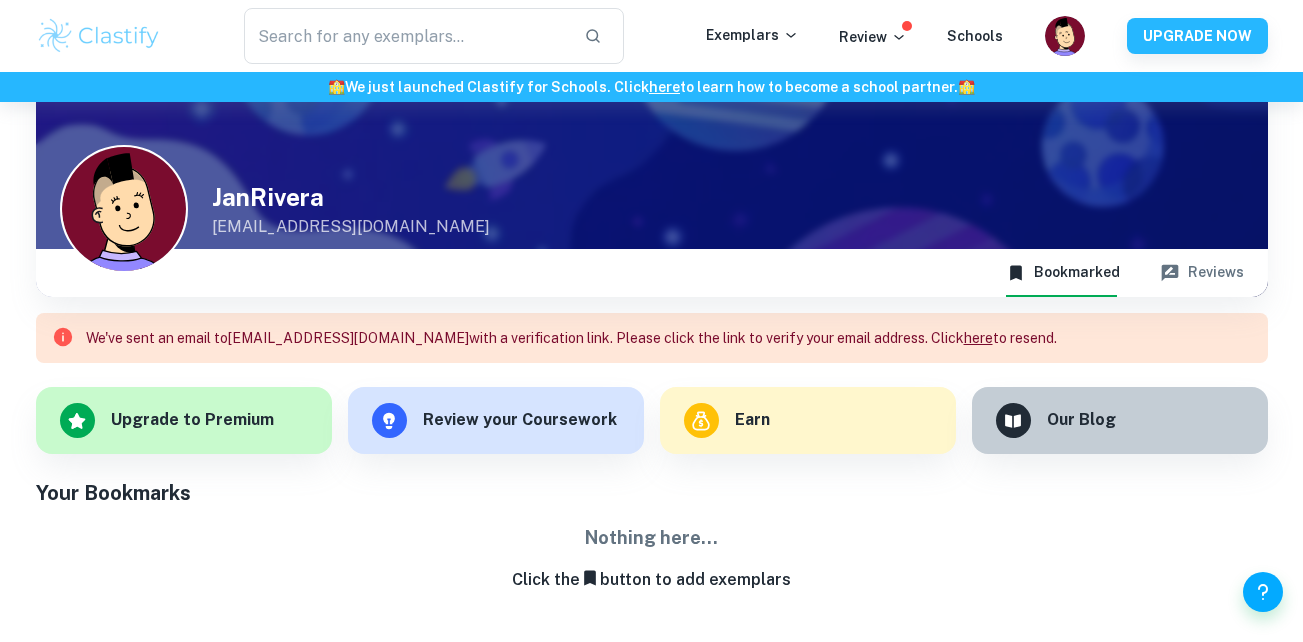 scroll, scrollTop: 102, scrollLeft: 0, axis: vertical 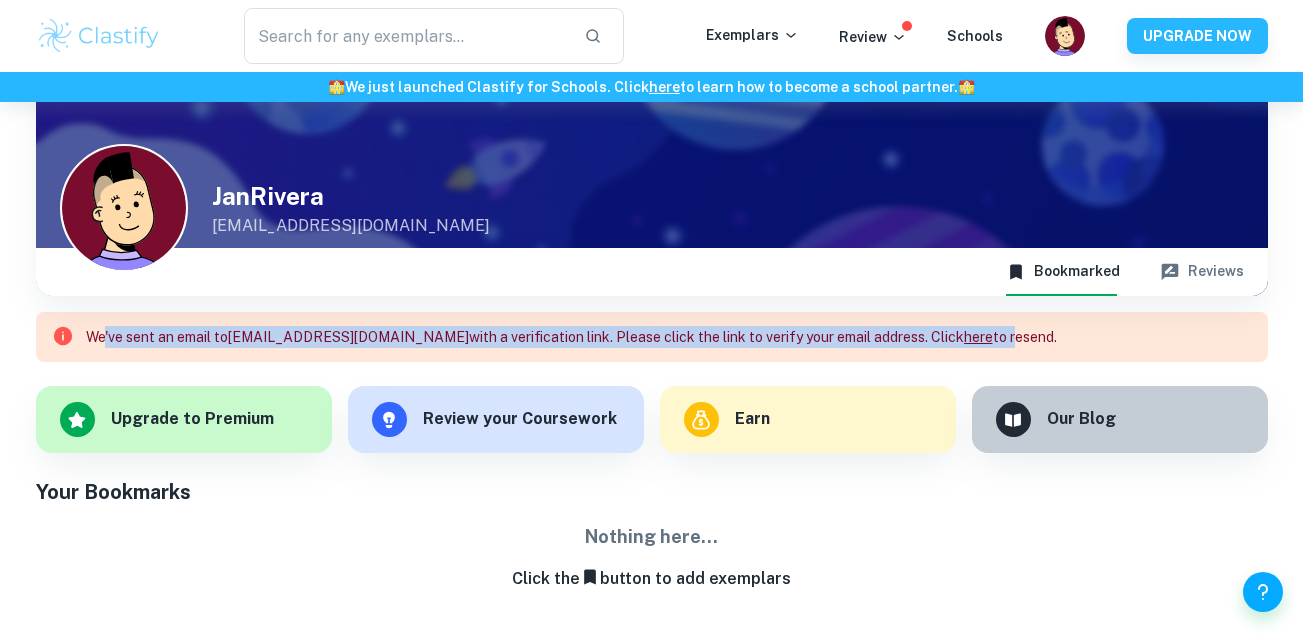 drag, startPoint x: 111, startPoint y: 345, endPoint x: 977, endPoint y: 341, distance: 866.0092 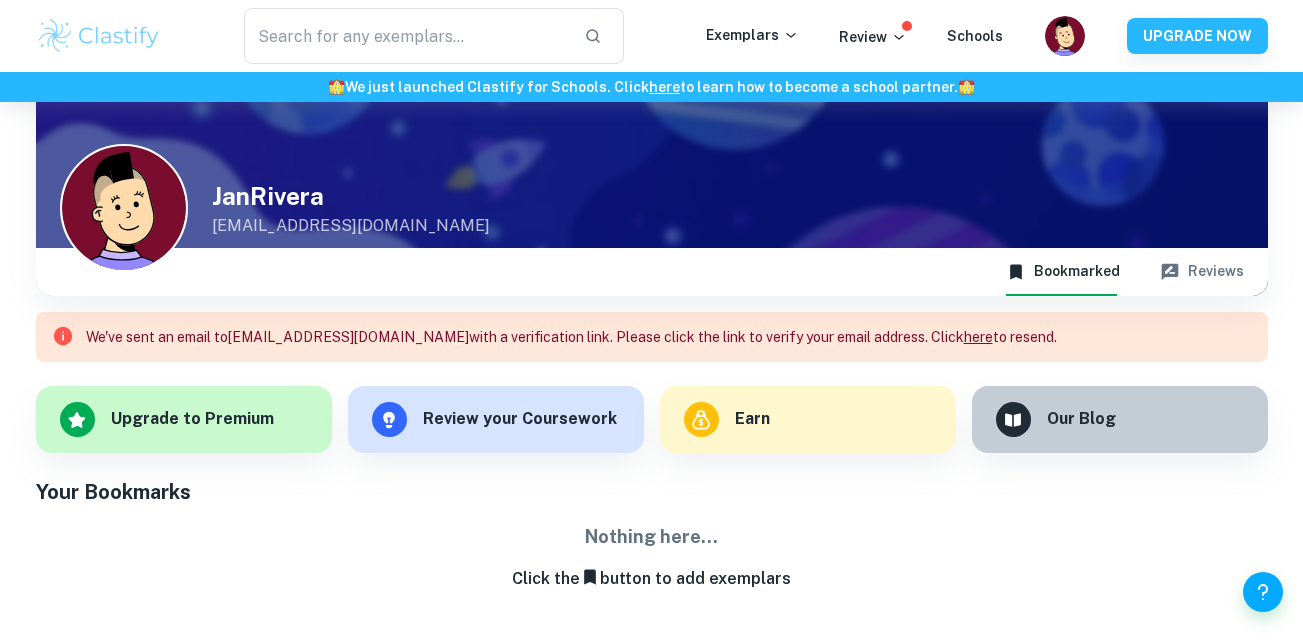 click on "Nothing here..." at bounding box center [652, 537] 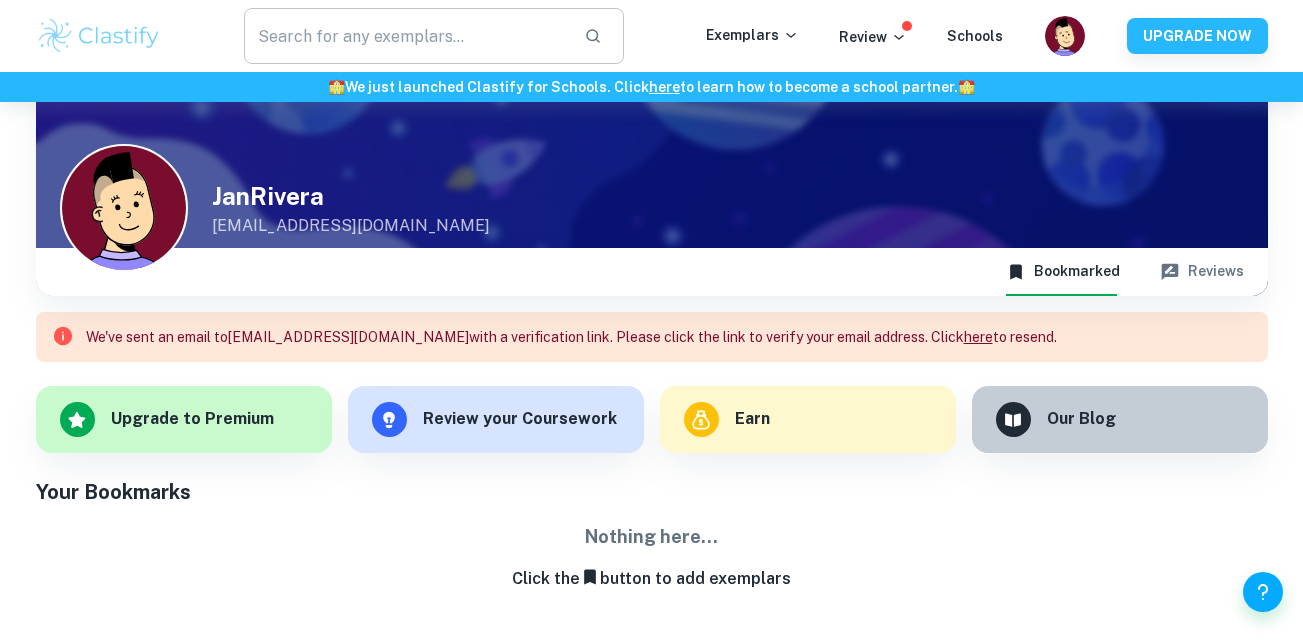 click at bounding box center [406, 36] 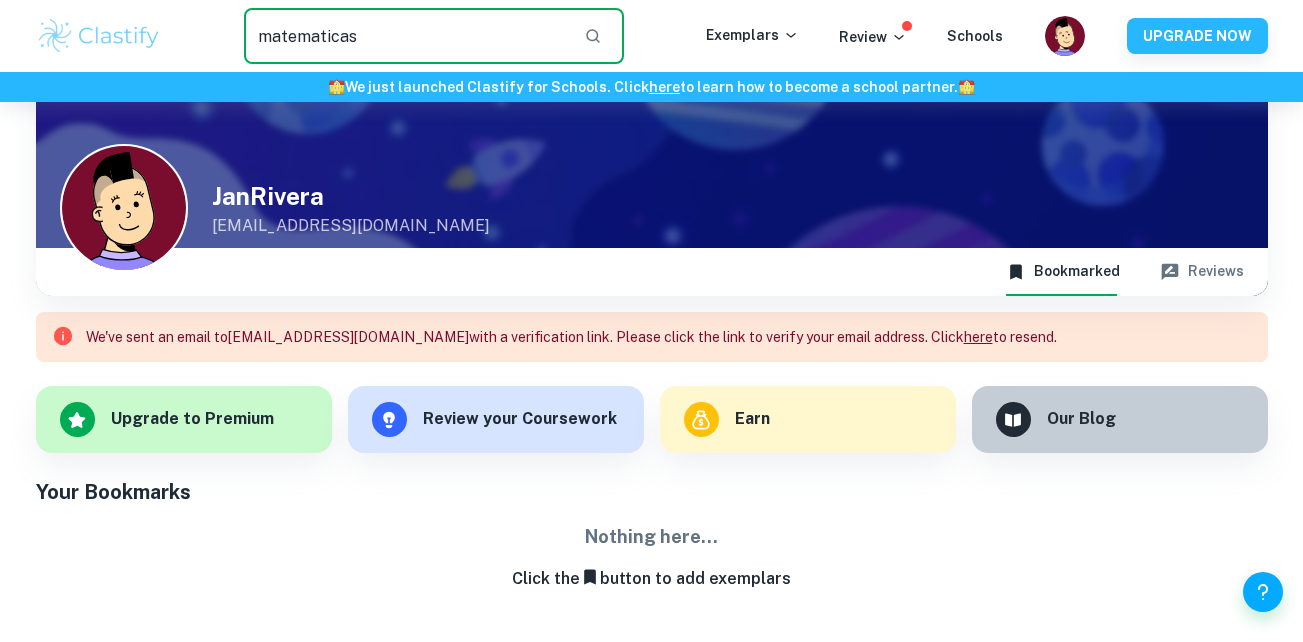 type on "matematicas" 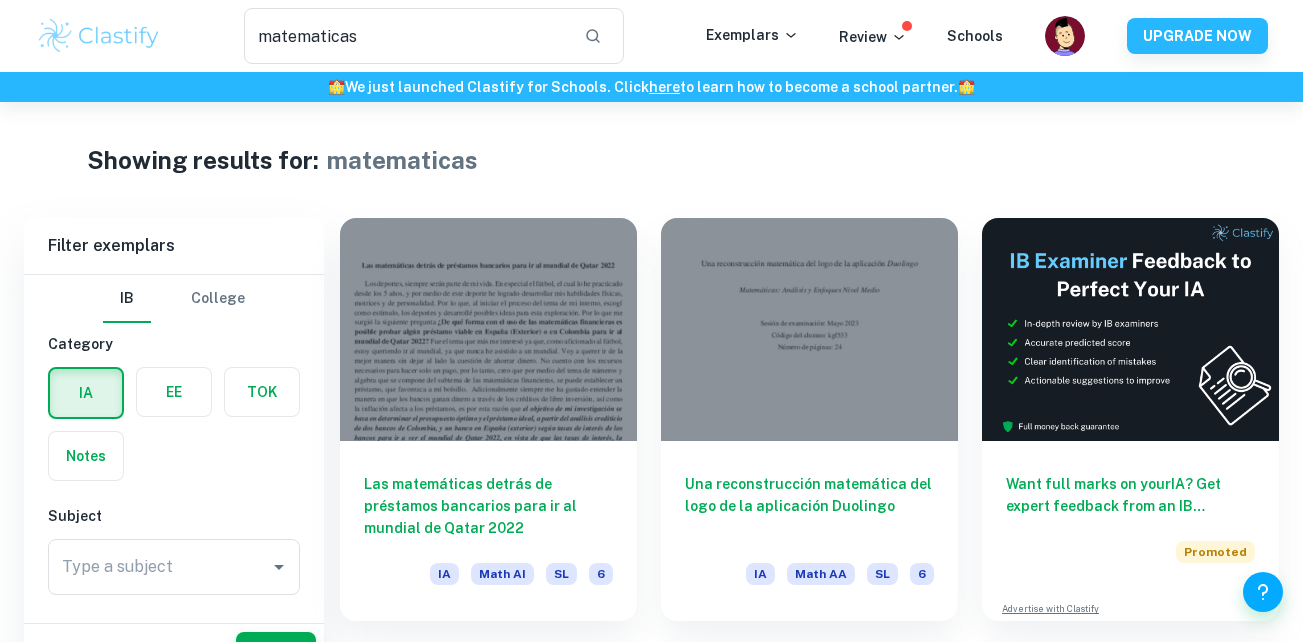 scroll, scrollTop: 100, scrollLeft: 0, axis: vertical 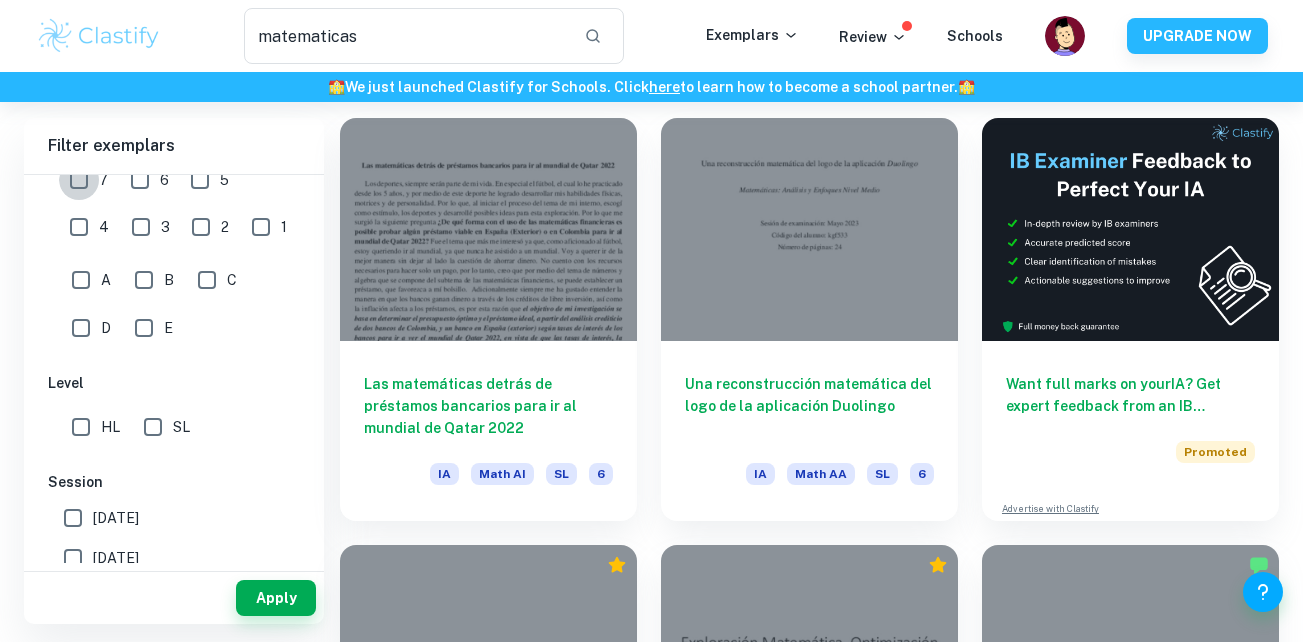 click on "7" at bounding box center (79, 180) 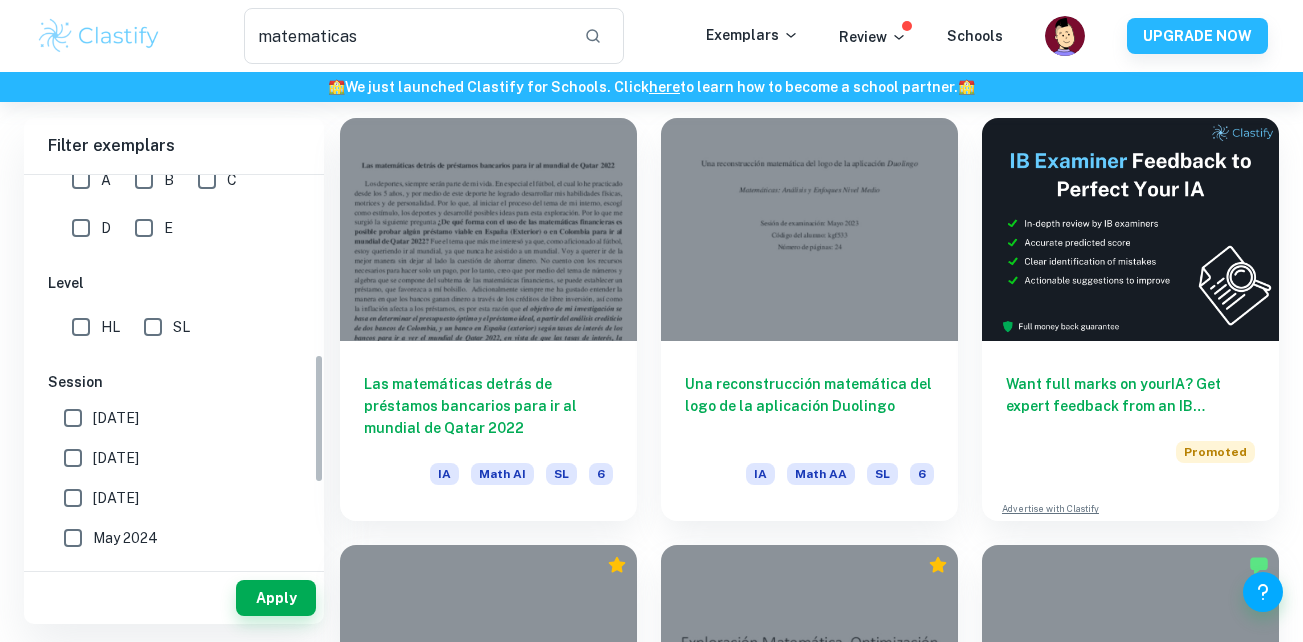 scroll, scrollTop: 600, scrollLeft: 0, axis: vertical 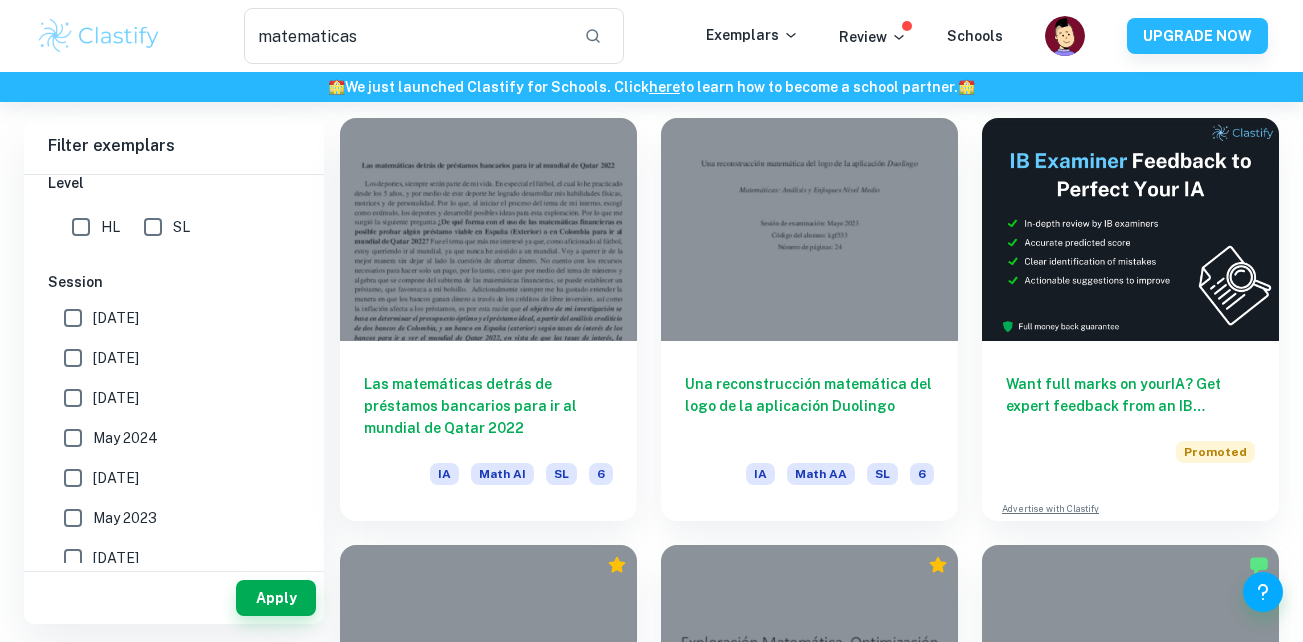 click on "SL" at bounding box center [153, 227] 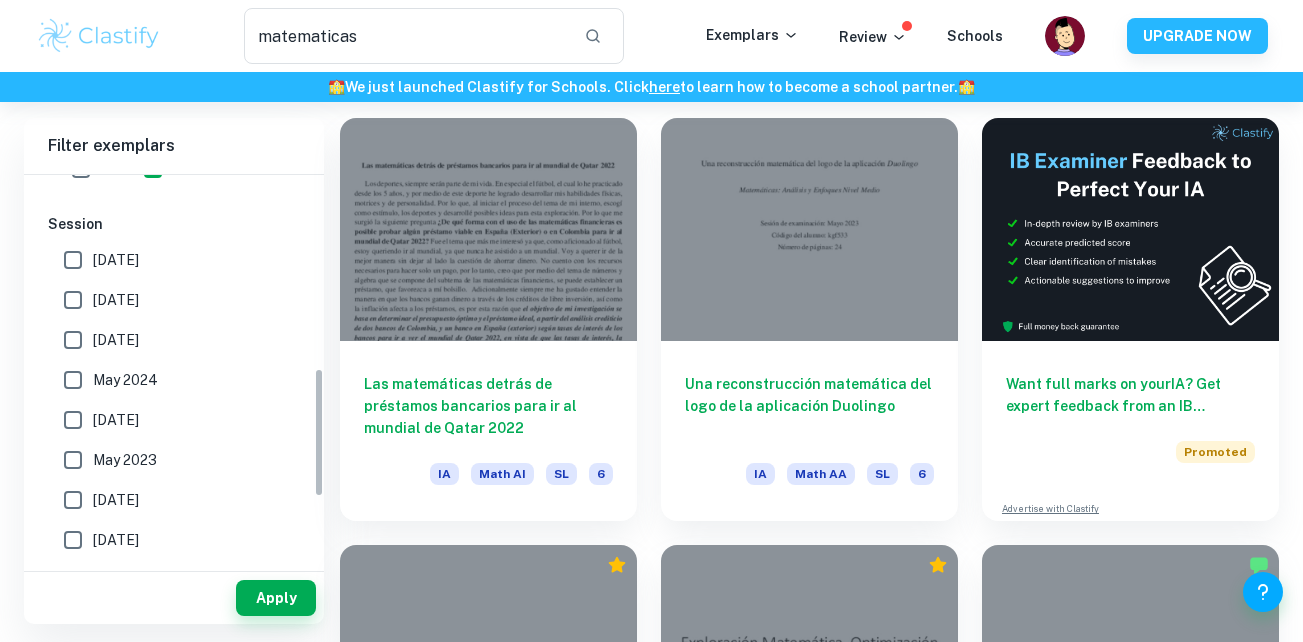 scroll, scrollTop: 575, scrollLeft: 0, axis: vertical 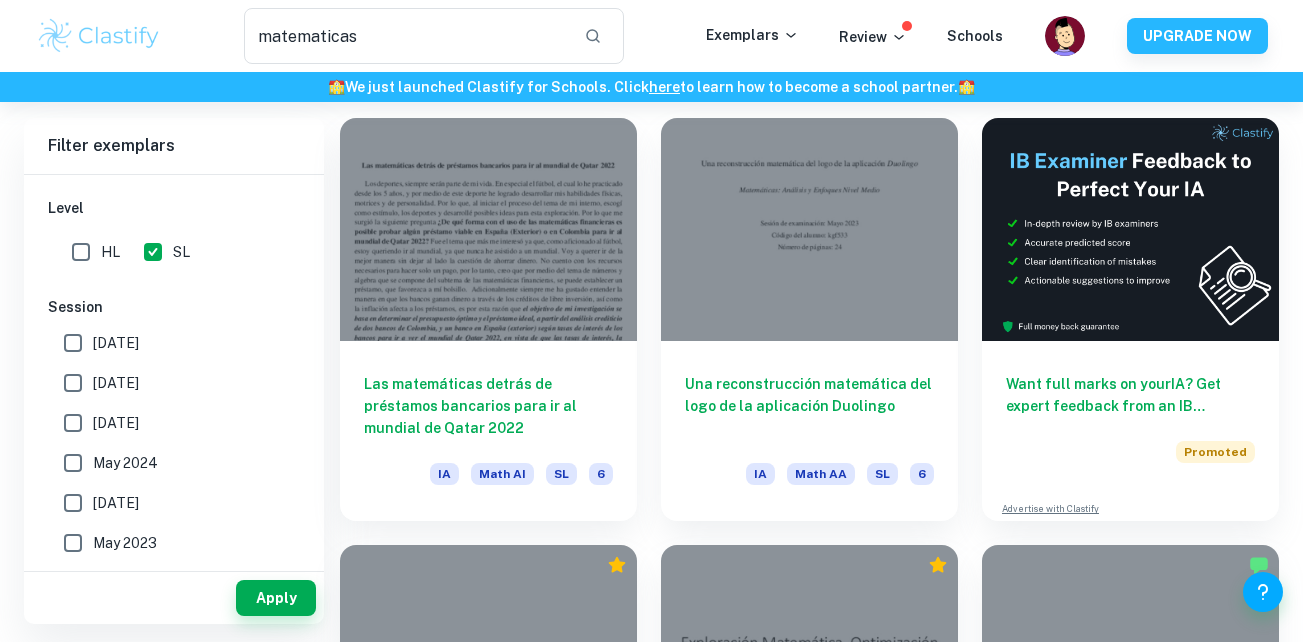 click on "May 2026" at bounding box center (73, 343) 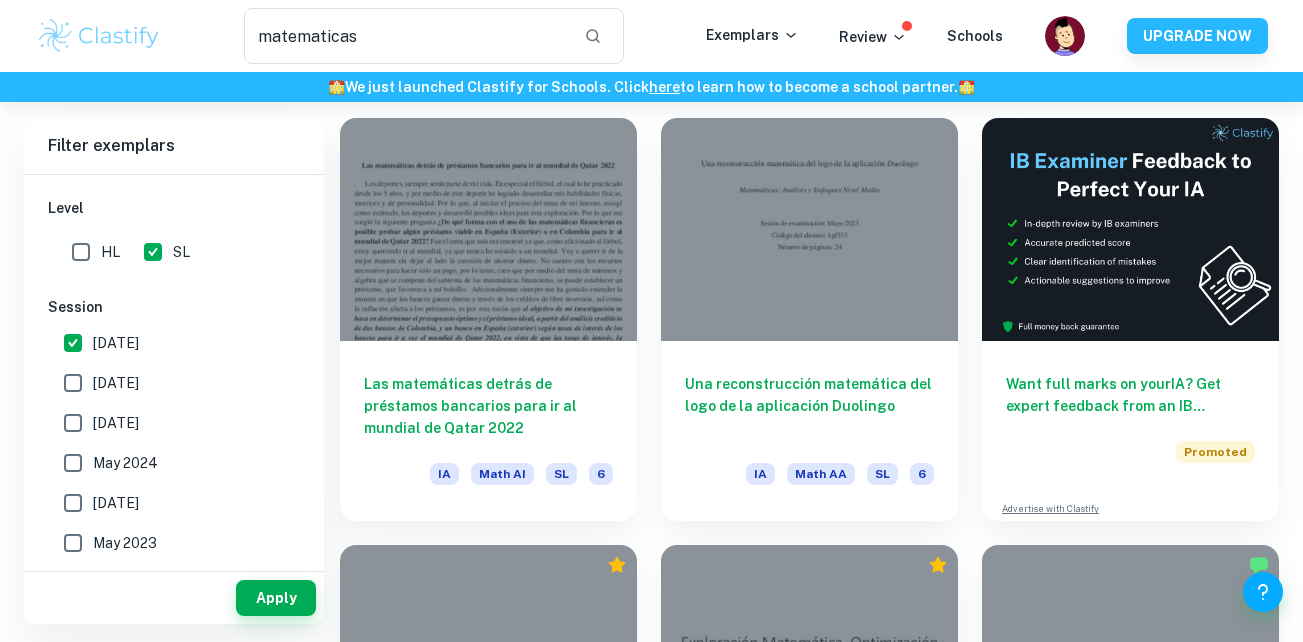 drag, startPoint x: 265, startPoint y: 595, endPoint x: 258, endPoint y: 395, distance: 200.12247 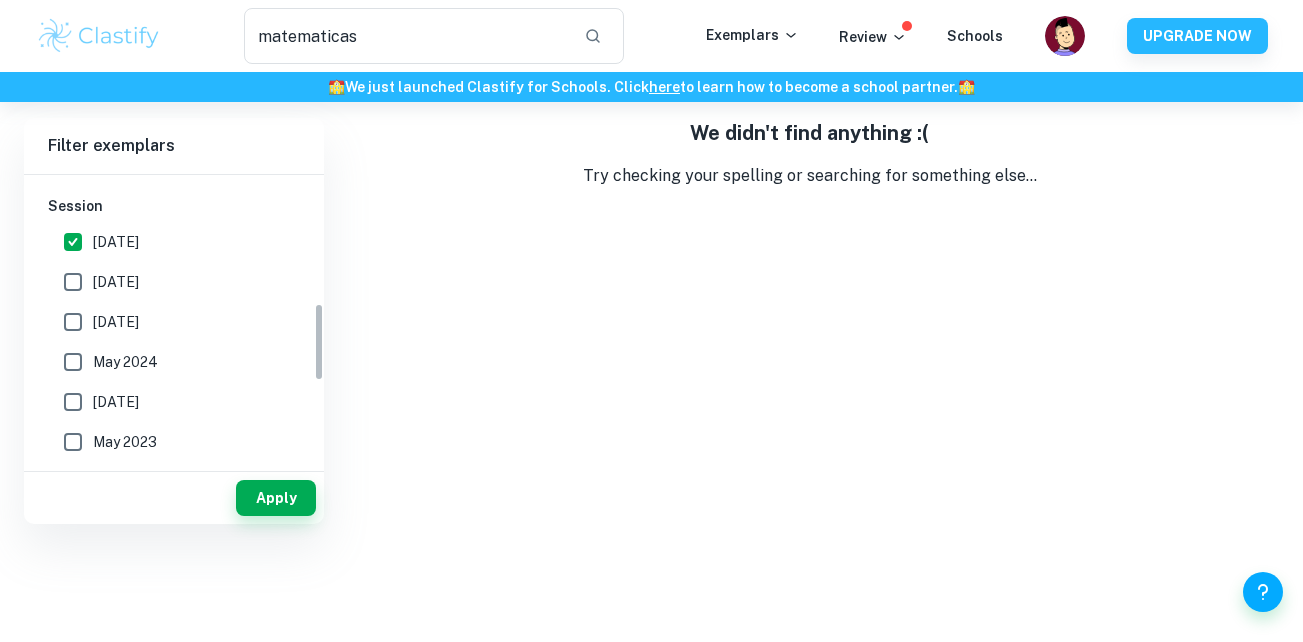 scroll, scrollTop: 0, scrollLeft: 0, axis: both 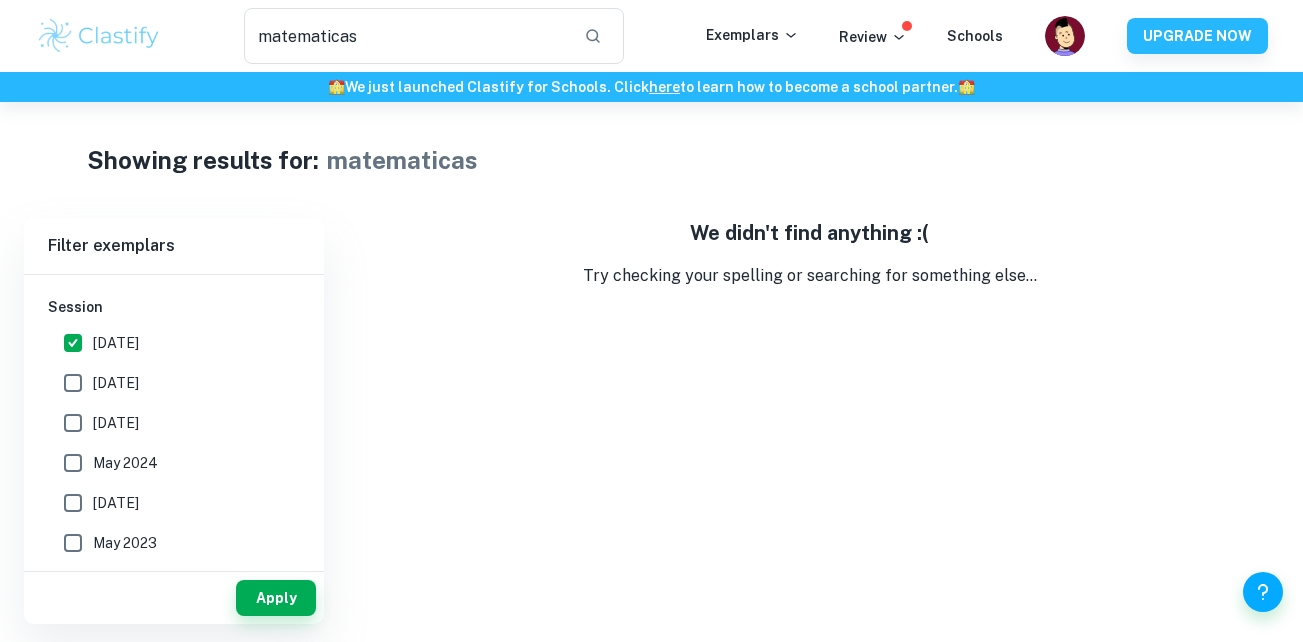 click on "May 2025" at bounding box center [116, 383] 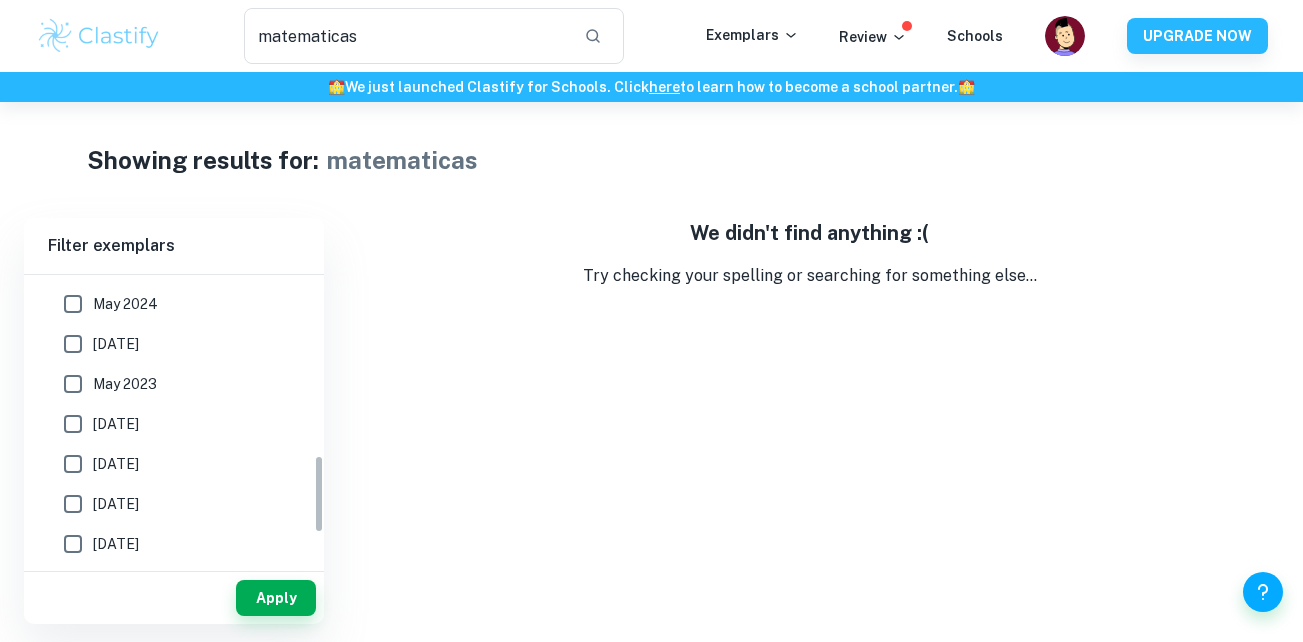 scroll, scrollTop: 774, scrollLeft: 0, axis: vertical 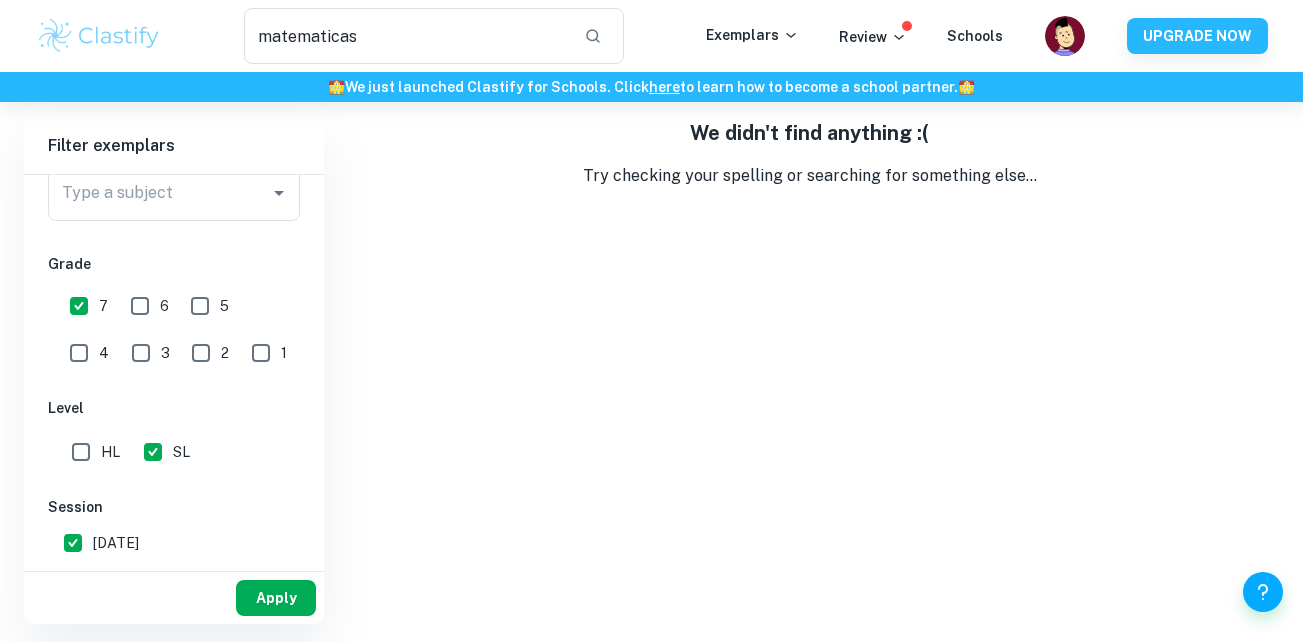 click on "Apply" at bounding box center [276, 598] 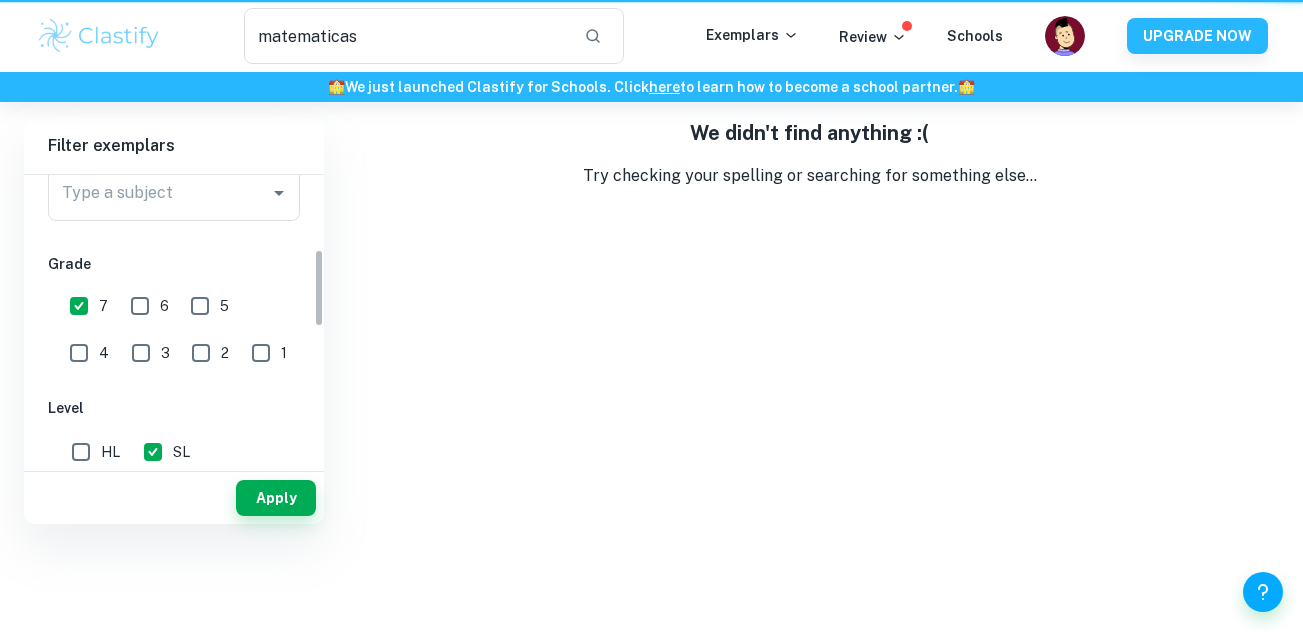 scroll, scrollTop: 0, scrollLeft: 0, axis: both 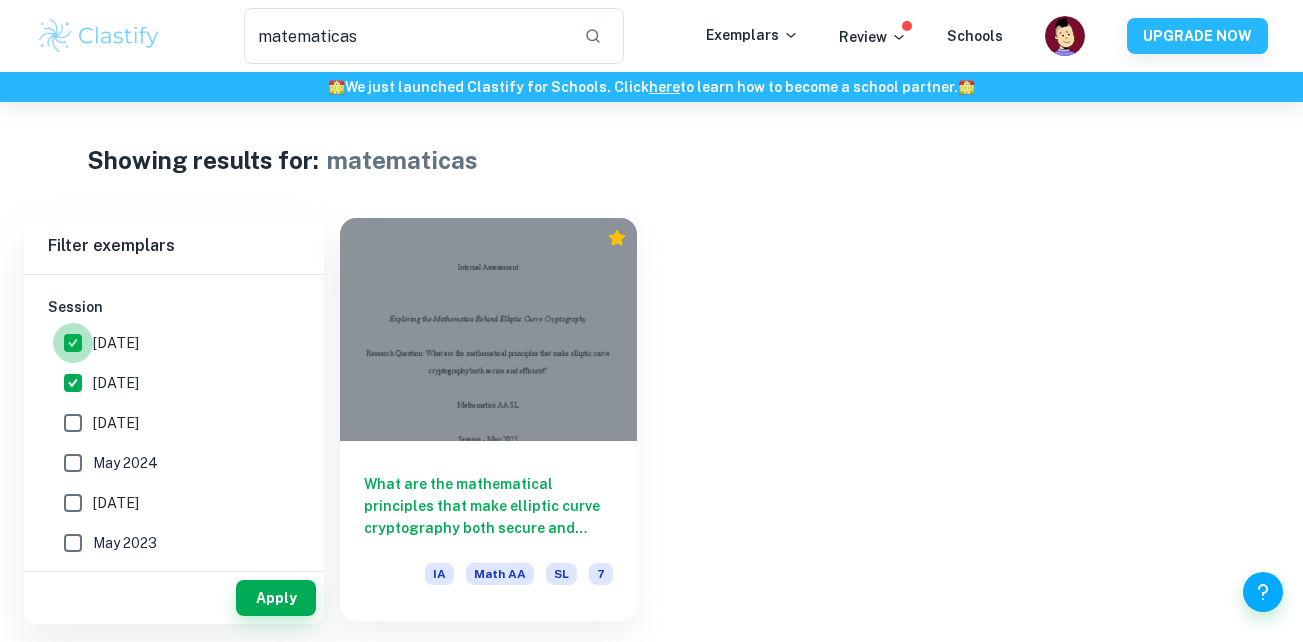 click on "May 2026" at bounding box center (73, 343) 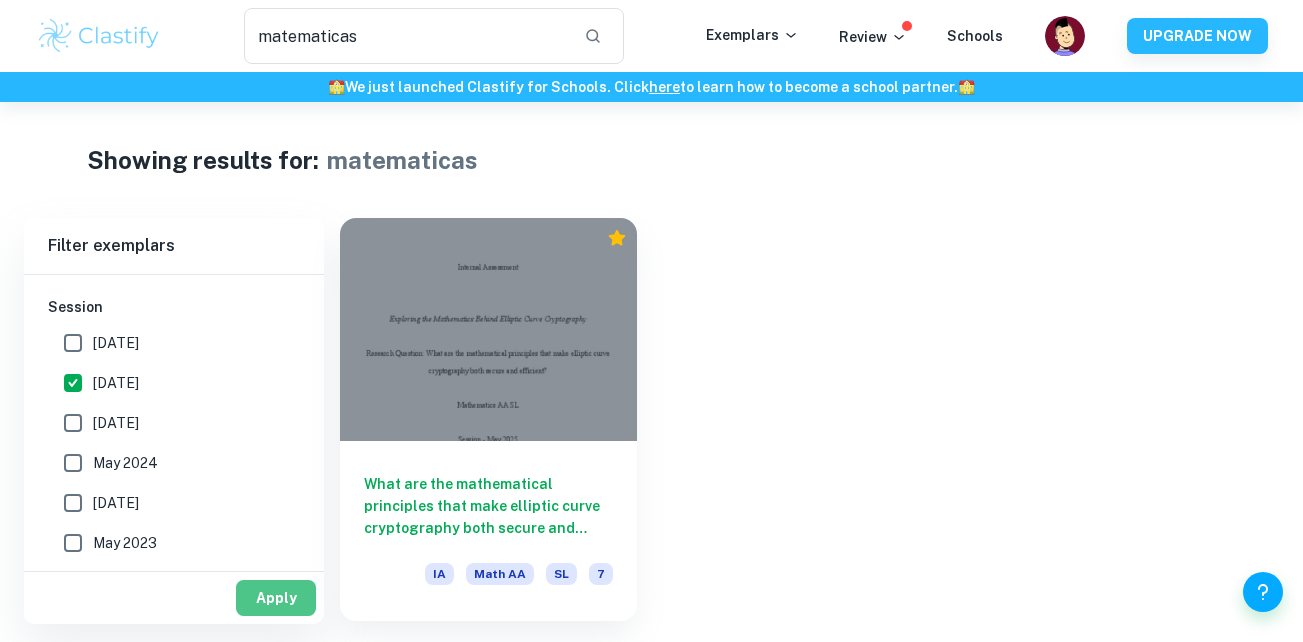 click on "Apply" at bounding box center [276, 598] 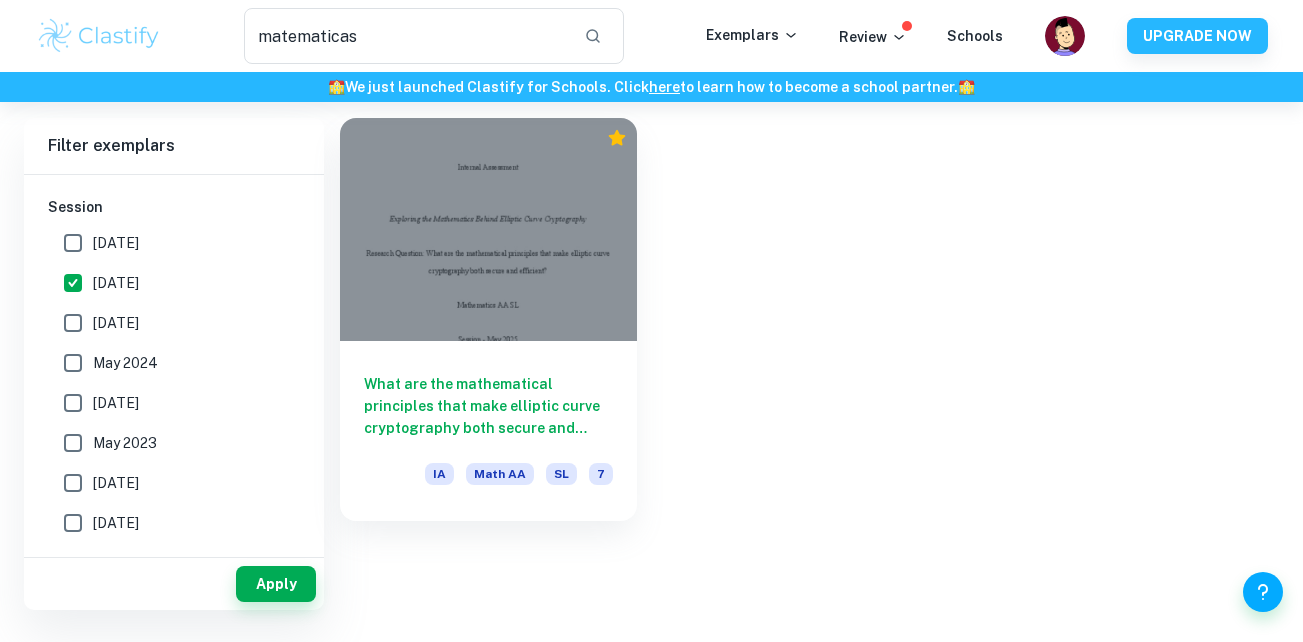 scroll, scrollTop: 0, scrollLeft: 0, axis: both 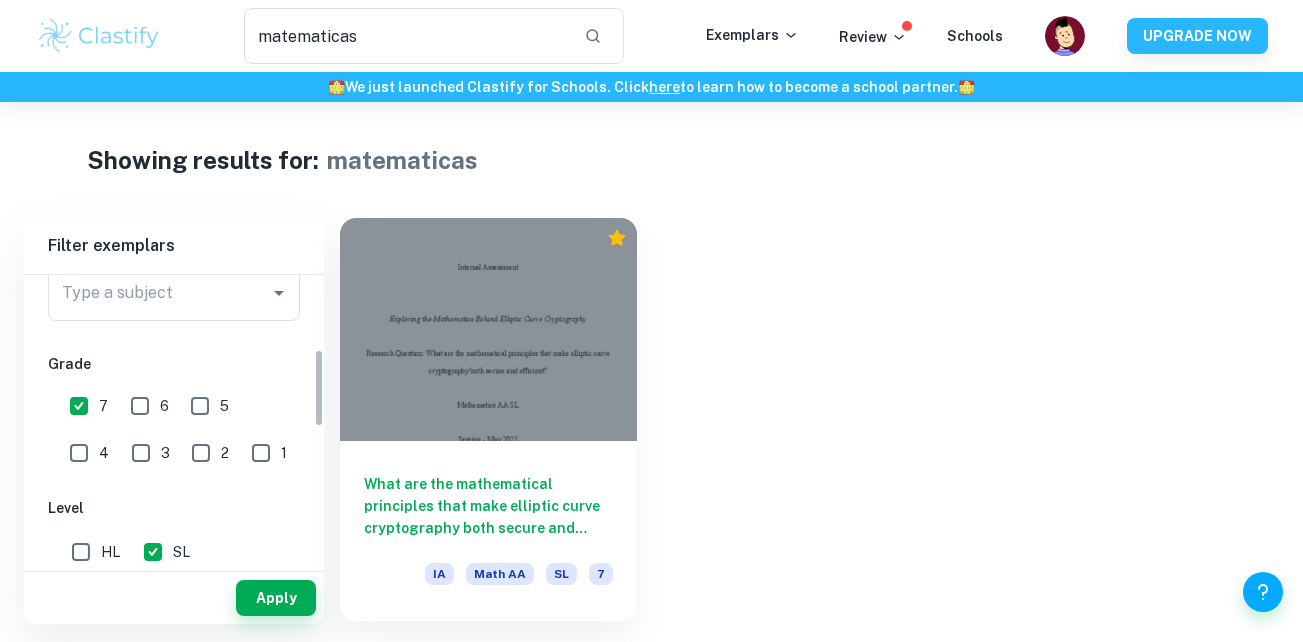 click on "6" at bounding box center [140, 406] 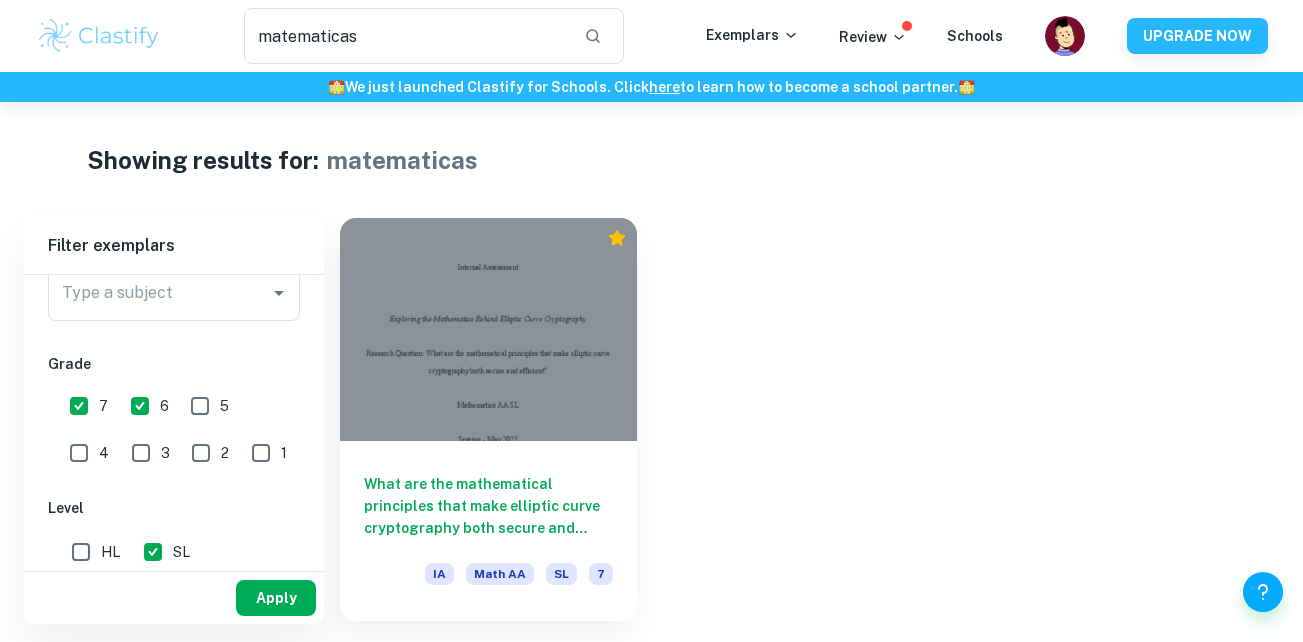 click on "Apply" at bounding box center [276, 598] 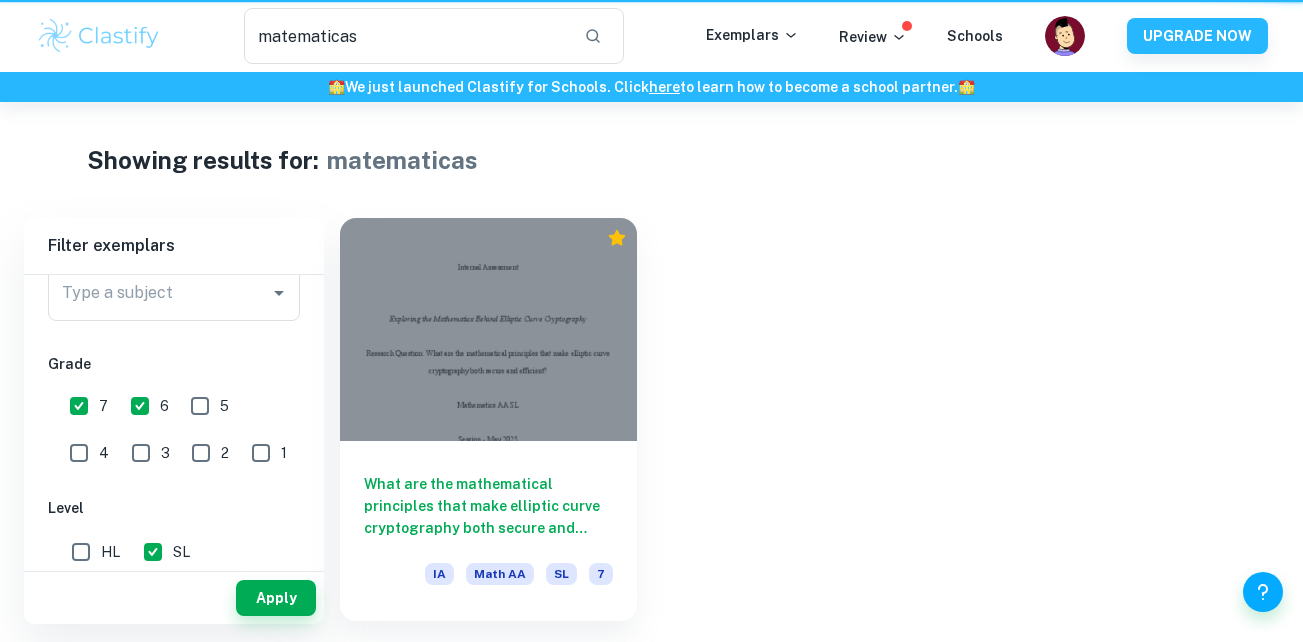 click on "Apply" at bounding box center [276, 598] 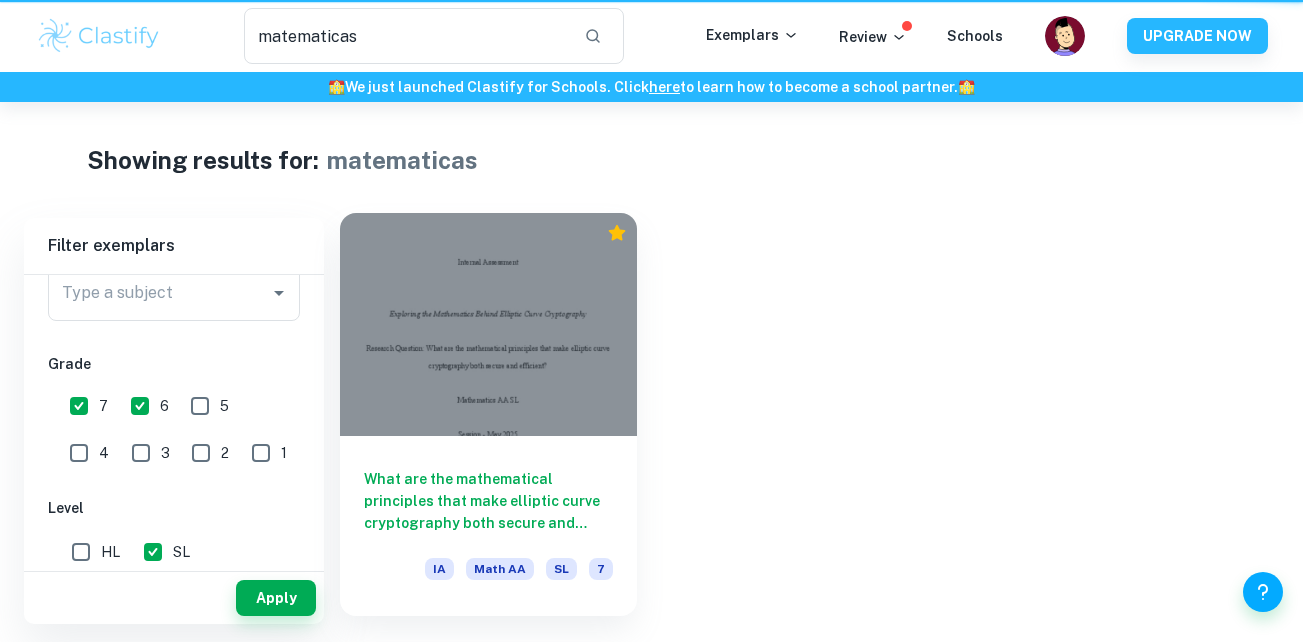 click at bounding box center [488, 324] 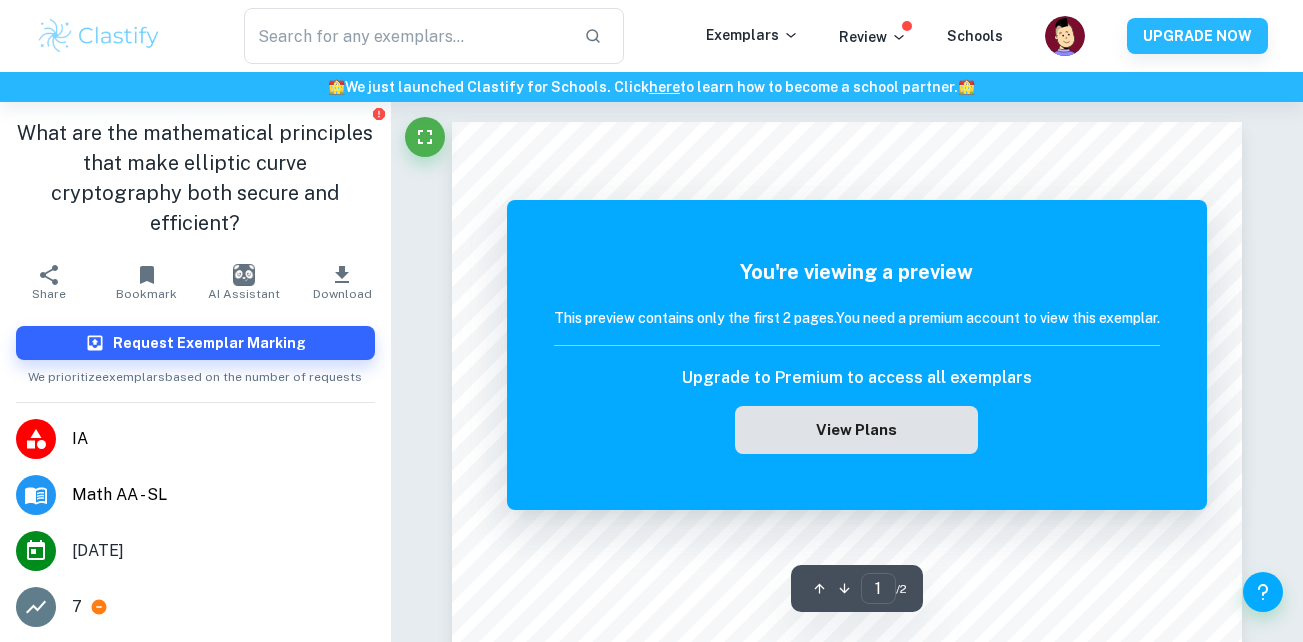 click on "View Plans" at bounding box center [856, 430] 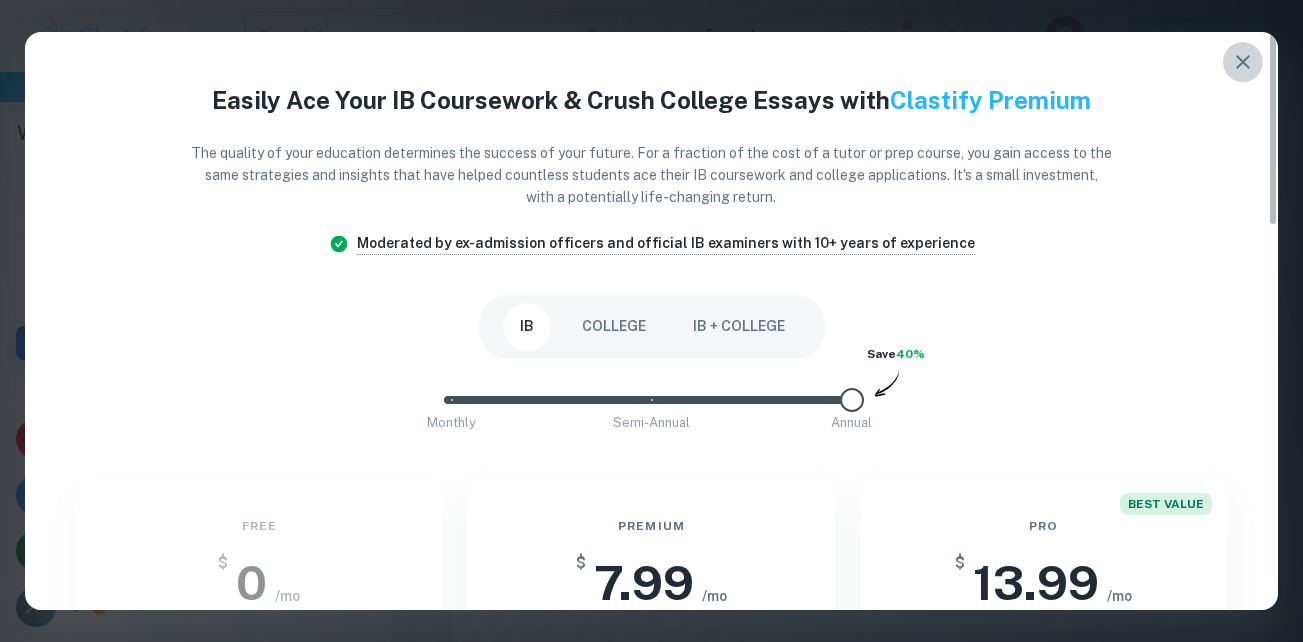click at bounding box center (1243, 62) 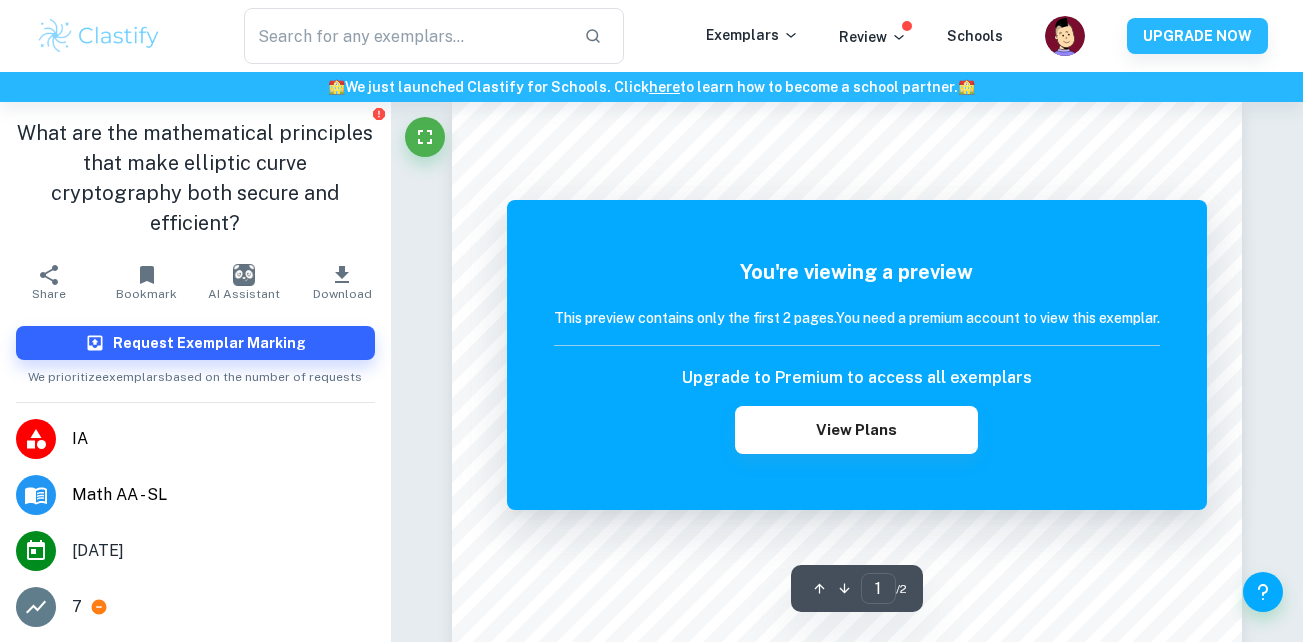 scroll, scrollTop: 0, scrollLeft: 0, axis: both 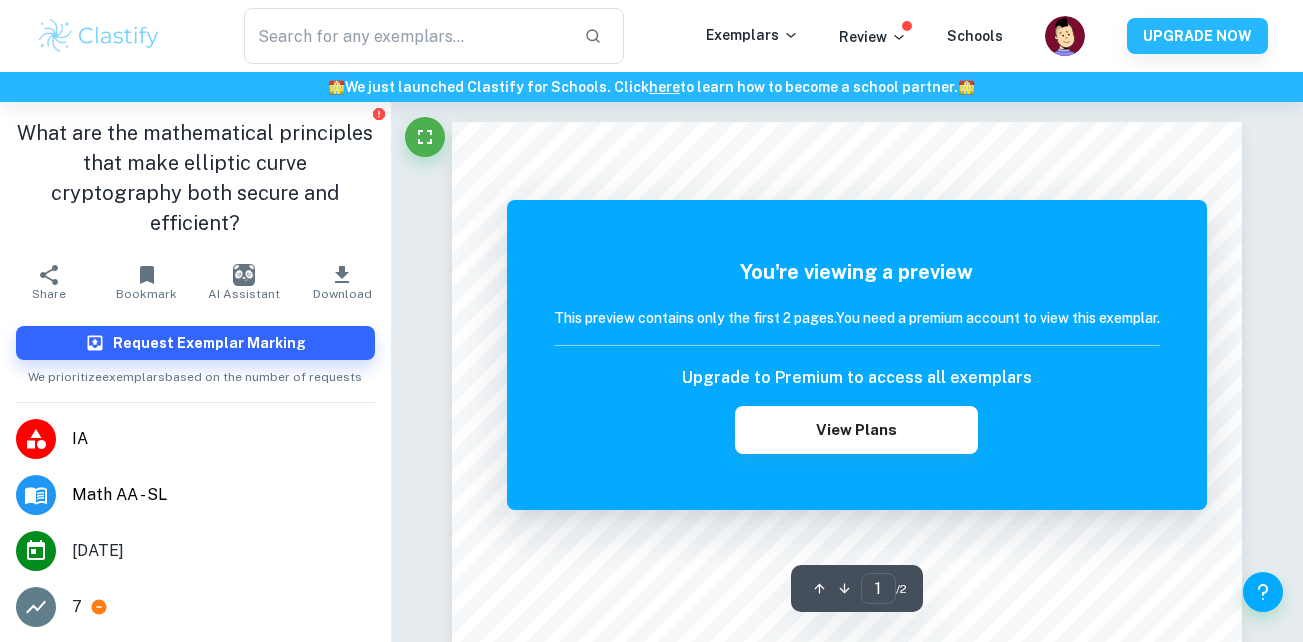 type on "matematicas" 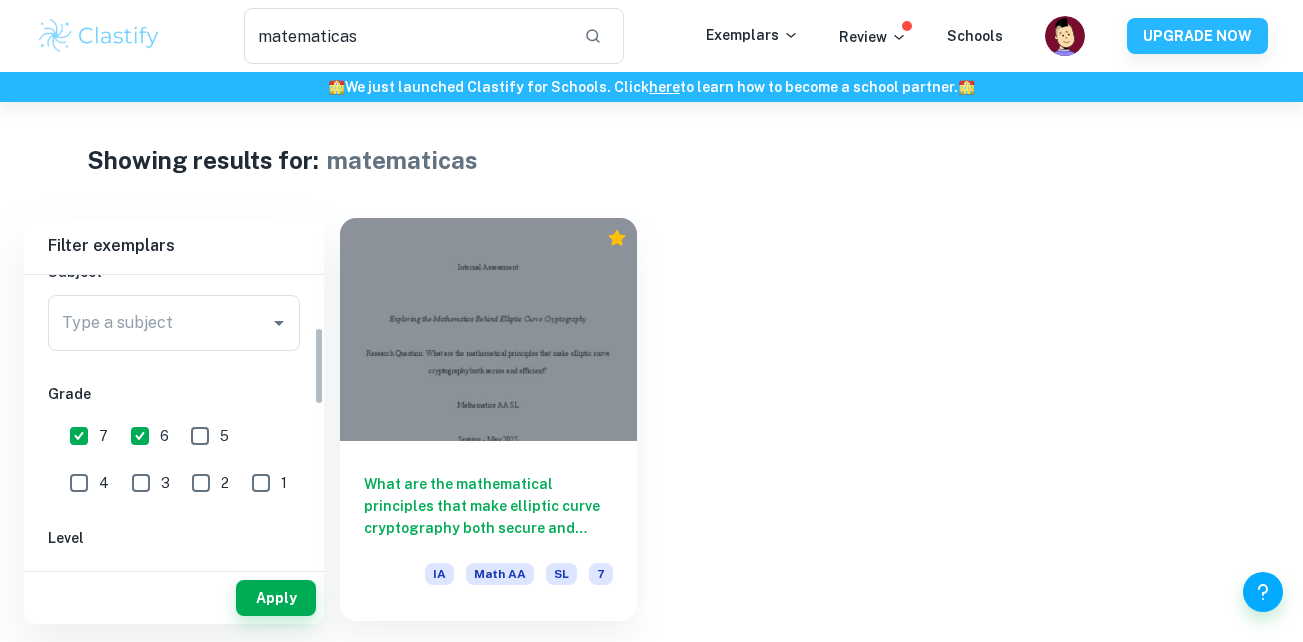 scroll, scrollTop: 300, scrollLeft: 0, axis: vertical 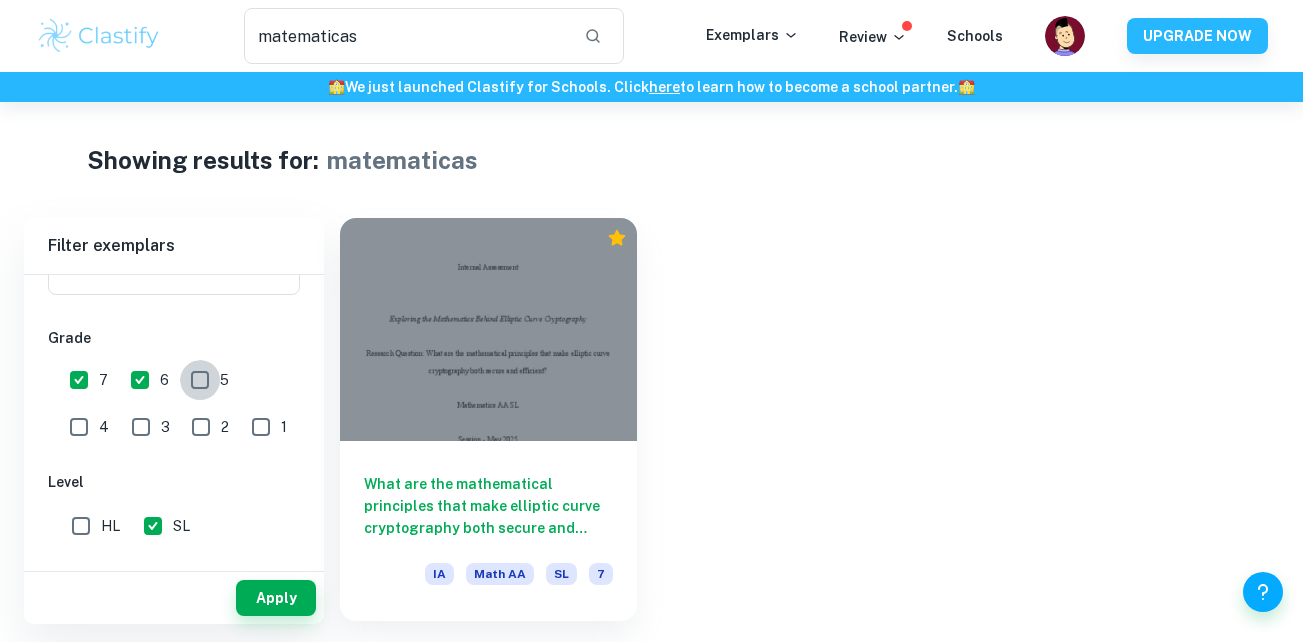 click on "5" at bounding box center [200, 380] 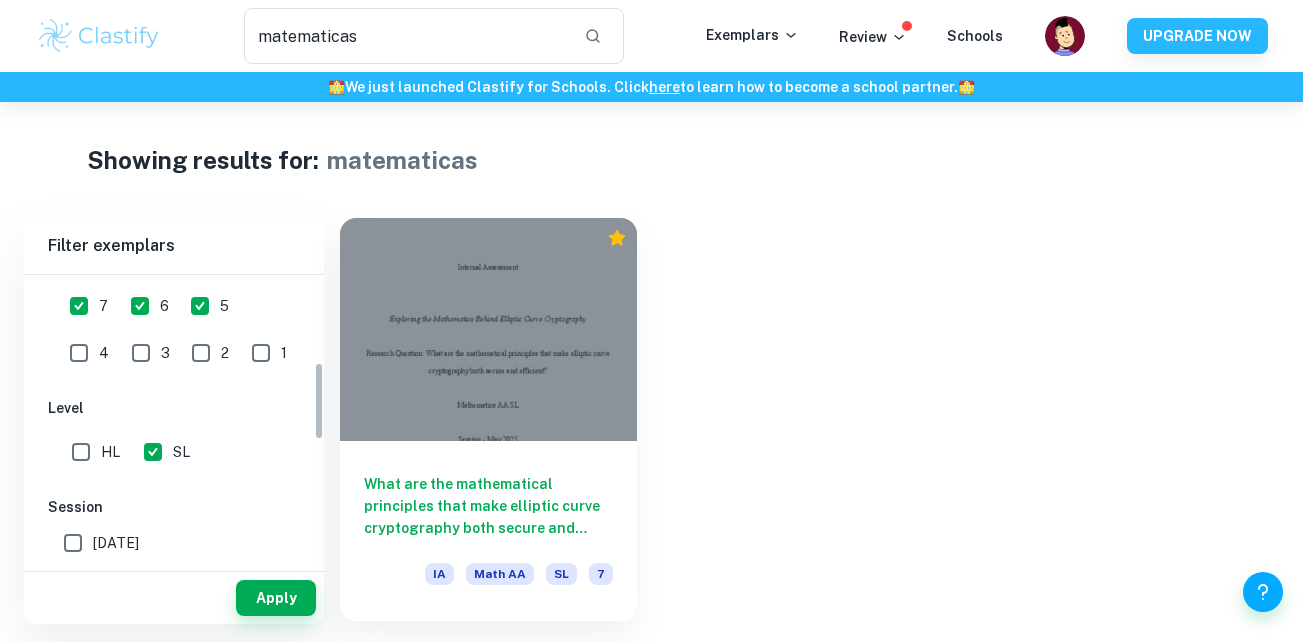 scroll, scrollTop: 274, scrollLeft: 0, axis: vertical 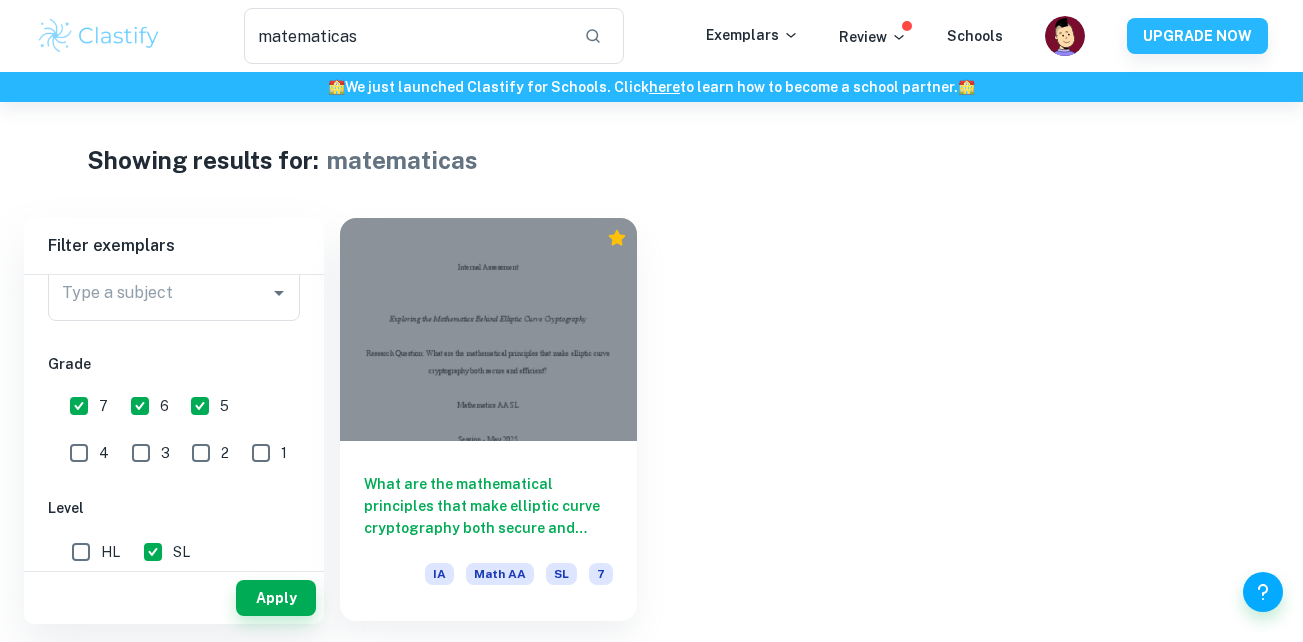 click on "7" at bounding box center (79, 406) 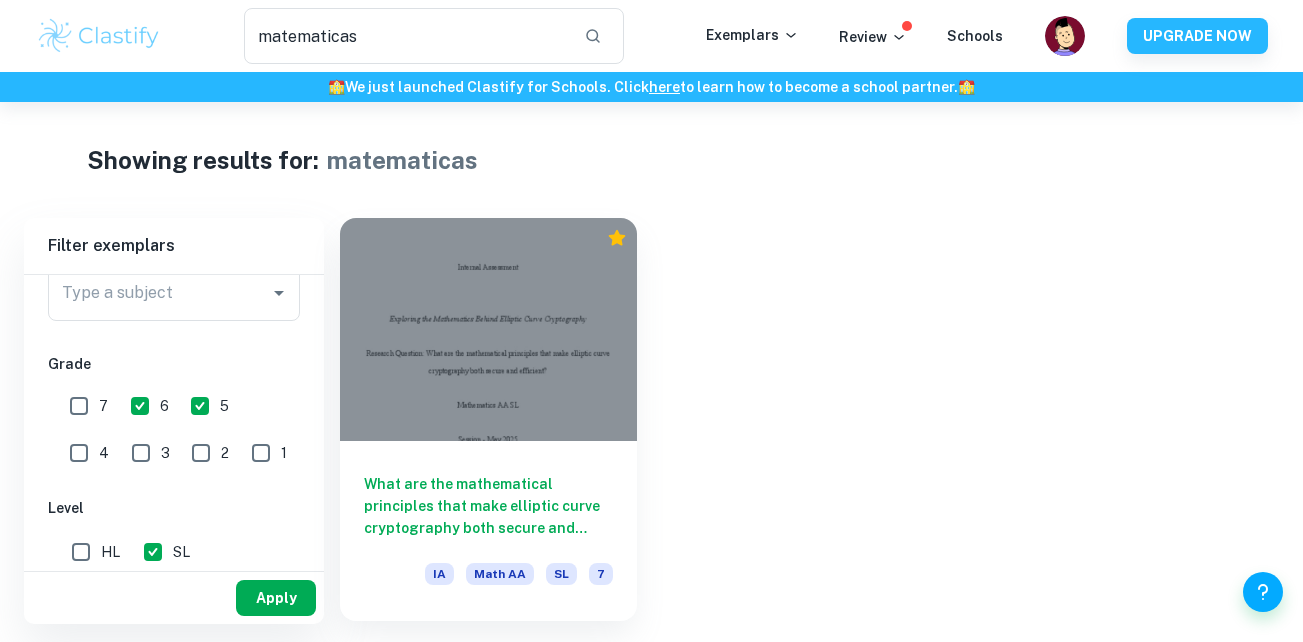 click on "Apply" at bounding box center (276, 598) 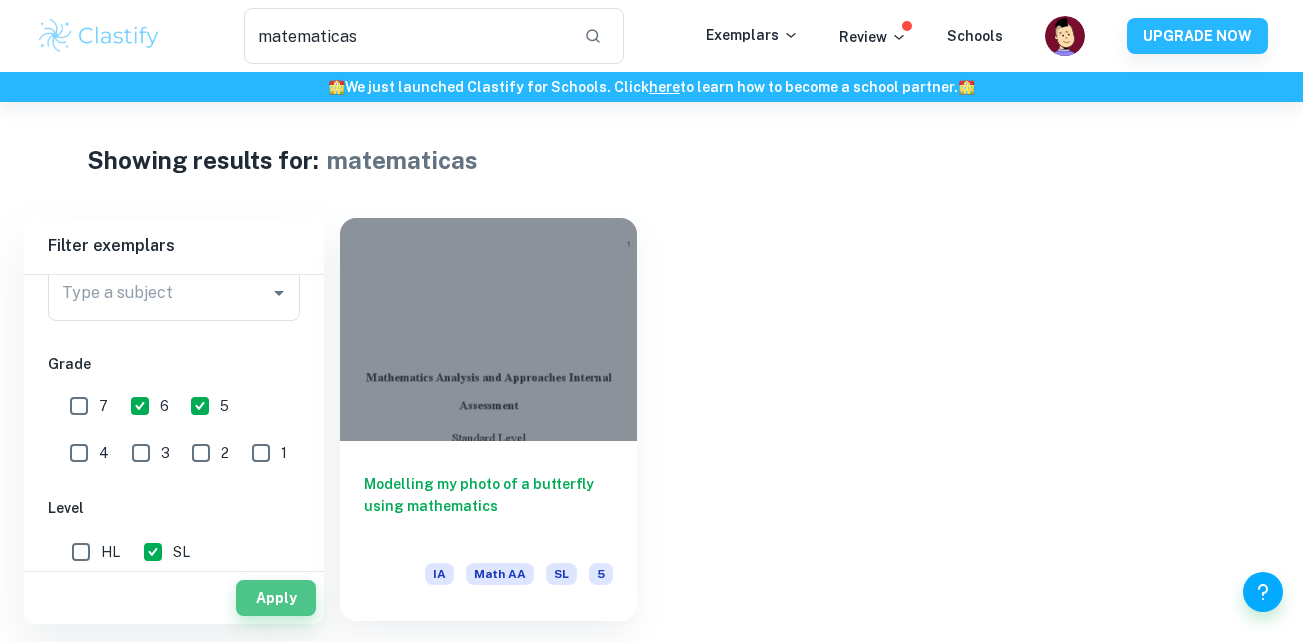 drag, startPoint x: 281, startPoint y: 589, endPoint x: 230, endPoint y: 517, distance: 88.23265 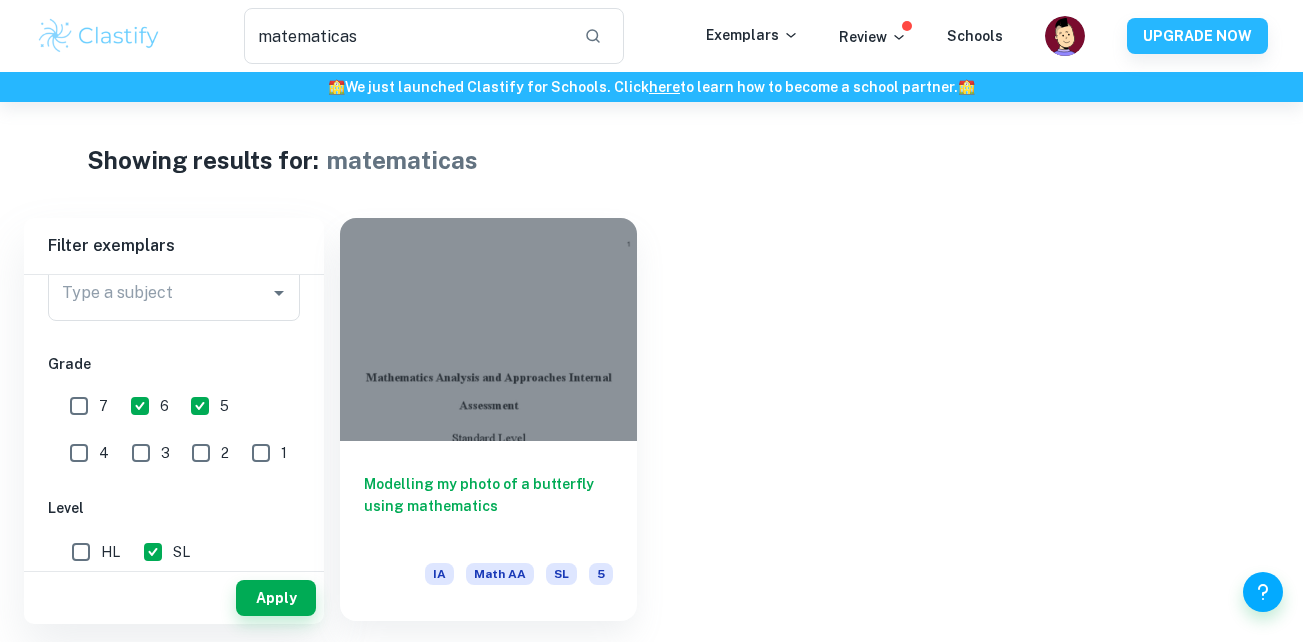 click on "5" at bounding box center [200, 406] 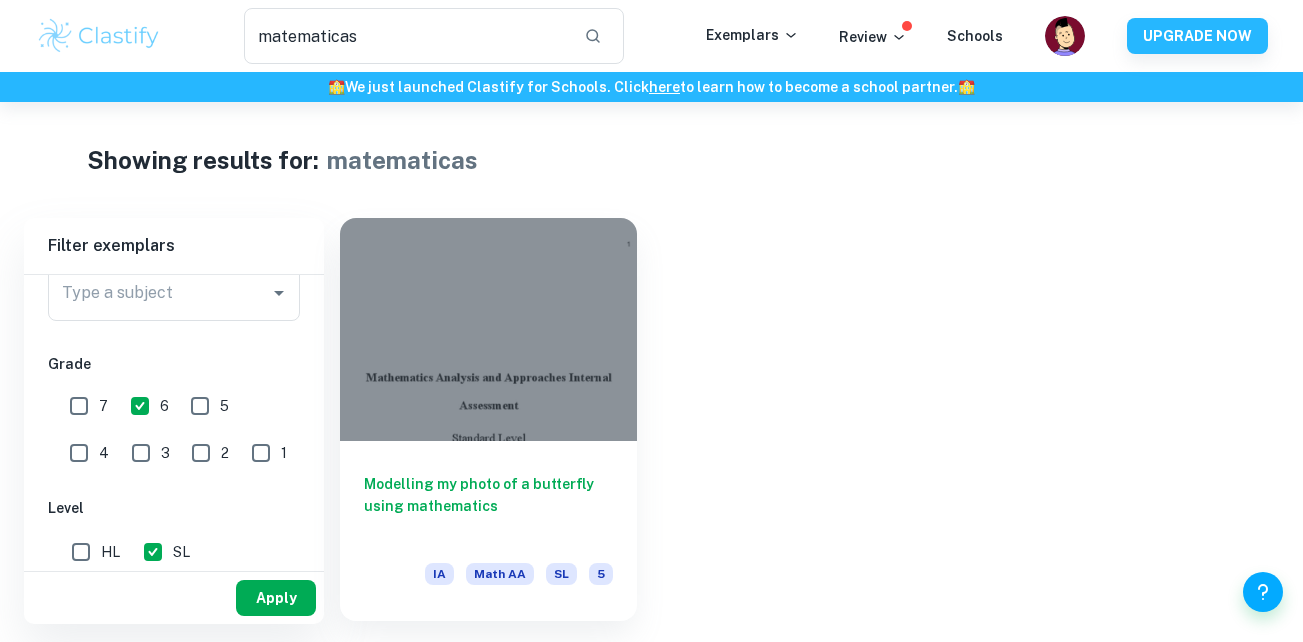 drag, startPoint x: 280, startPoint y: 592, endPoint x: 225, endPoint y: 552, distance: 68.007355 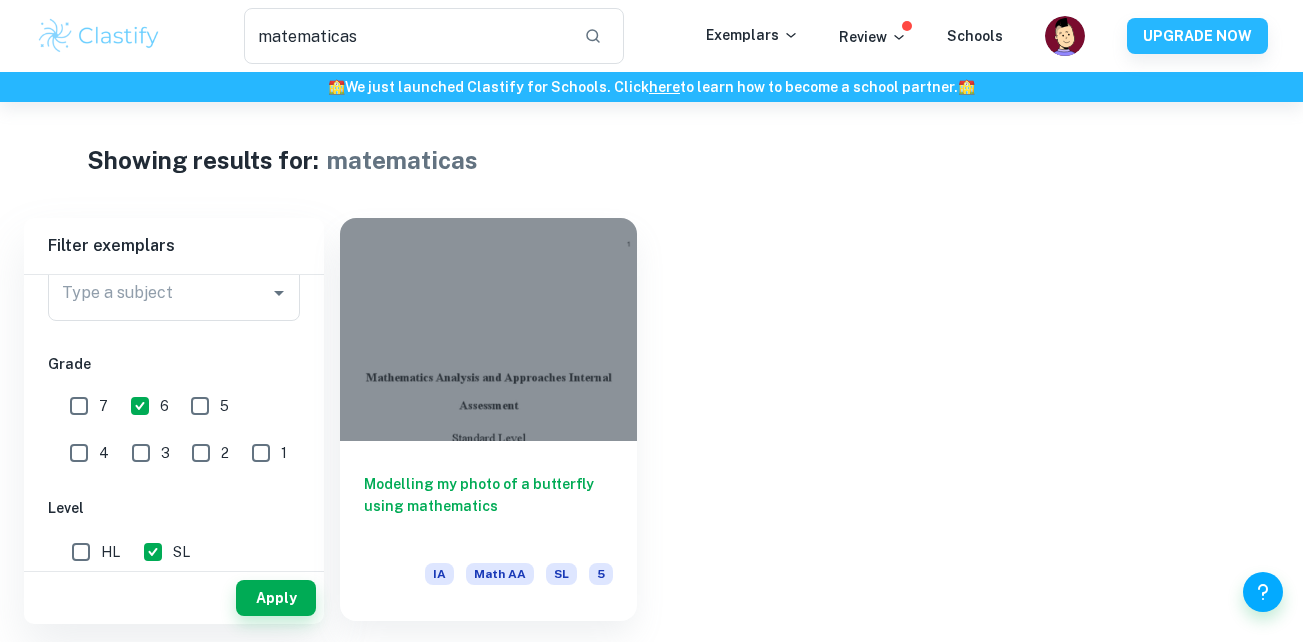 click on "Apply" at bounding box center [276, 598] 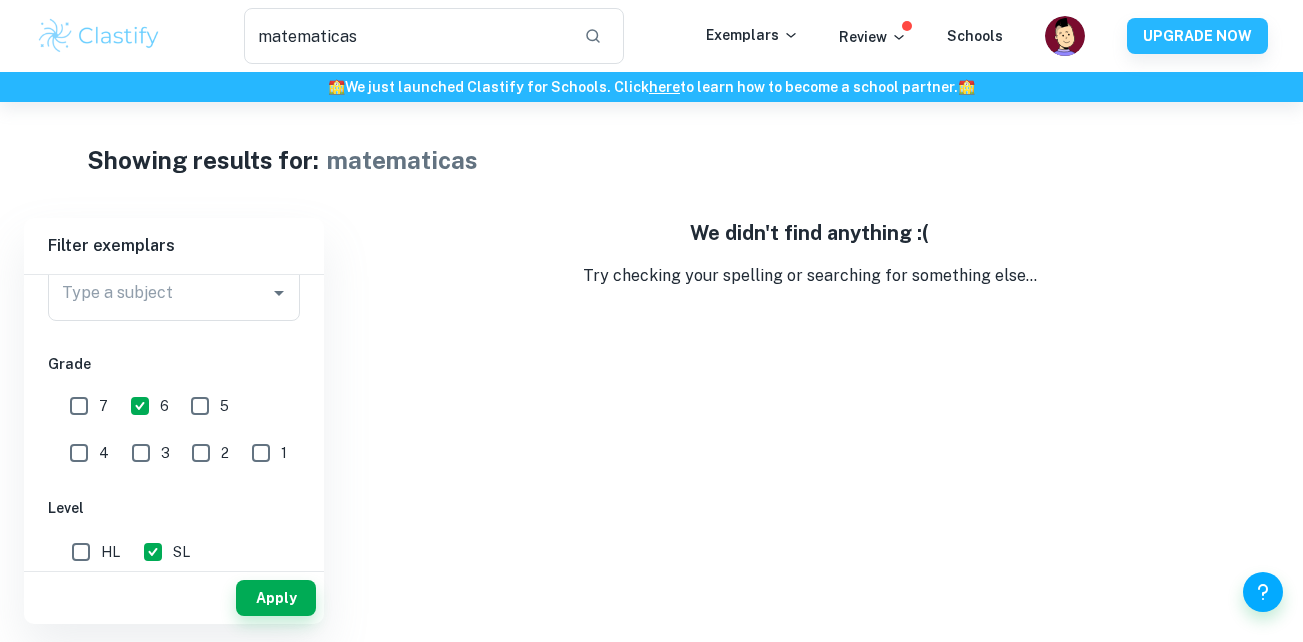 click on "5" at bounding box center (200, 406) 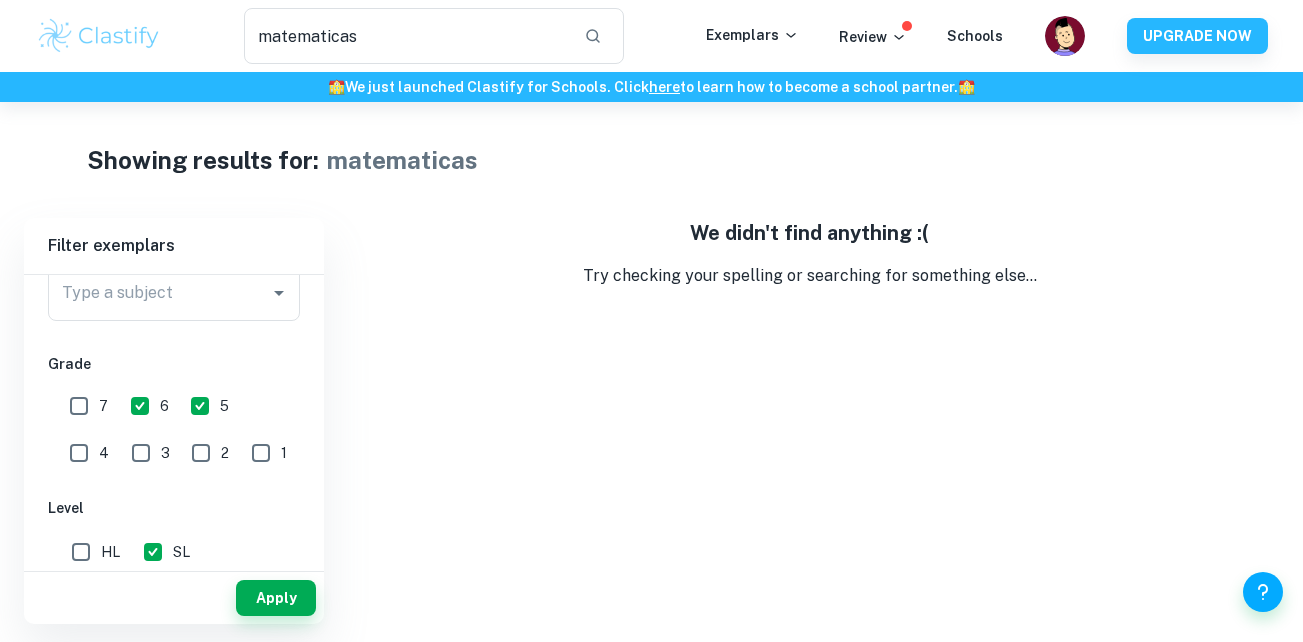 click on "6" at bounding box center (140, 406) 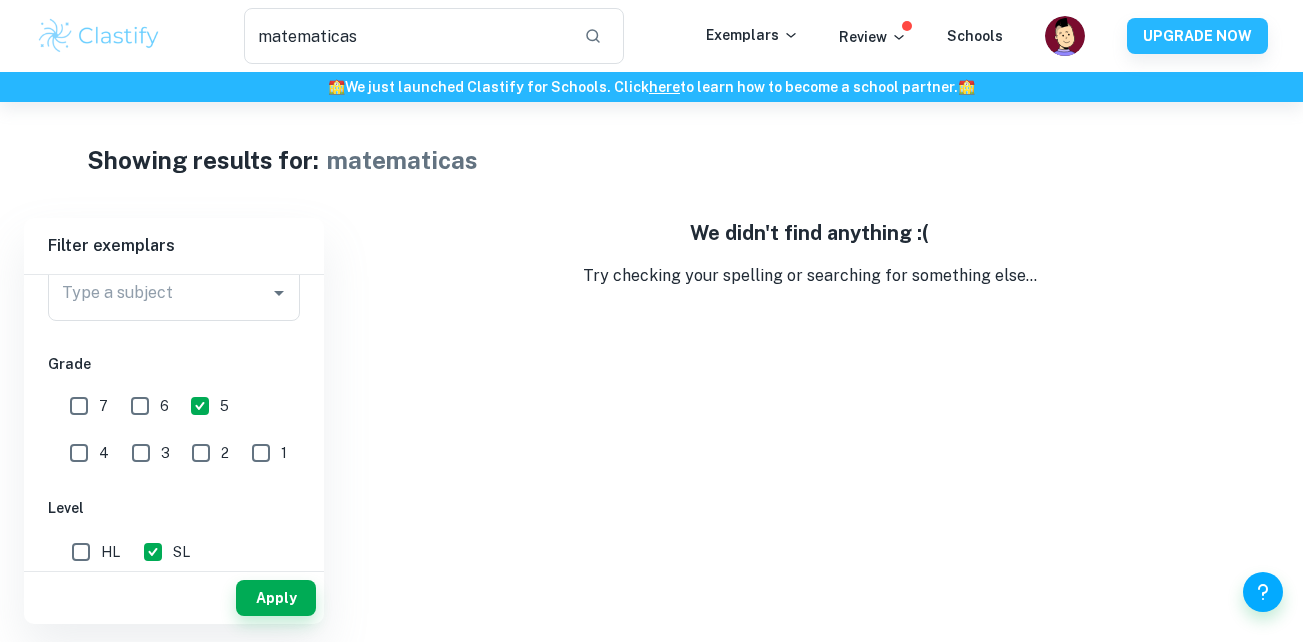 click on "Apply" at bounding box center (174, 593) 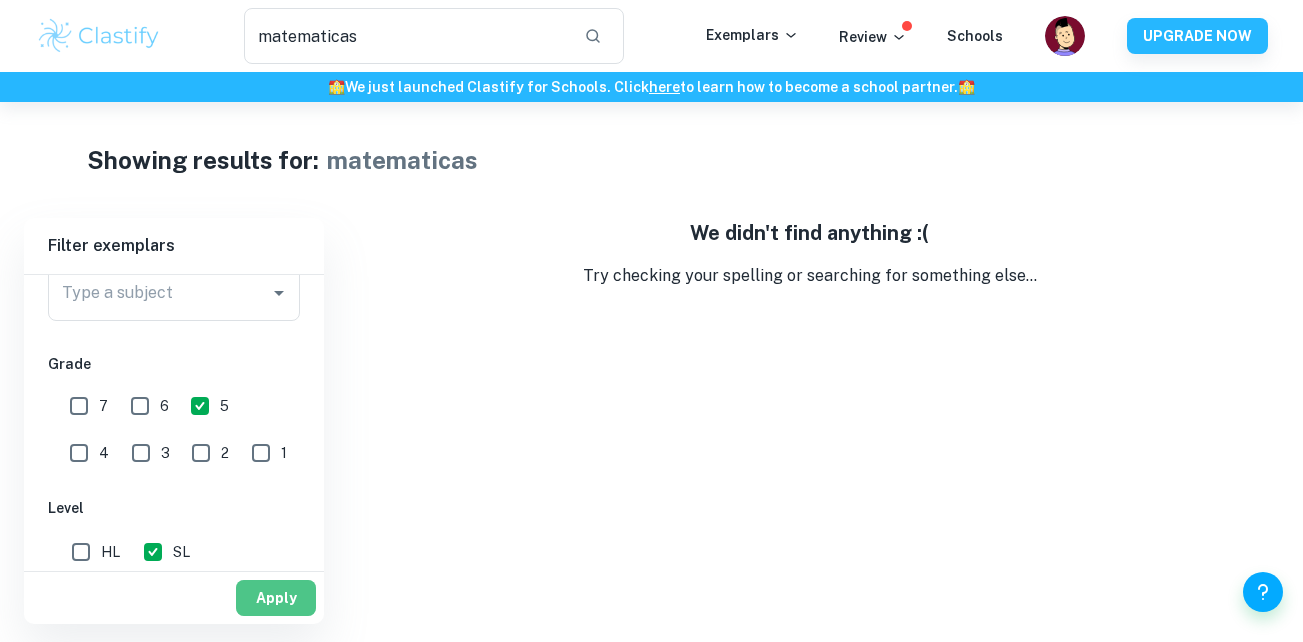 click on "Apply" at bounding box center [276, 598] 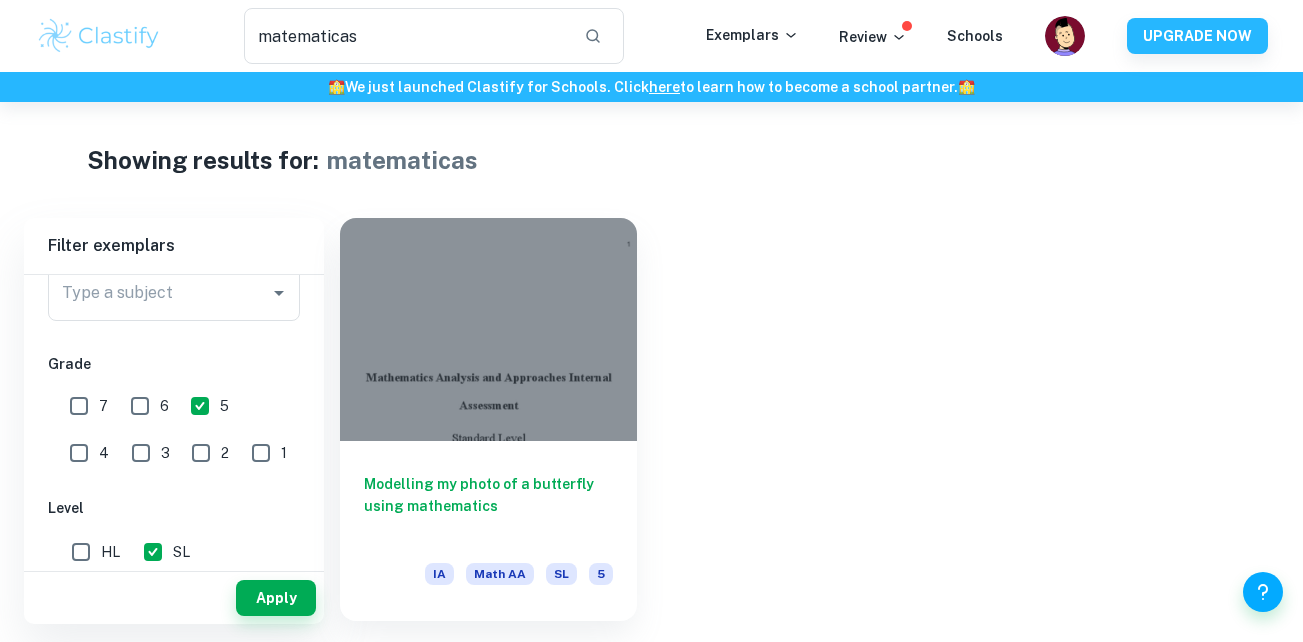 click on "7" at bounding box center (79, 406) 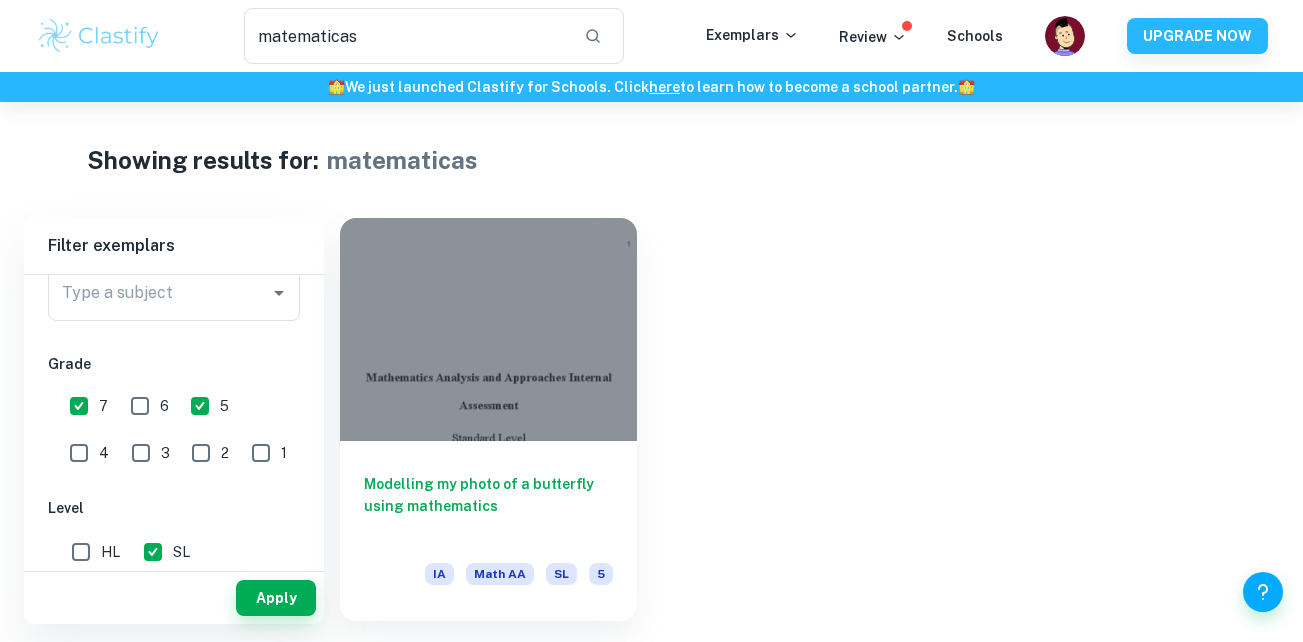 click on "6" at bounding box center [140, 406] 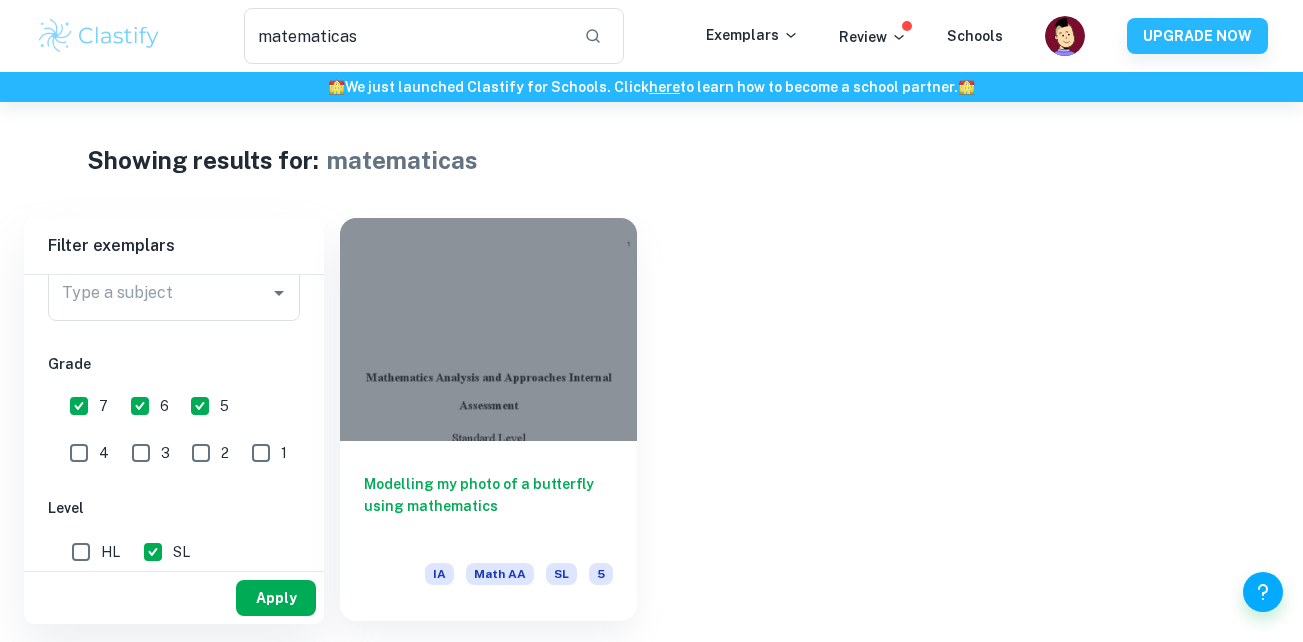 click on "Apply" at bounding box center (276, 598) 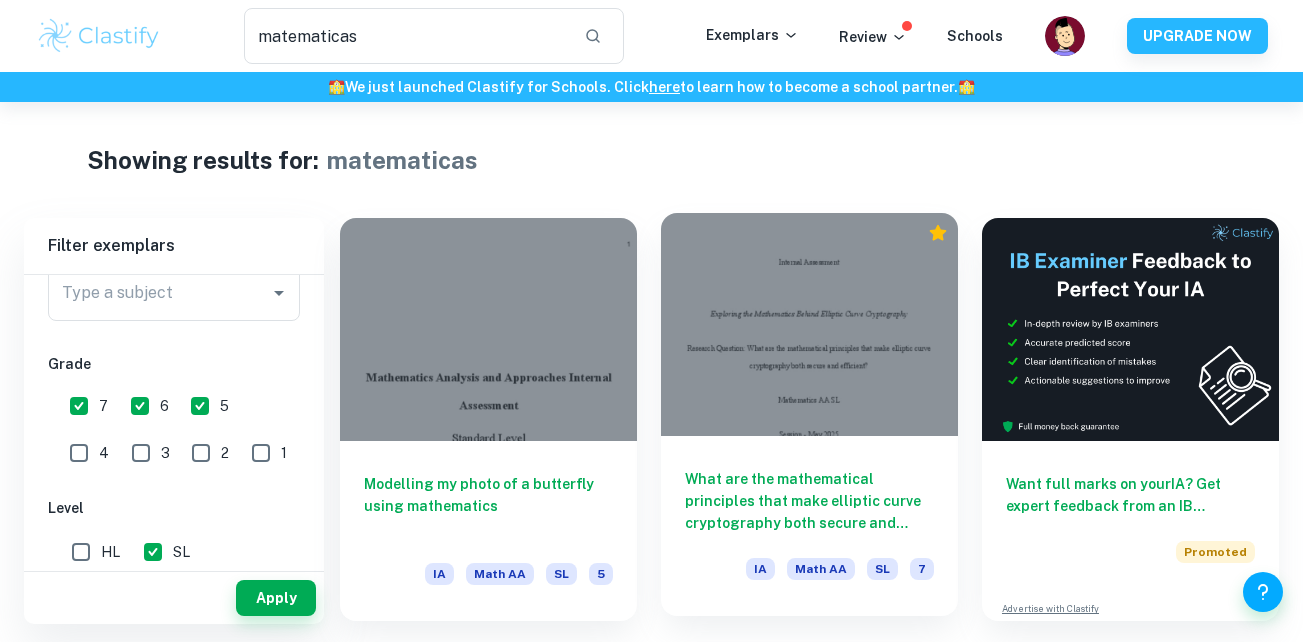 drag, startPoint x: 245, startPoint y: 603, endPoint x: 680, endPoint y: 503, distance: 446.34628 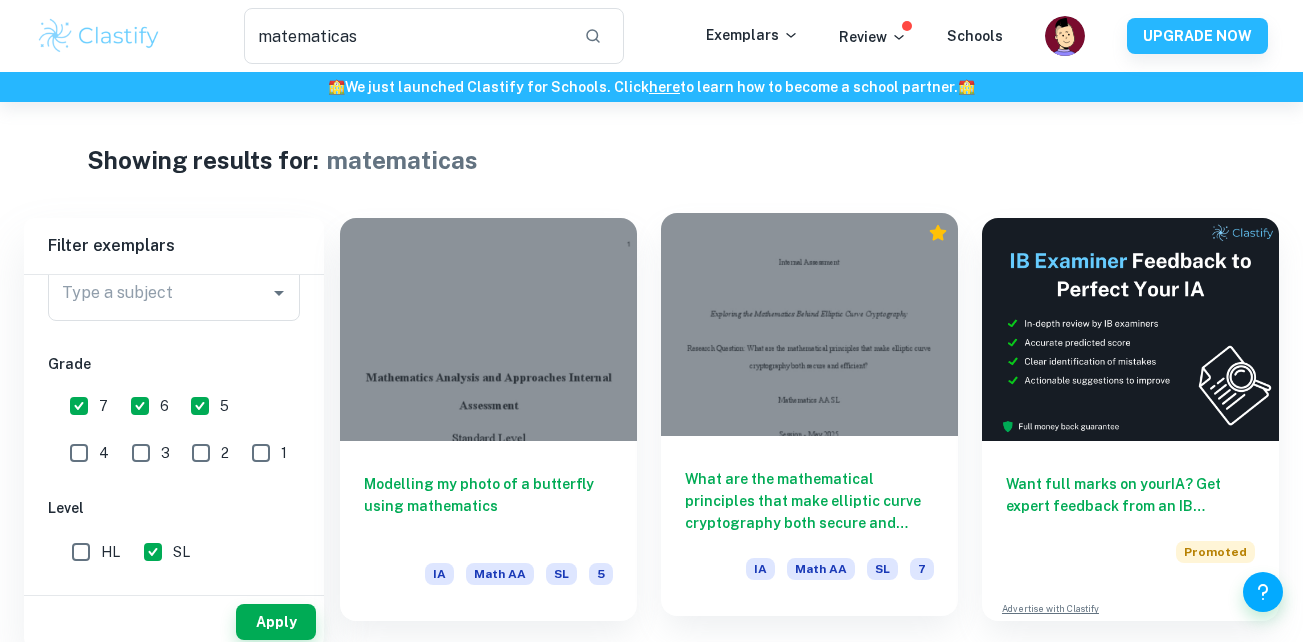scroll, scrollTop: 100, scrollLeft: 0, axis: vertical 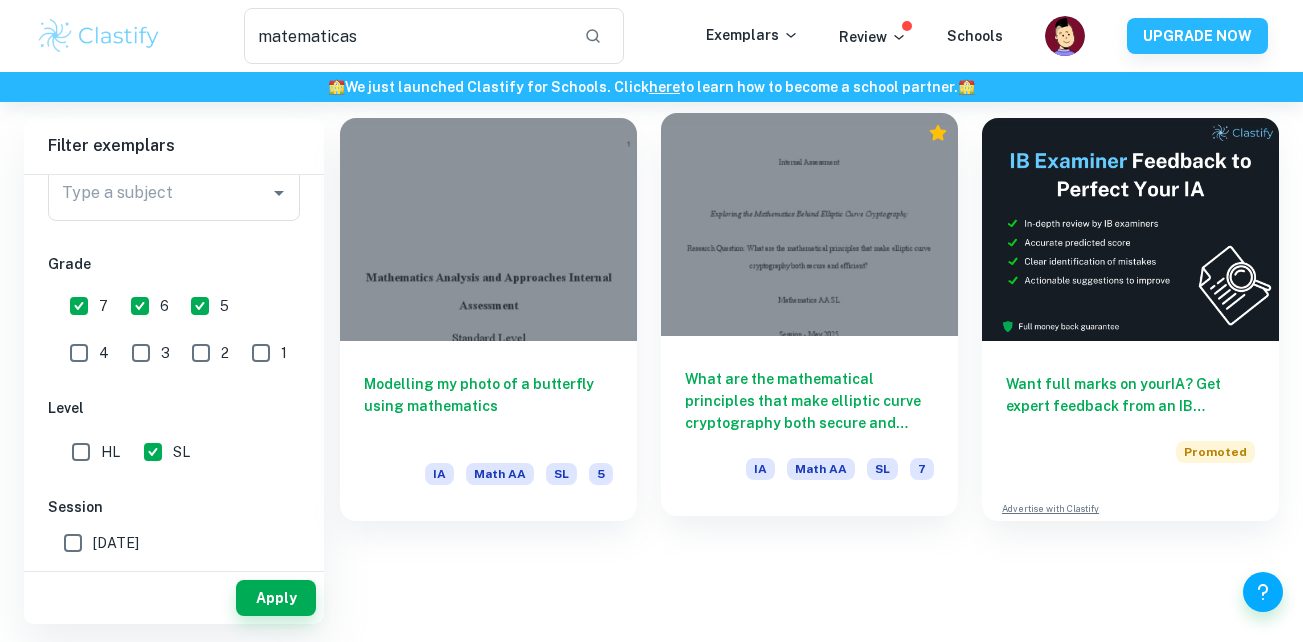 click at bounding box center [809, 224] 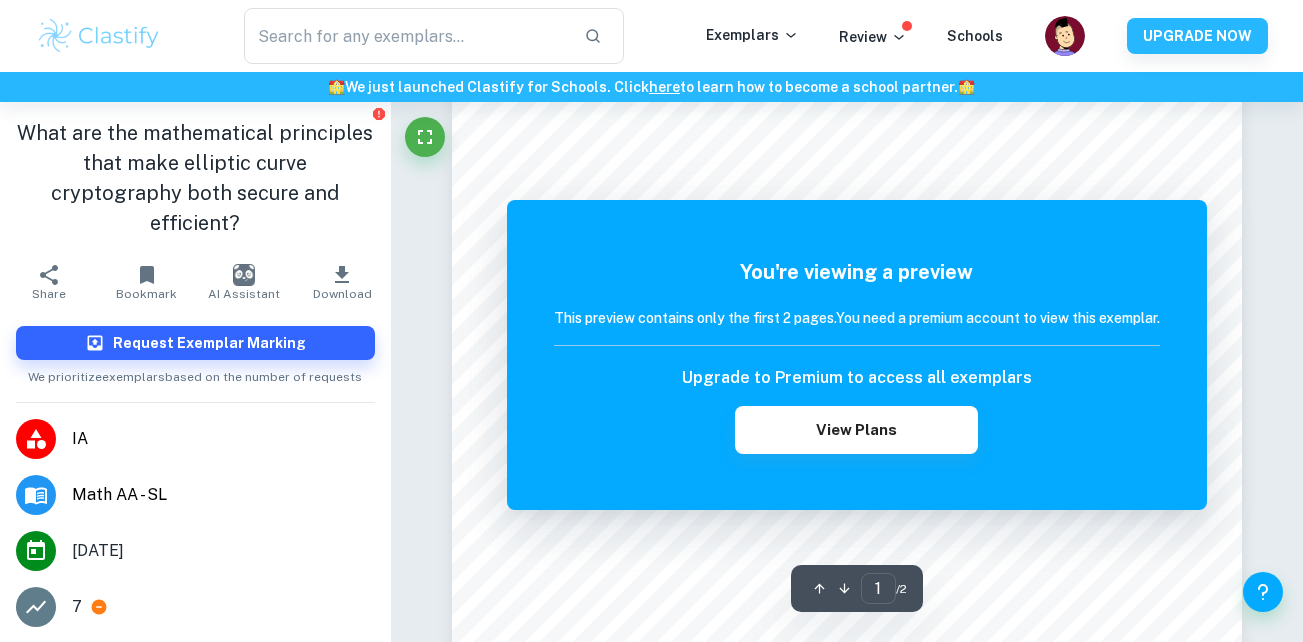 scroll, scrollTop: 500, scrollLeft: 0, axis: vertical 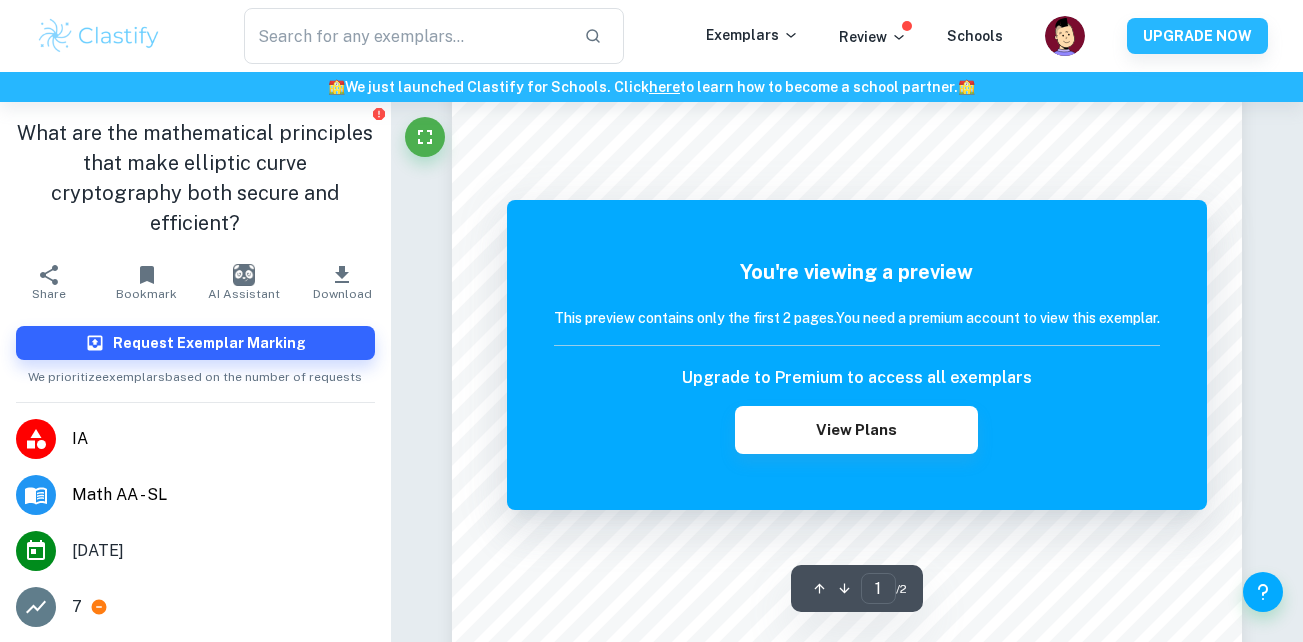 type on "matematicas" 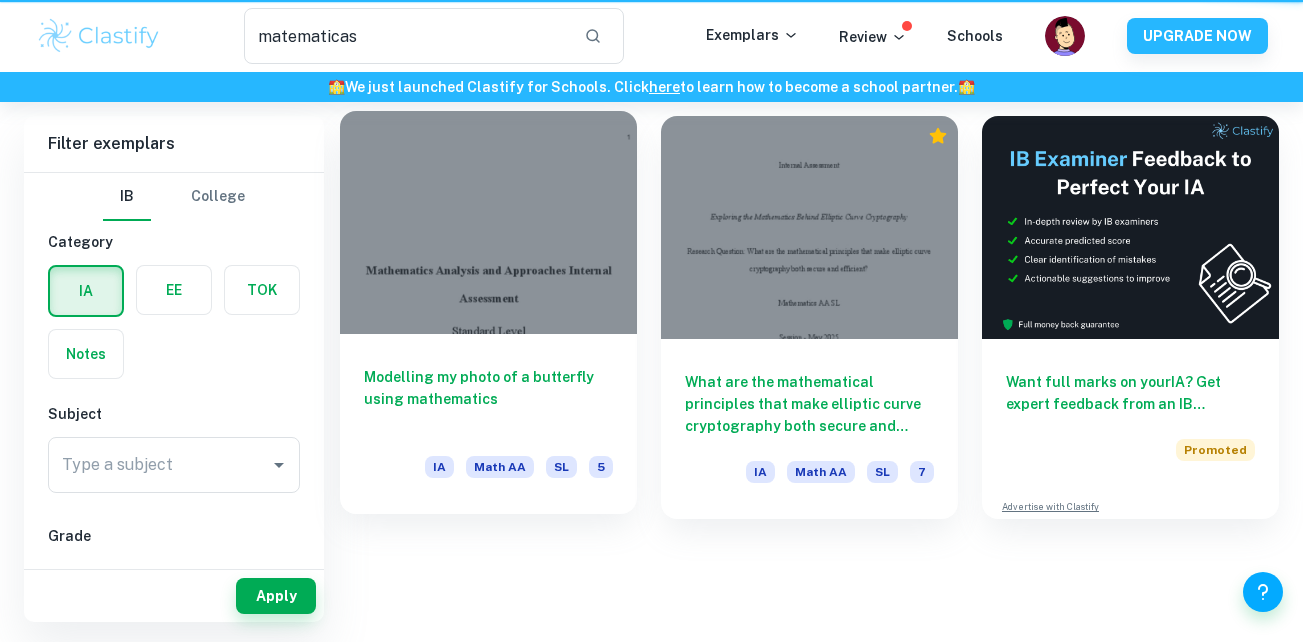 scroll, scrollTop: 100, scrollLeft: 0, axis: vertical 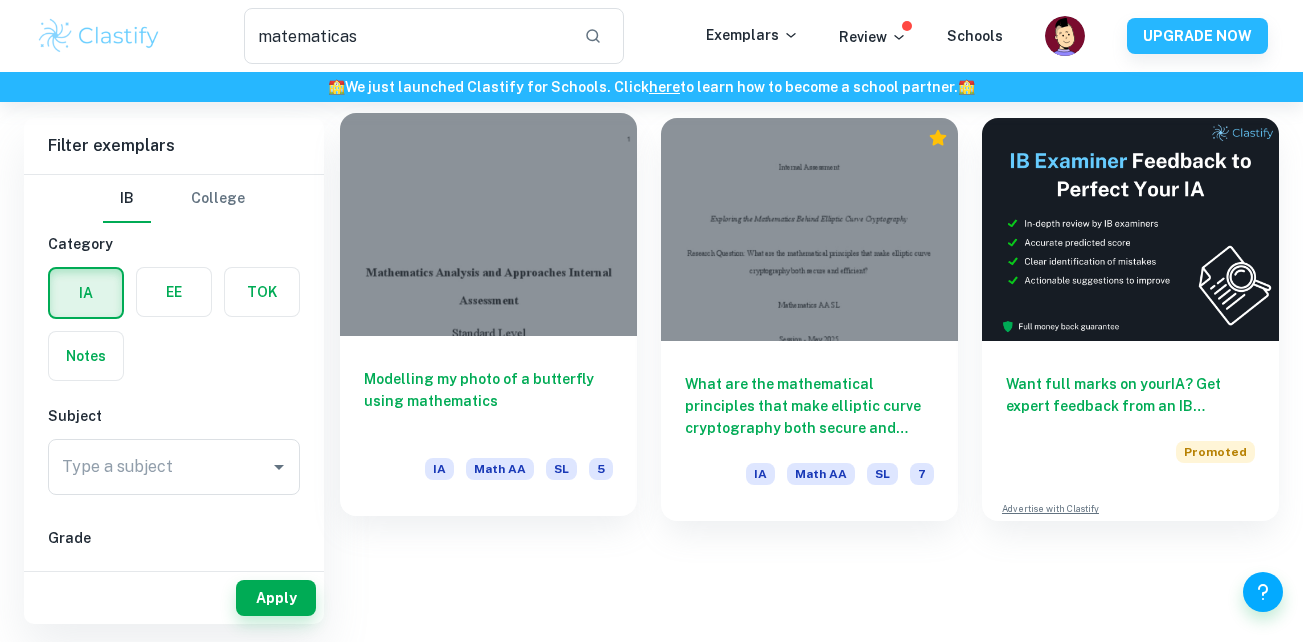 click at bounding box center (488, 224) 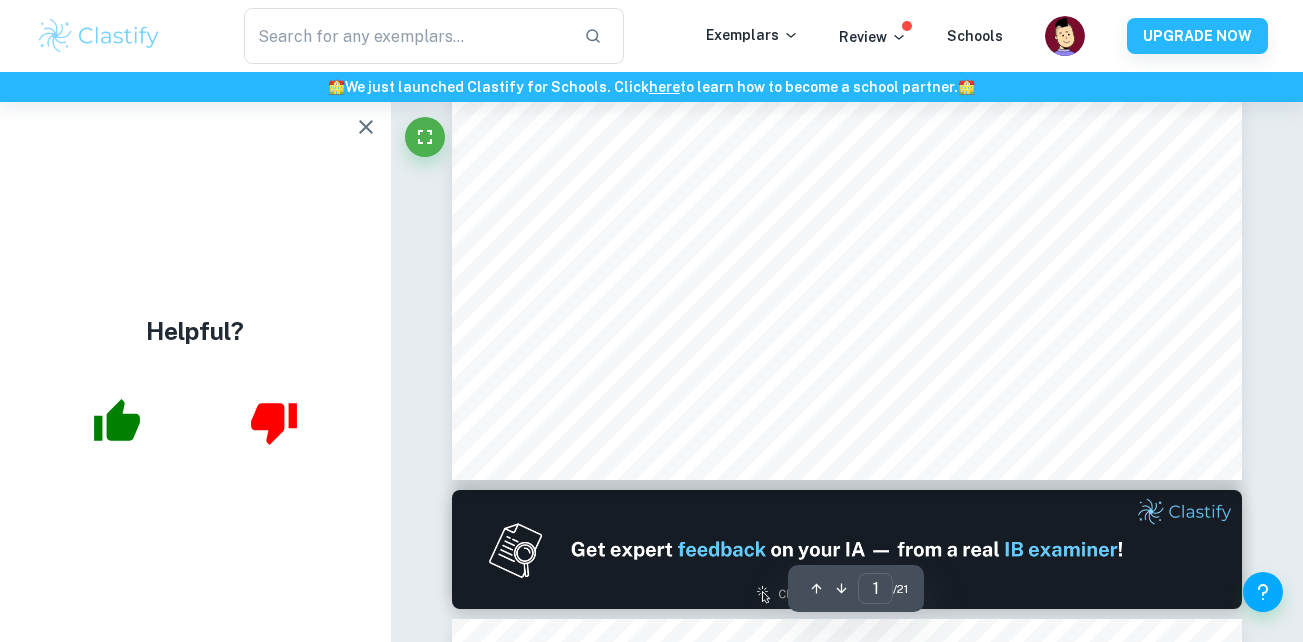 scroll, scrollTop: 700, scrollLeft: 0, axis: vertical 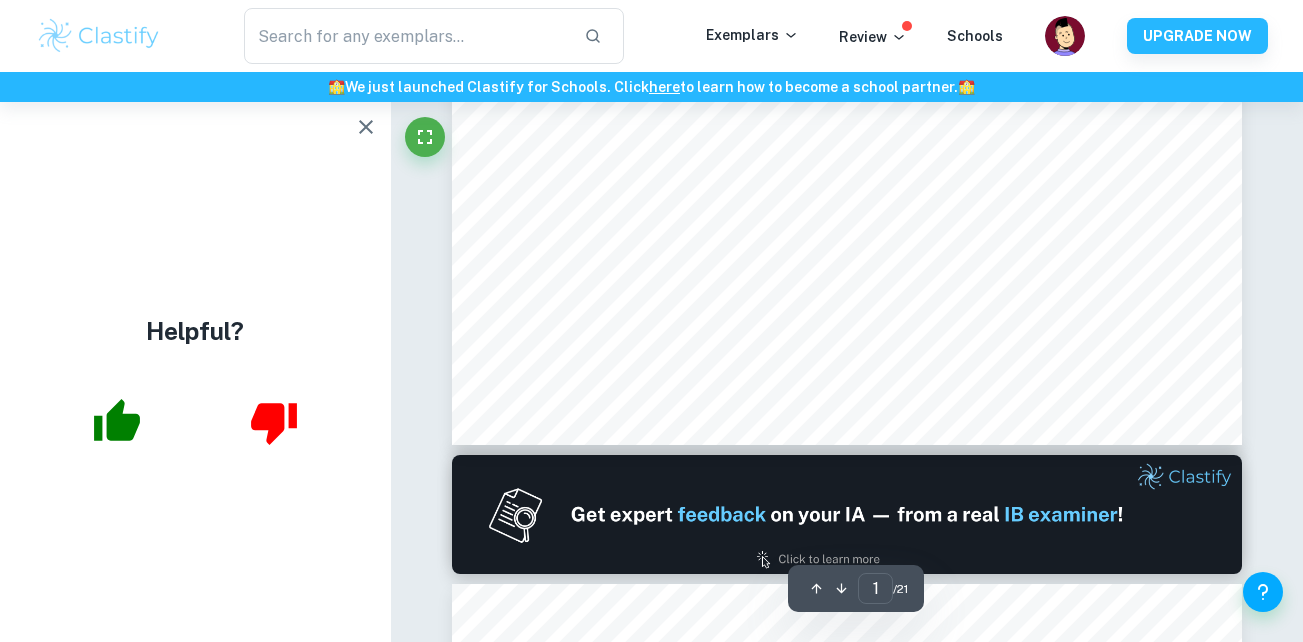 click 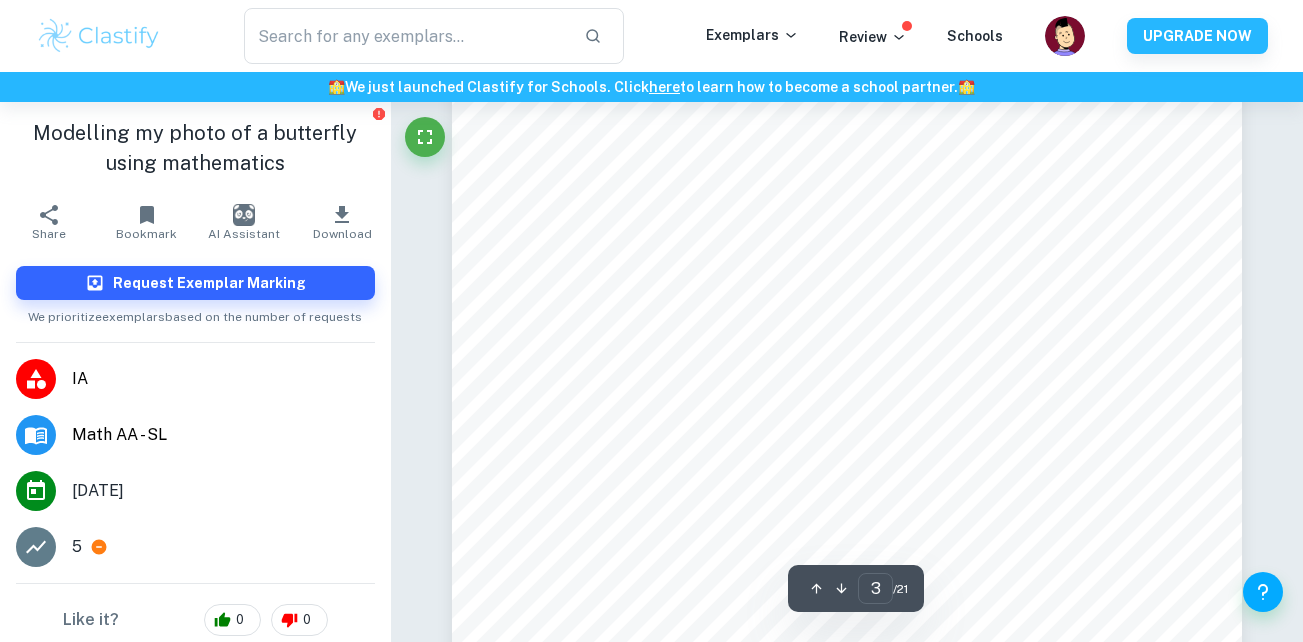 scroll, scrollTop: 2400, scrollLeft: 0, axis: vertical 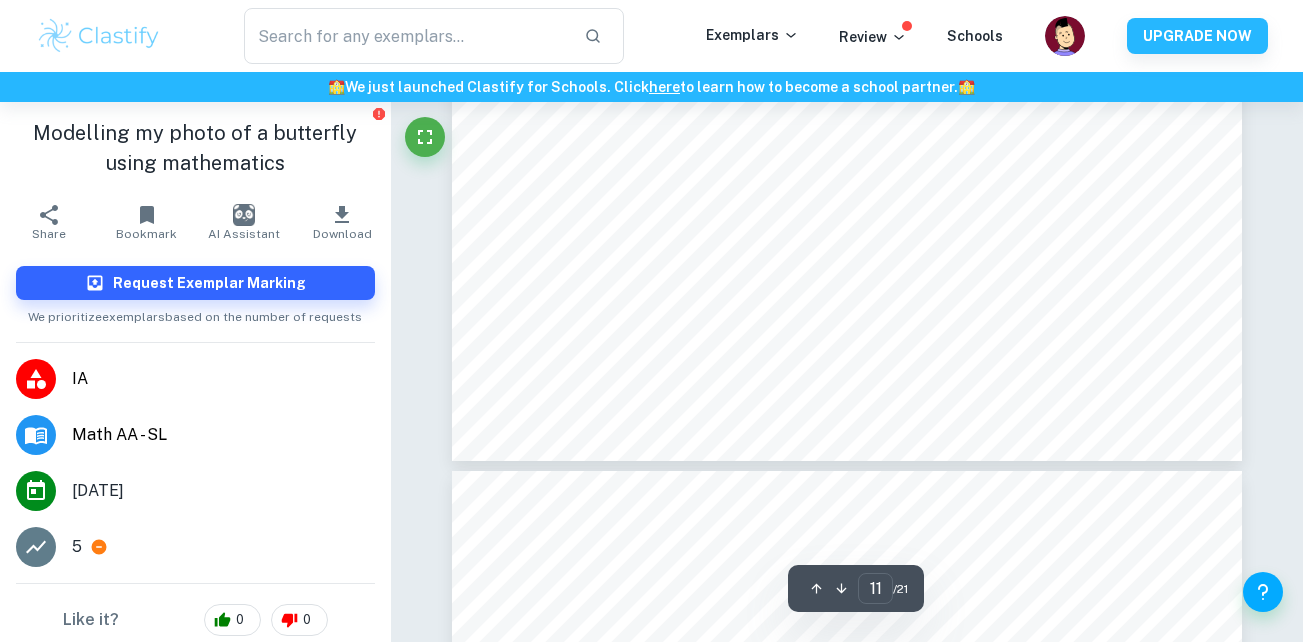 type on "12" 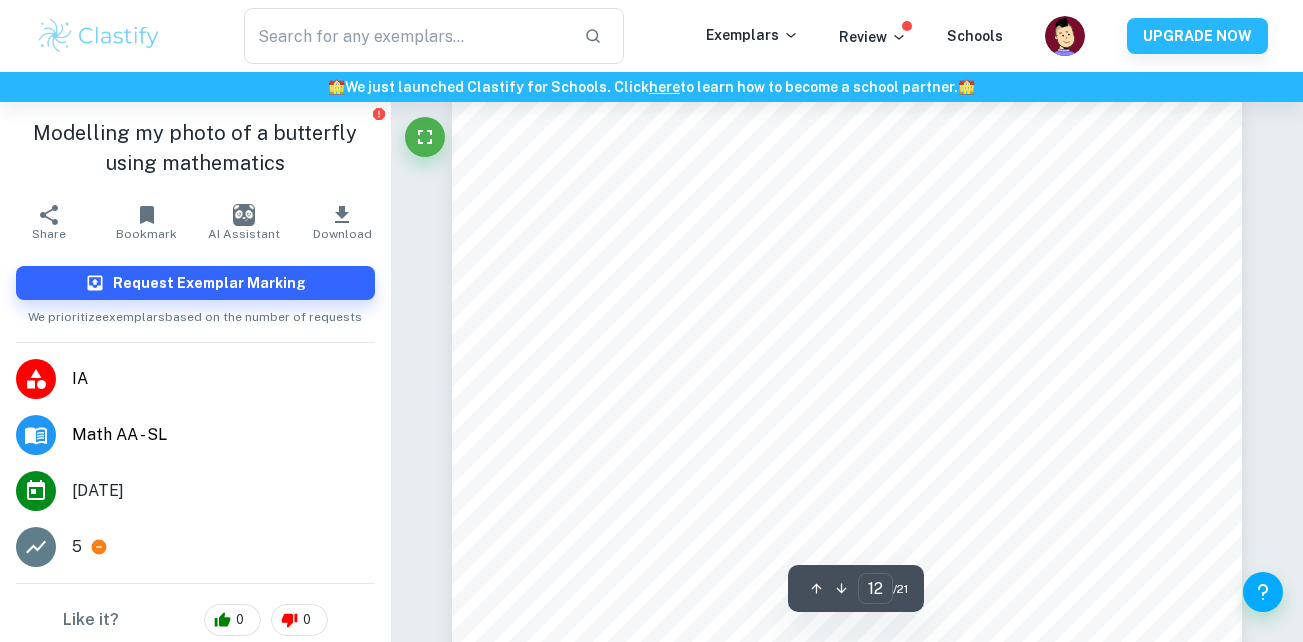 scroll, scrollTop: 12500, scrollLeft: 0, axis: vertical 